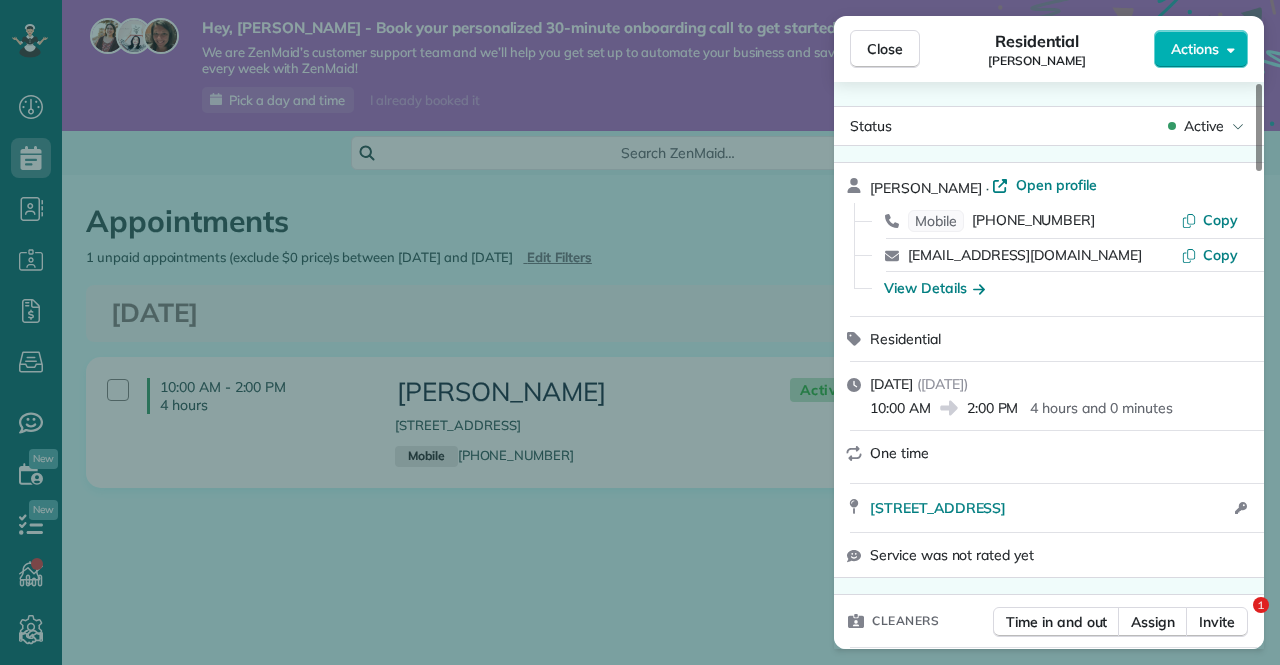 scroll, scrollTop: 0, scrollLeft: 0, axis: both 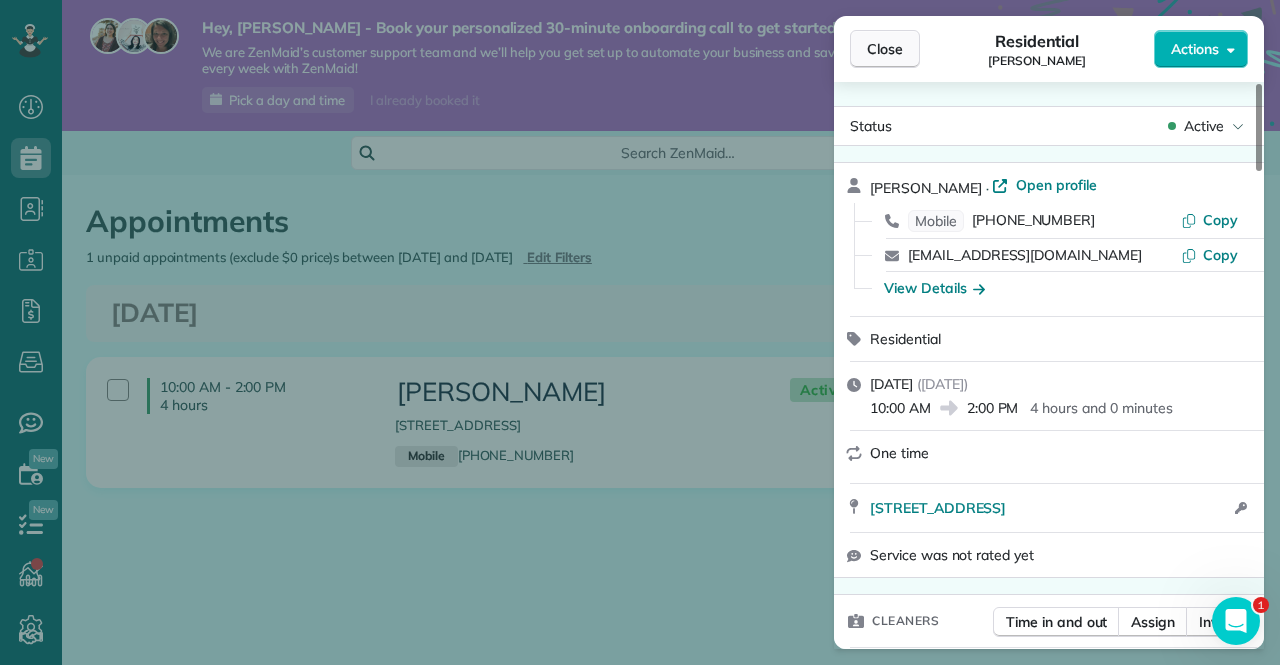 click on "Close" at bounding box center [885, 49] 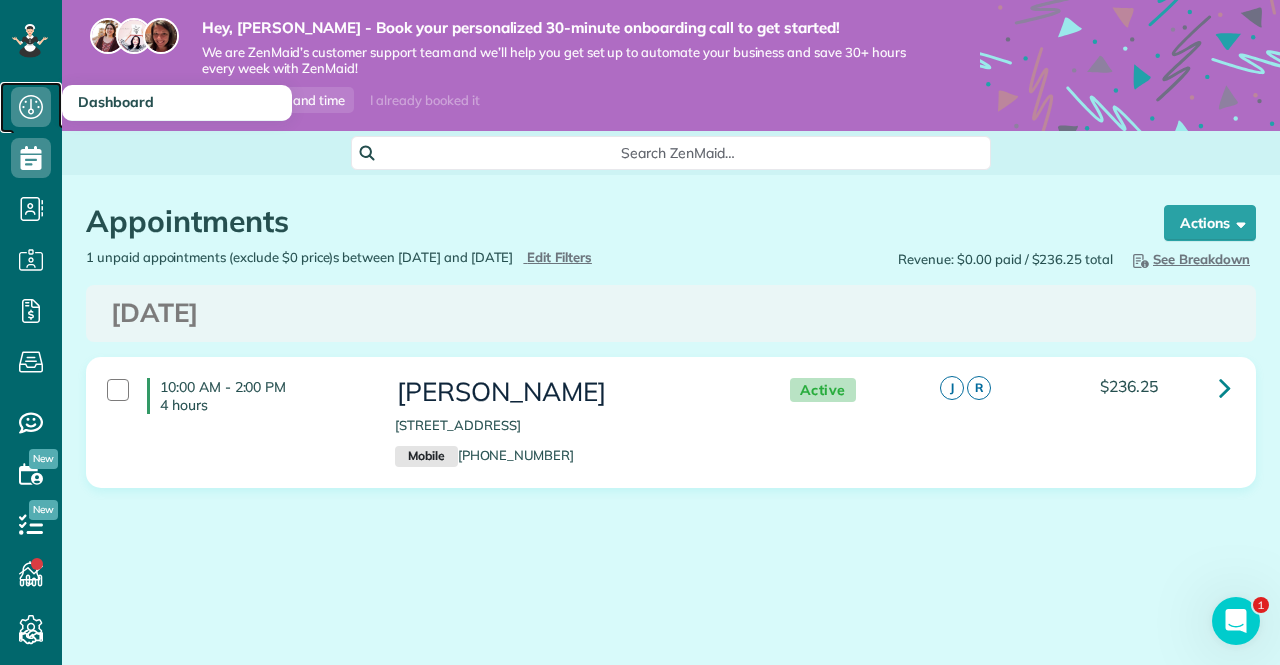 click 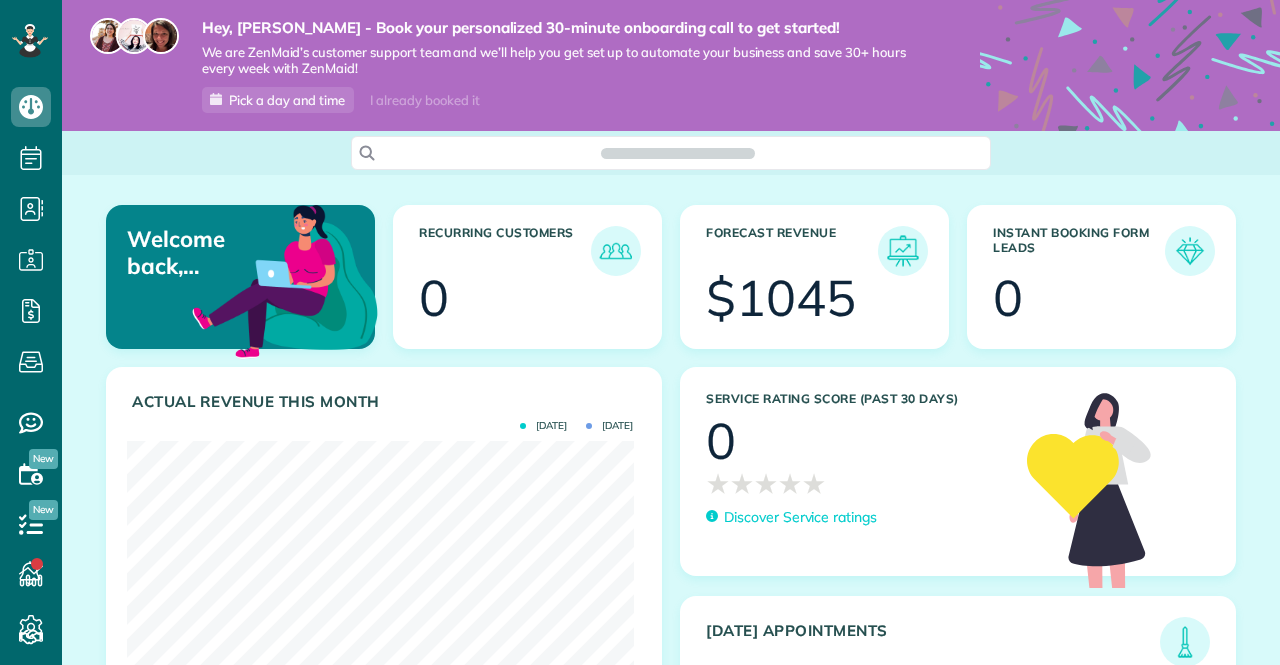 scroll, scrollTop: 0, scrollLeft: 0, axis: both 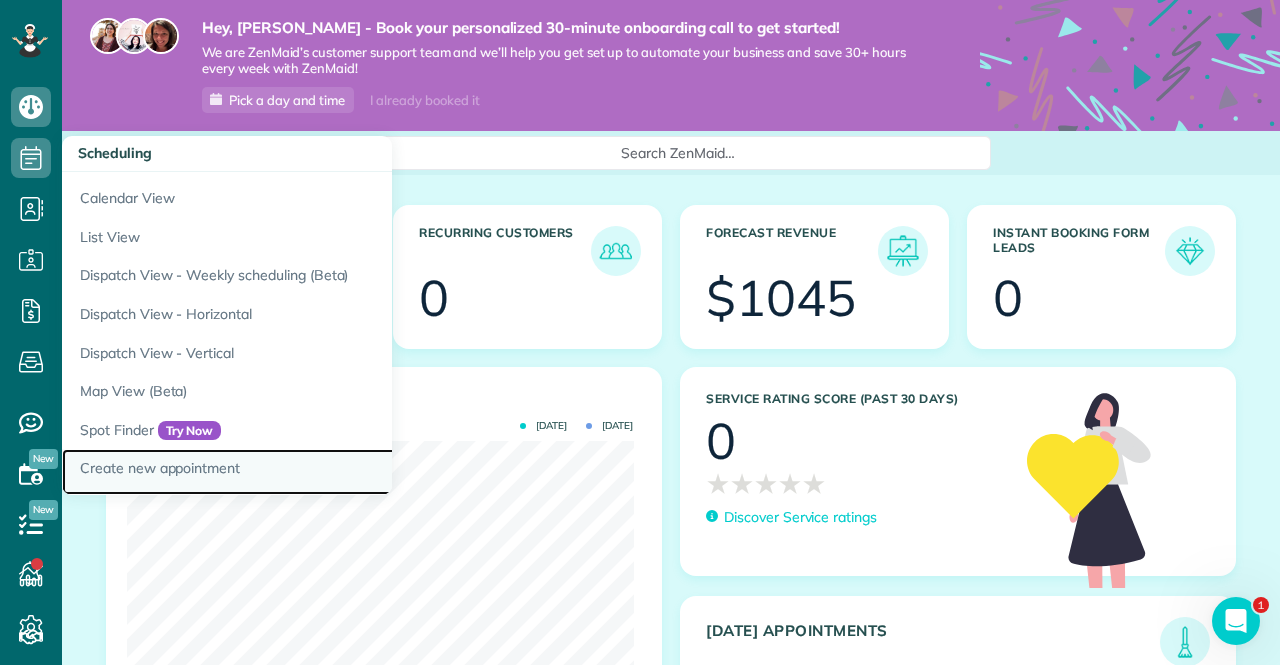 click on "Create new appointment" at bounding box center (312, 472) 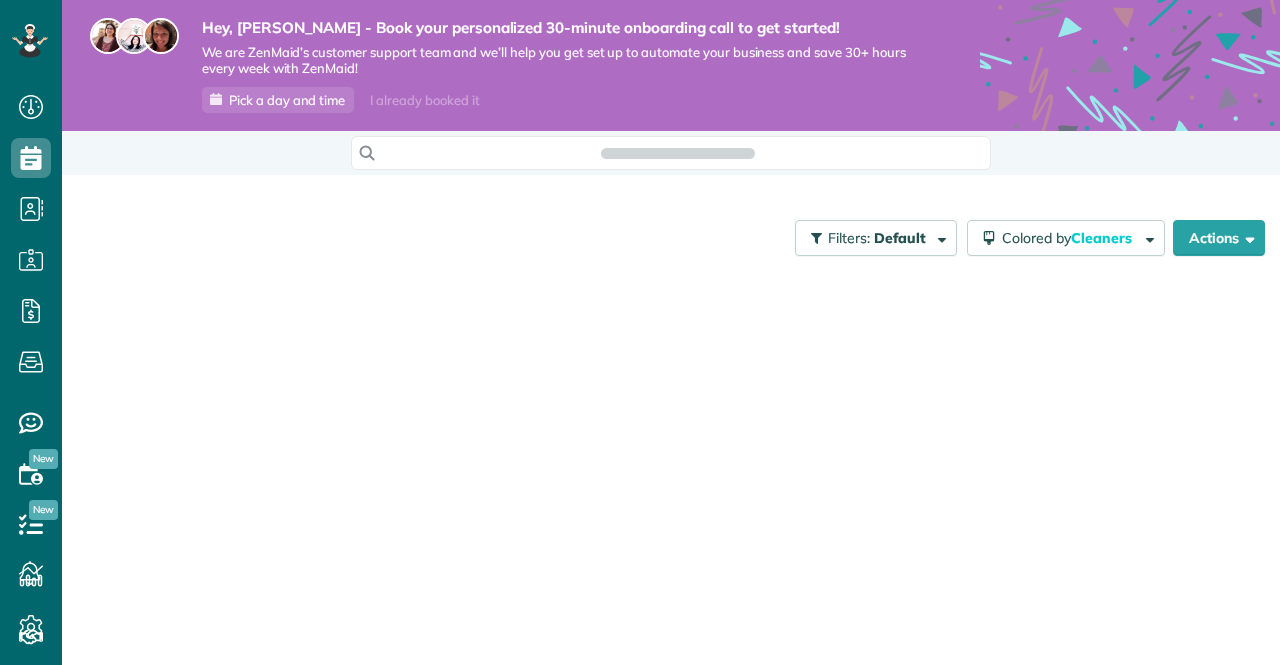 scroll, scrollTop: 0, scrollLeft: 0, axis: both 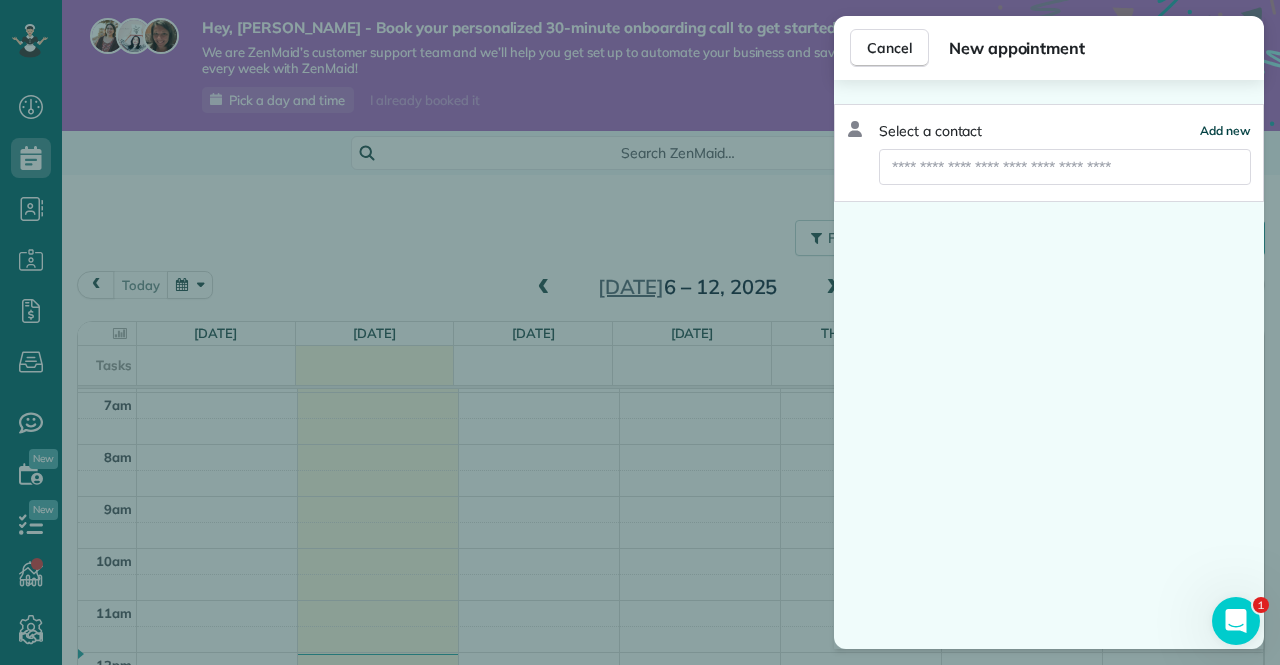 click on "Add new" at bounding box center (1225, 130) 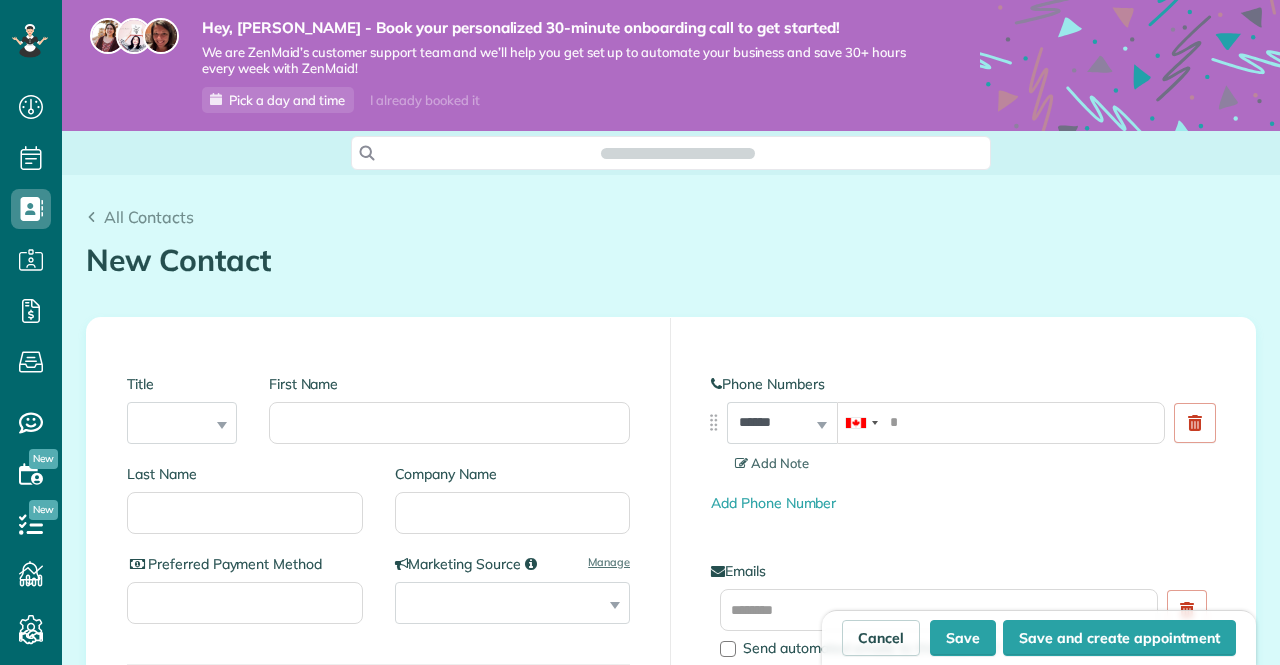 scroll, scrollTop: 0, scrollLeft: 0, axis: both 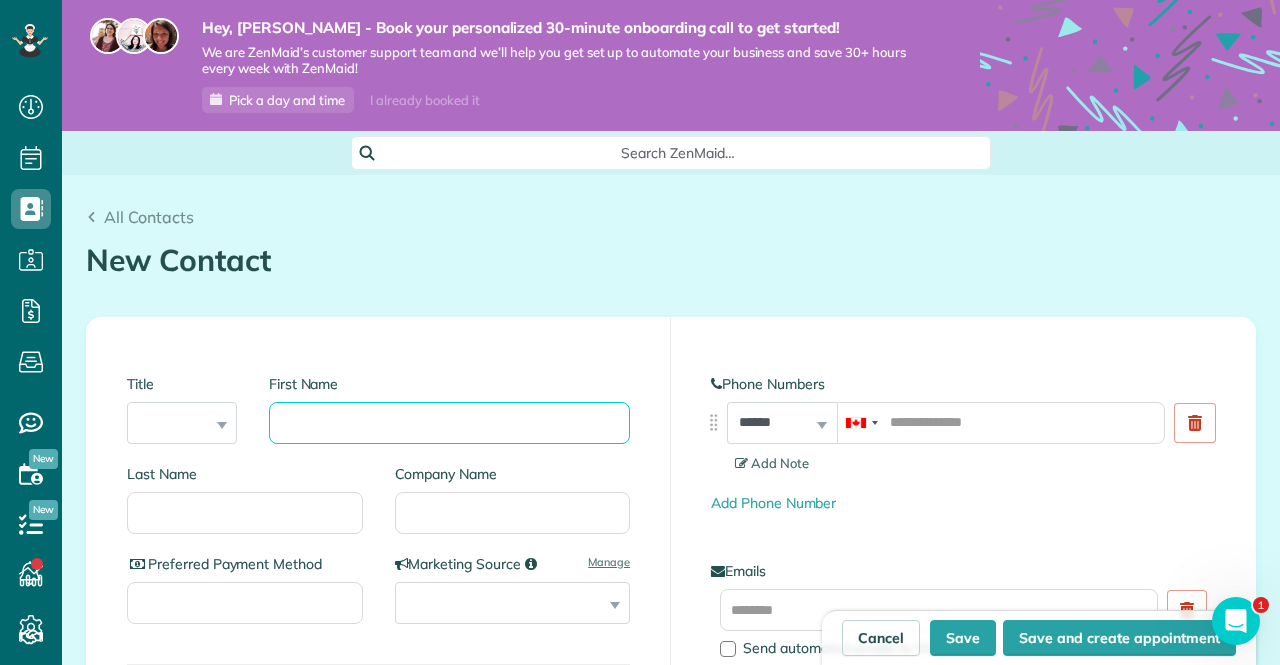 click on "First Name" at bounding box center [449, 423] 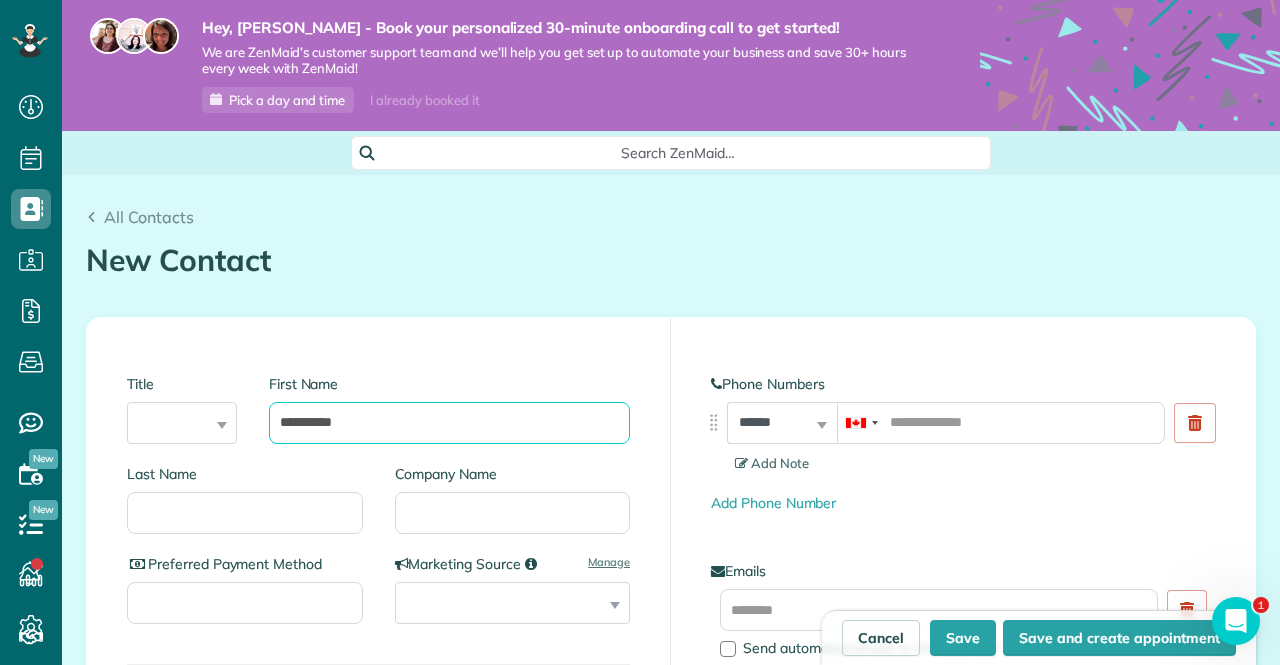 type on "**********" 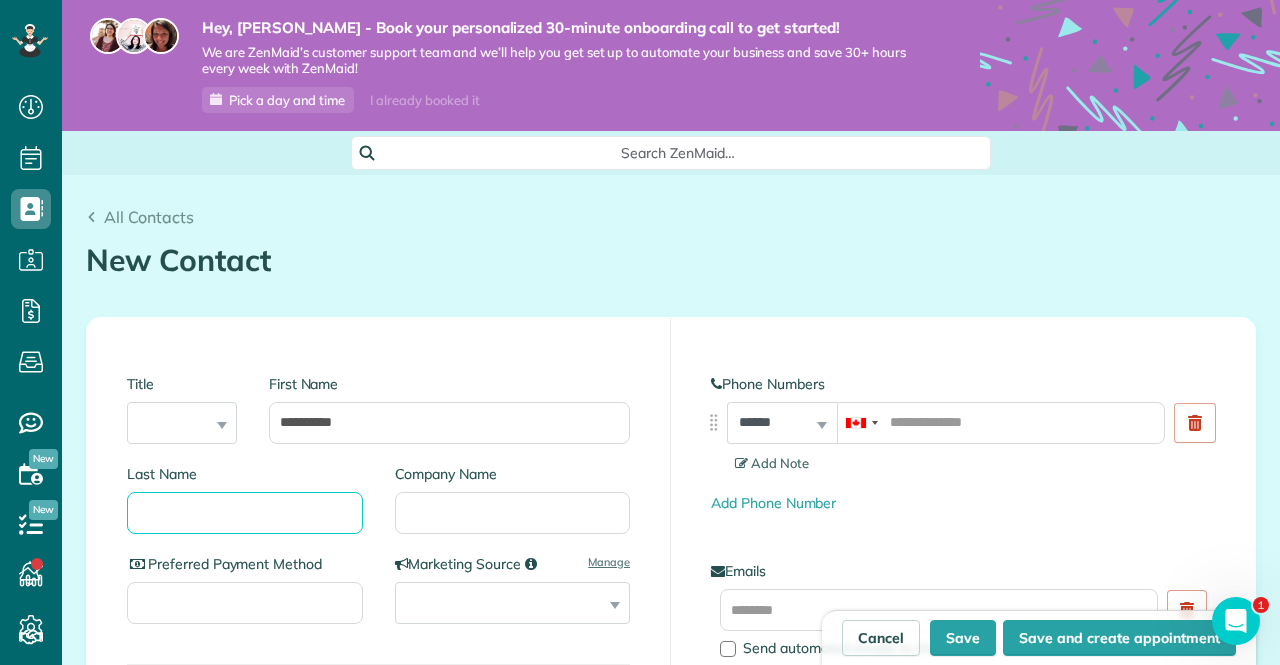 click on "Last Name" at bounding box center [245, 513] 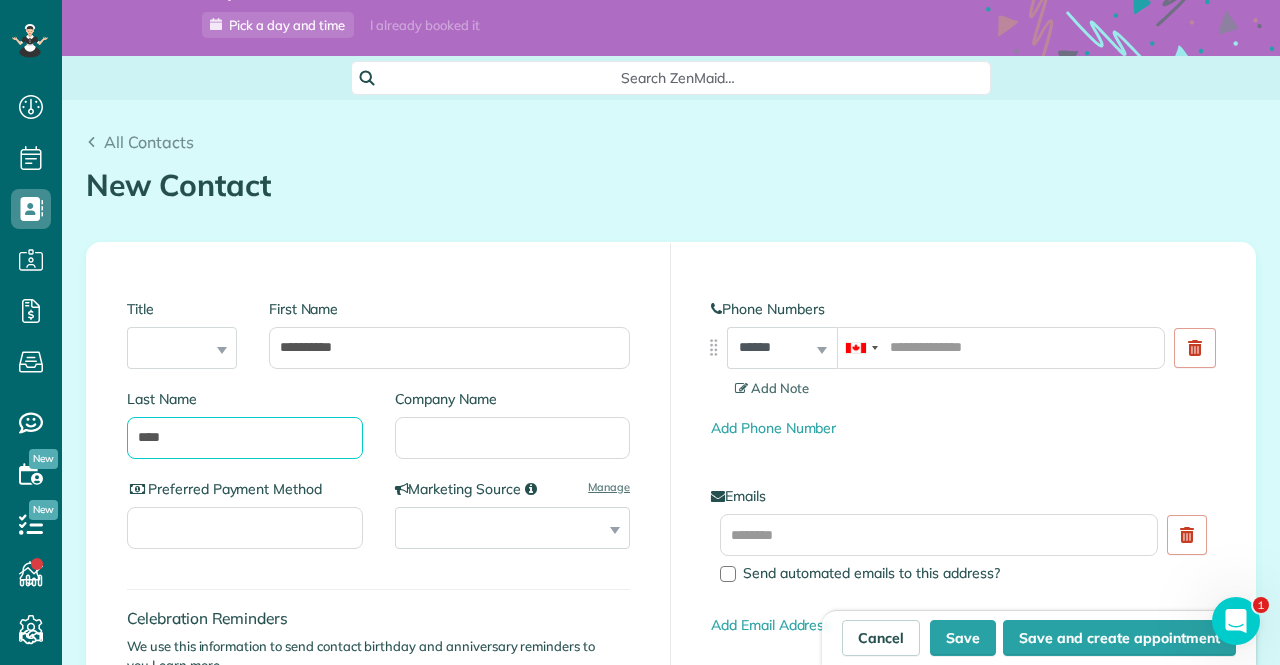 scroll, scrollTop: 200, scrollLeft: 0, axis: vertical 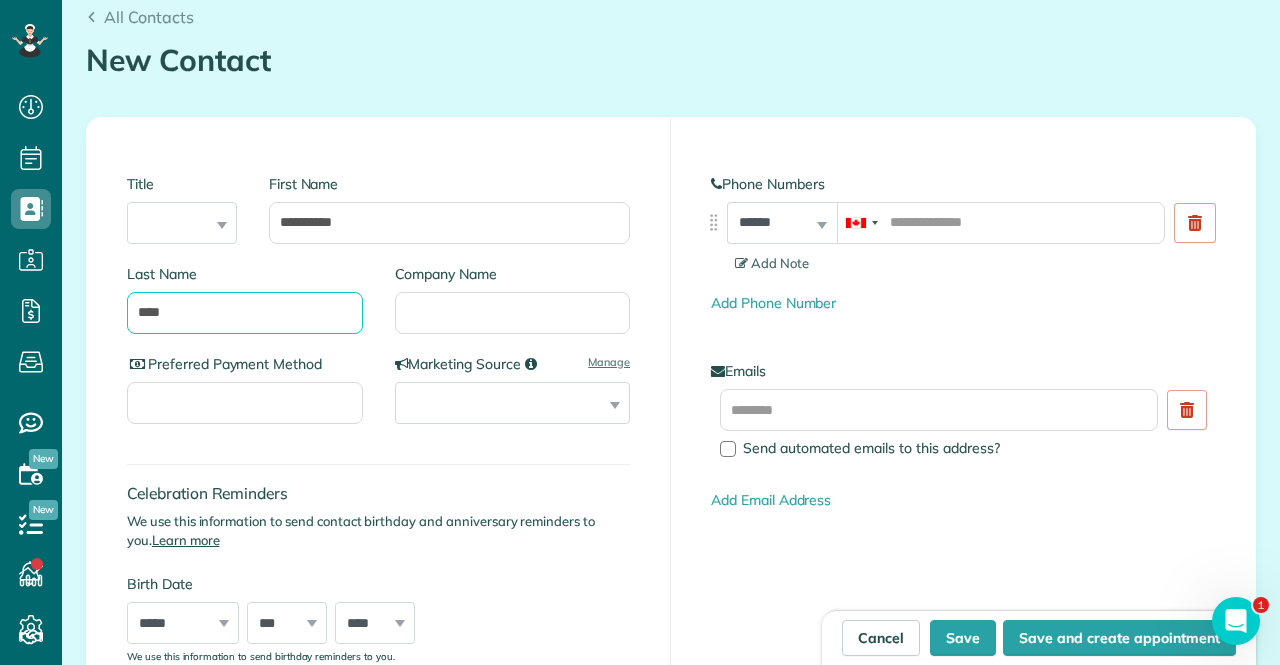 type on "****" 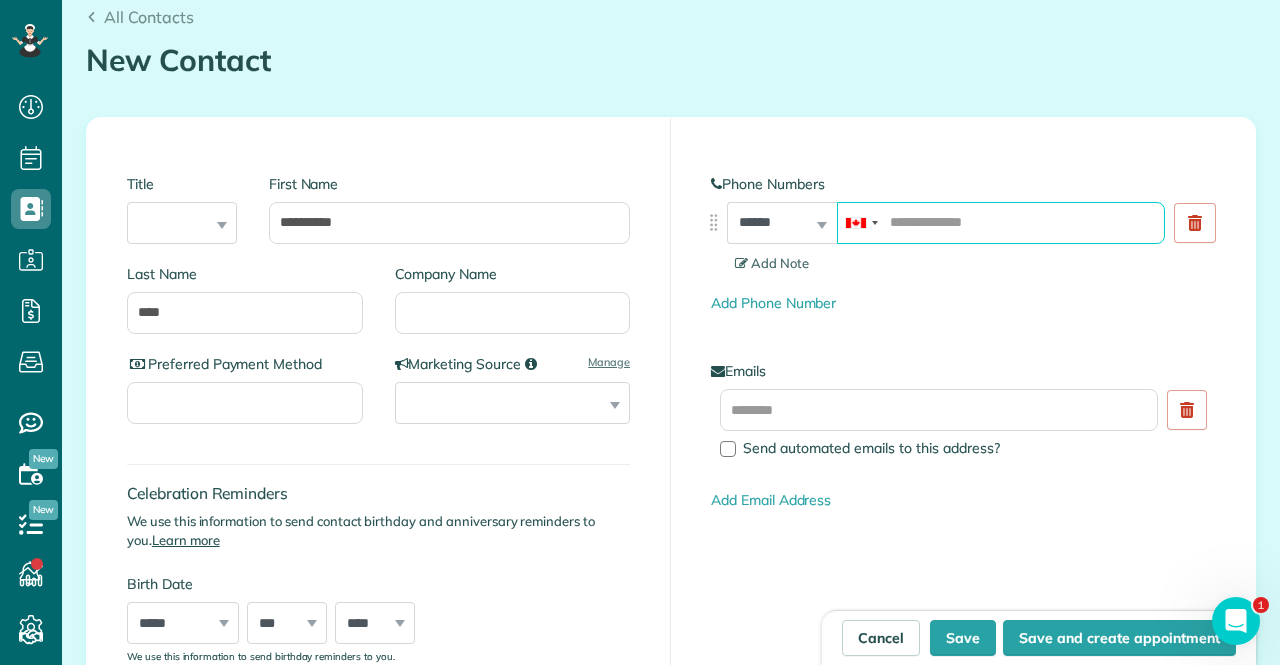 click at bounding box center (1001, 223) 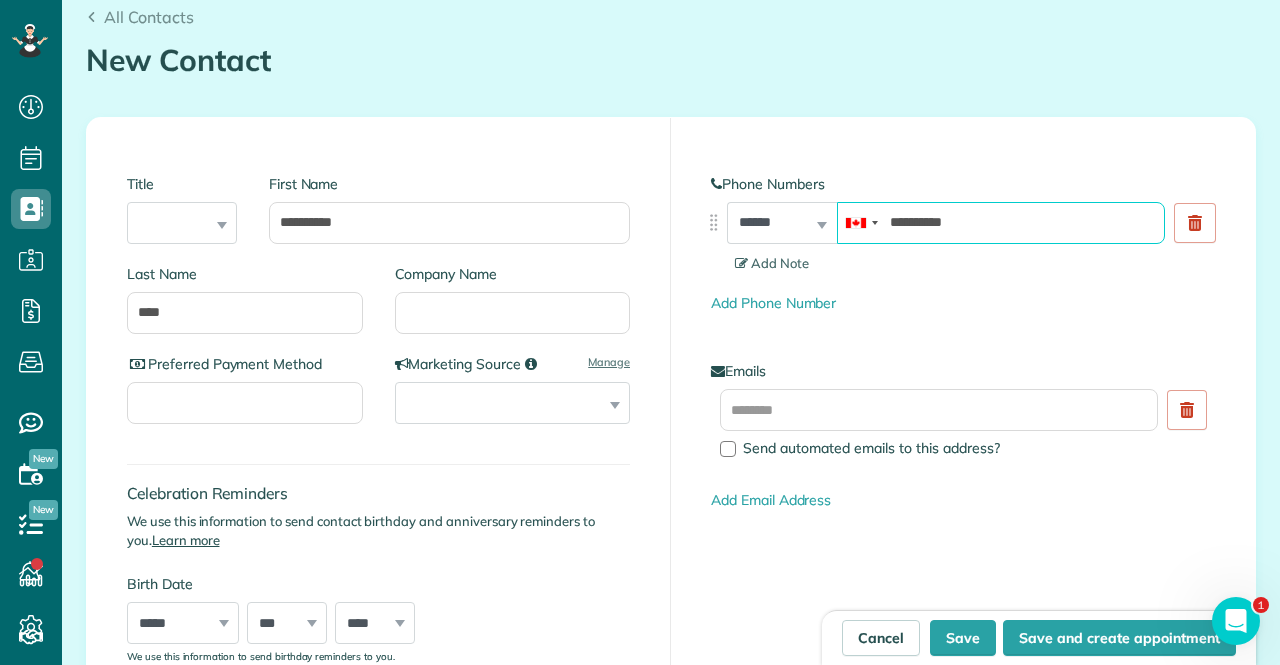 type on "**********" 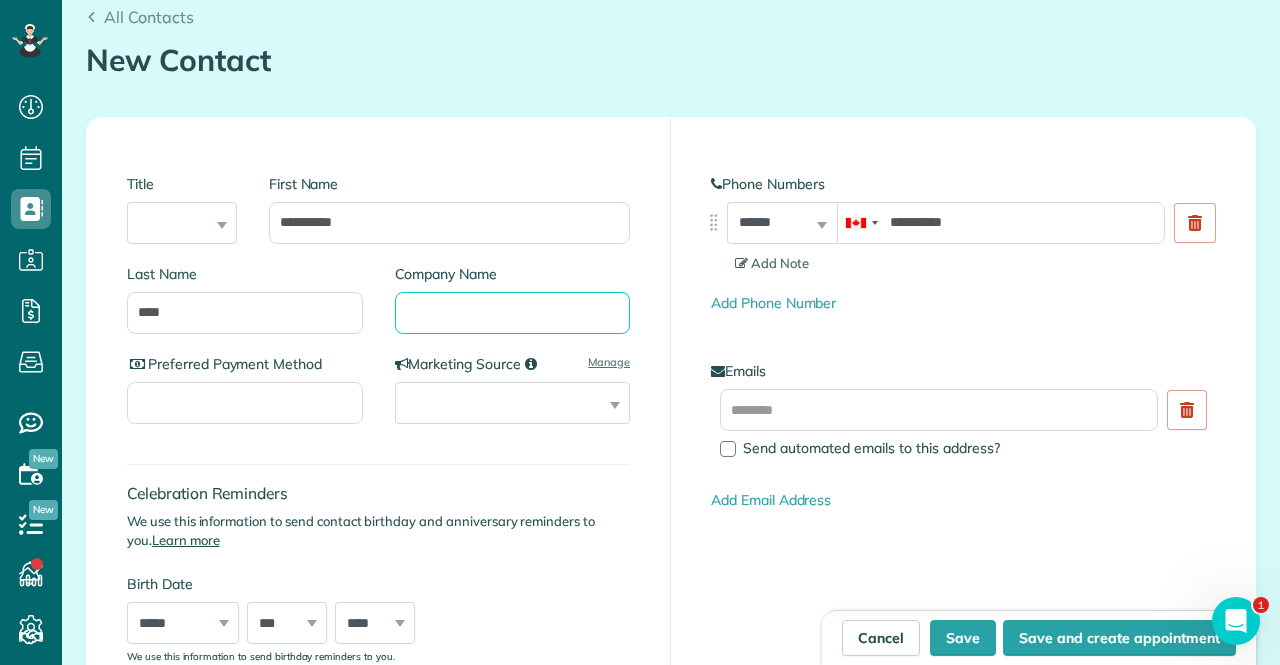 click on "Company Name" at bounding box center (513, 313) 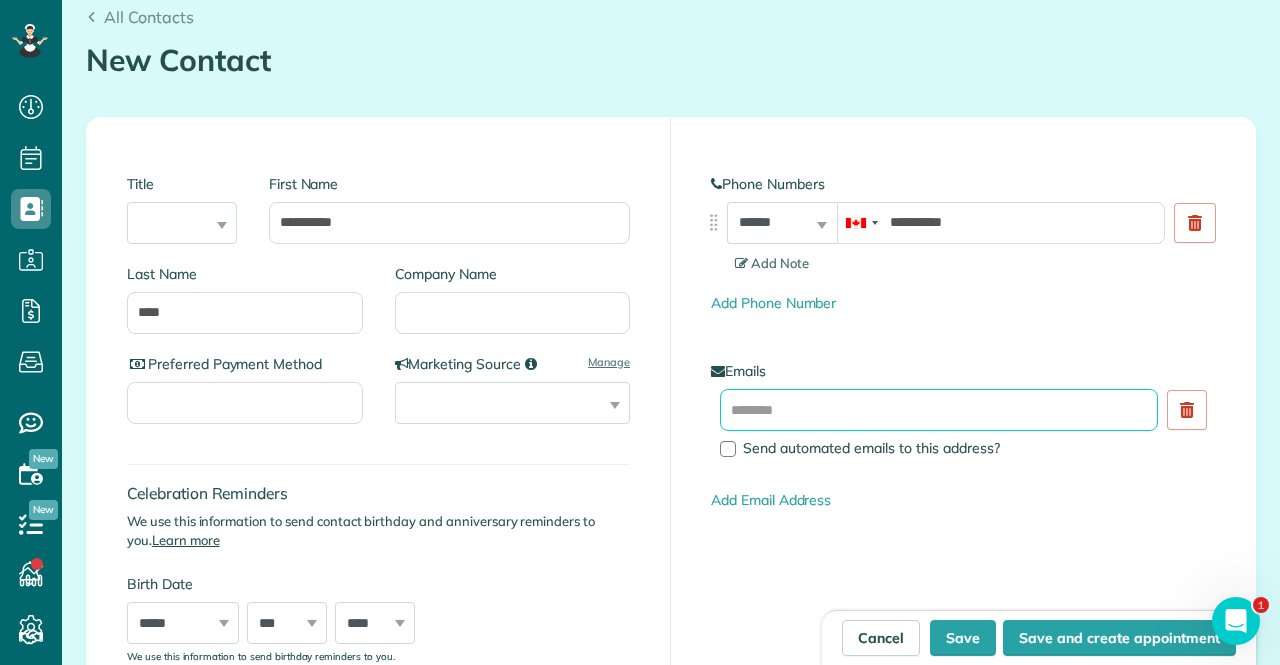 click at bounding box center (939, 410) 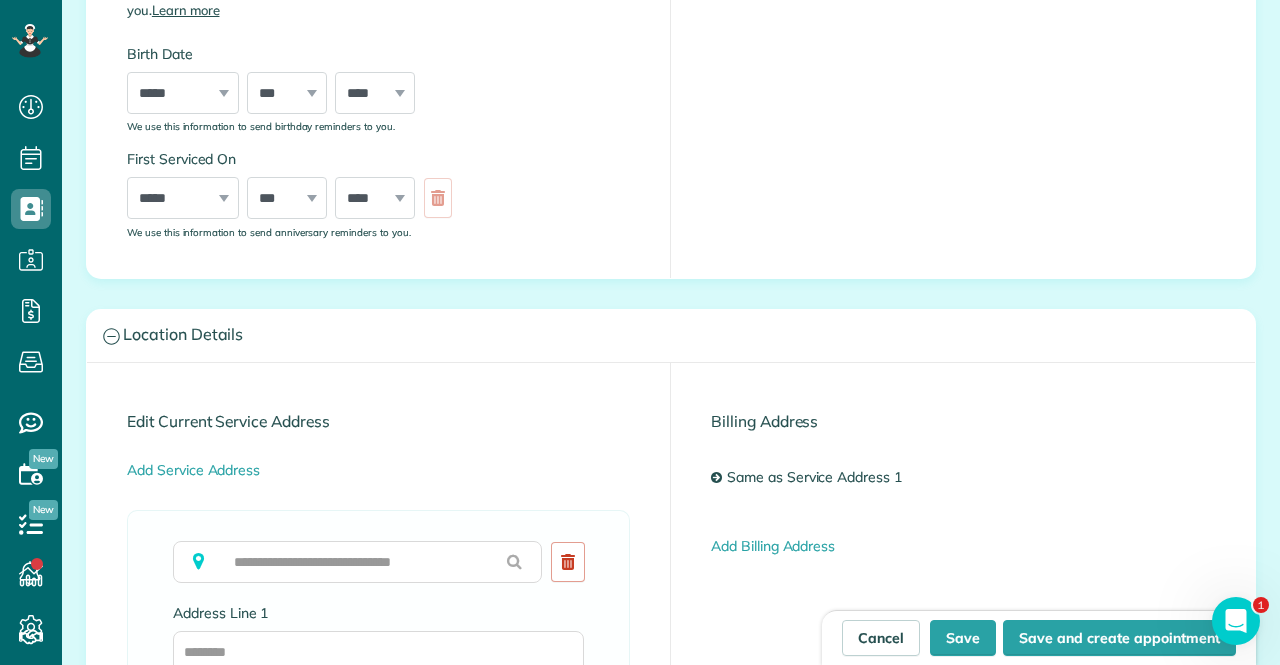 scroll, scrollTop: 900, scrollLeft: 0, axis: vertical 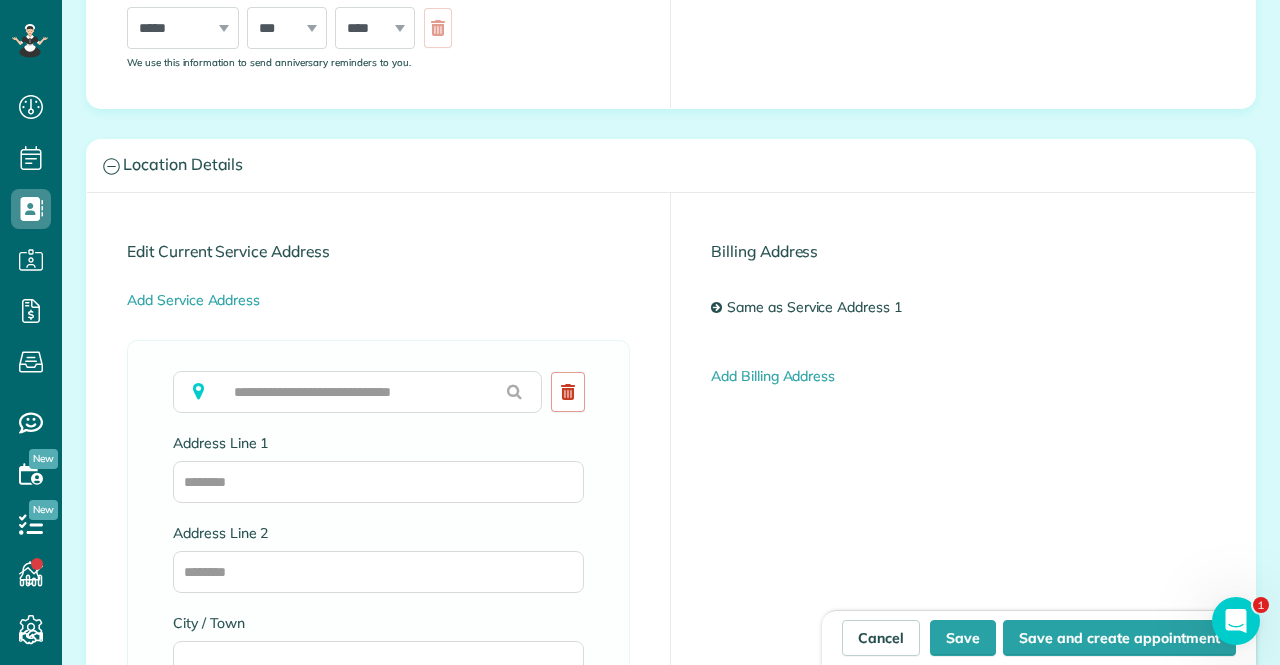 type on "**********" 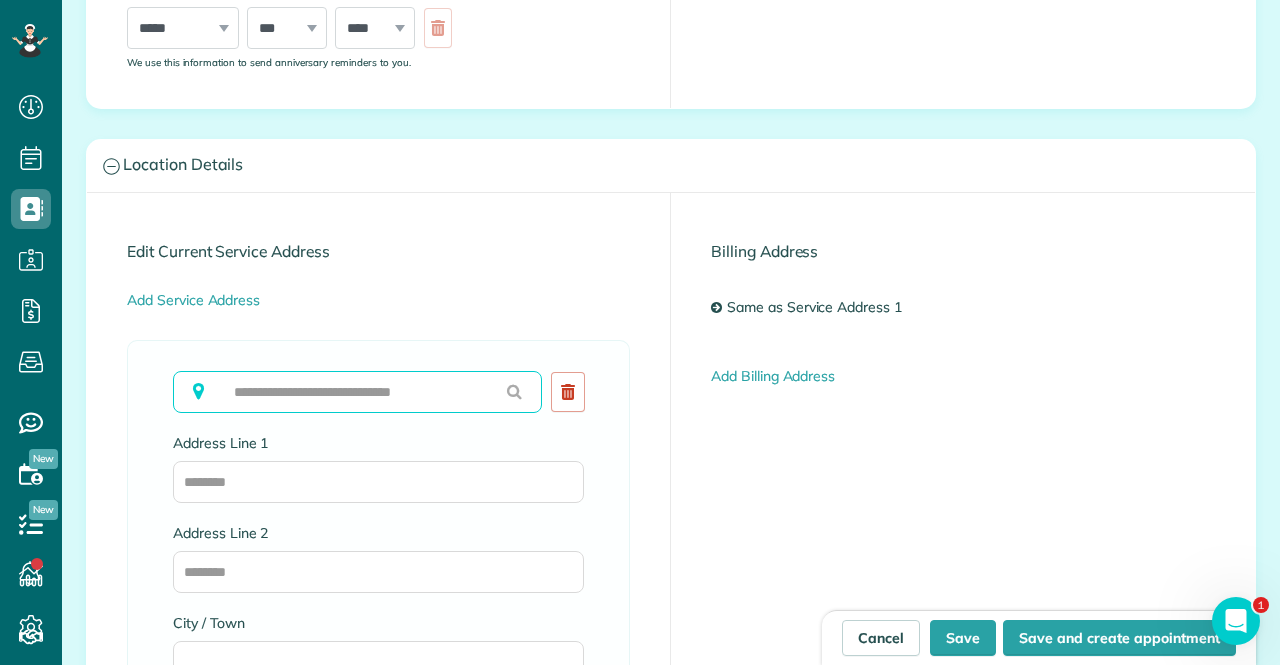 click at bounding box center [357, 392] 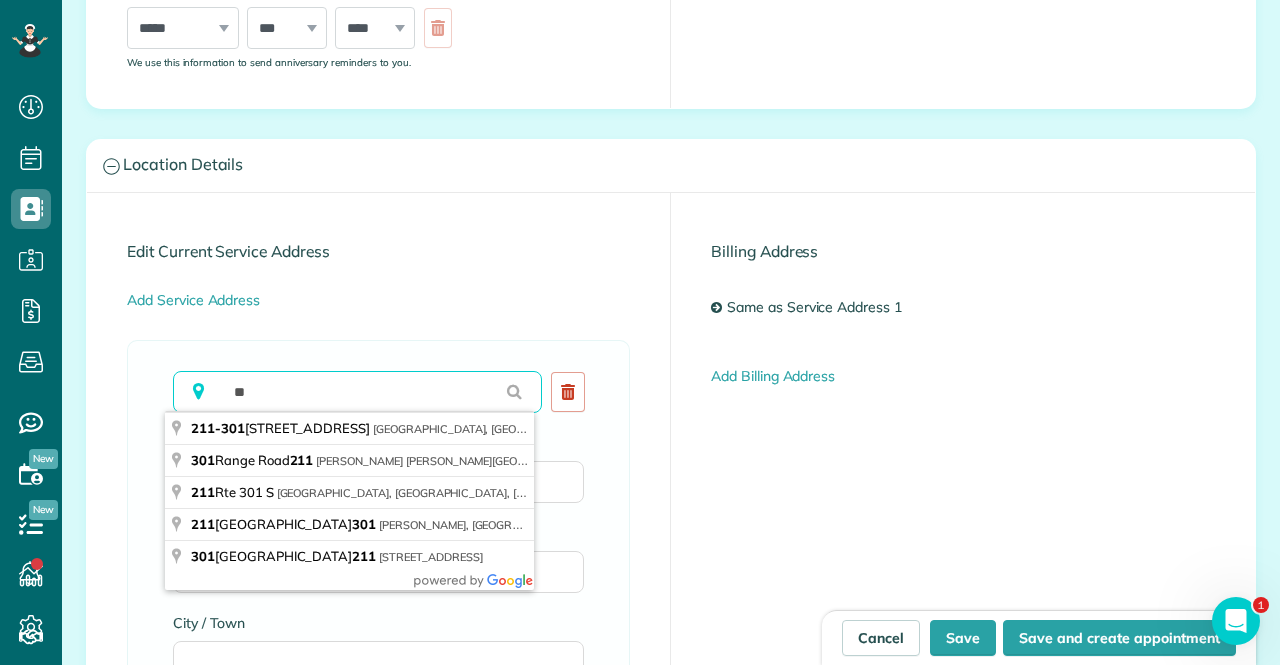 type on "*" 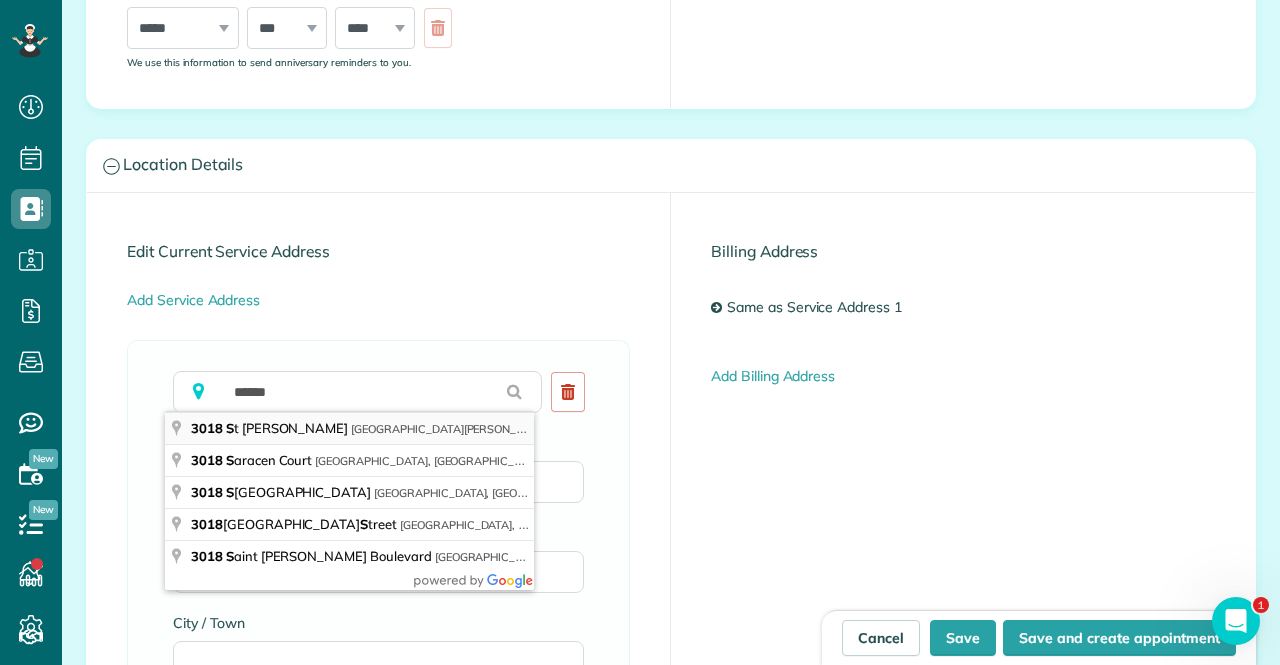 type on "**********" 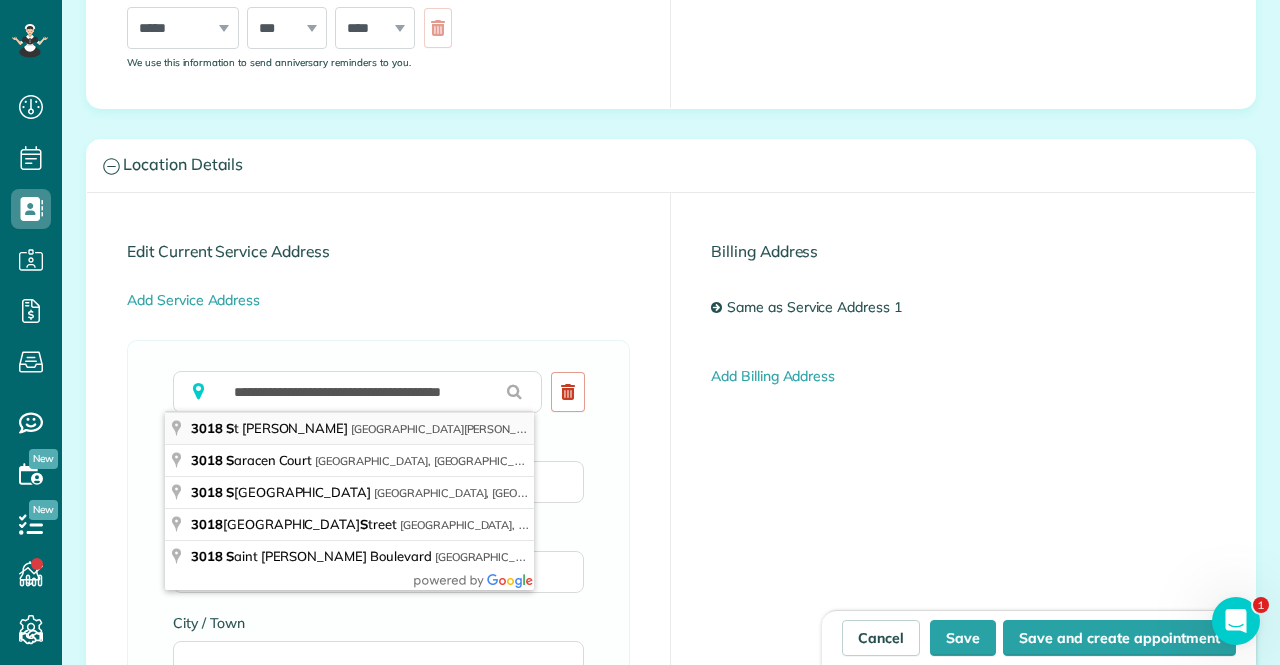 type on "**********" 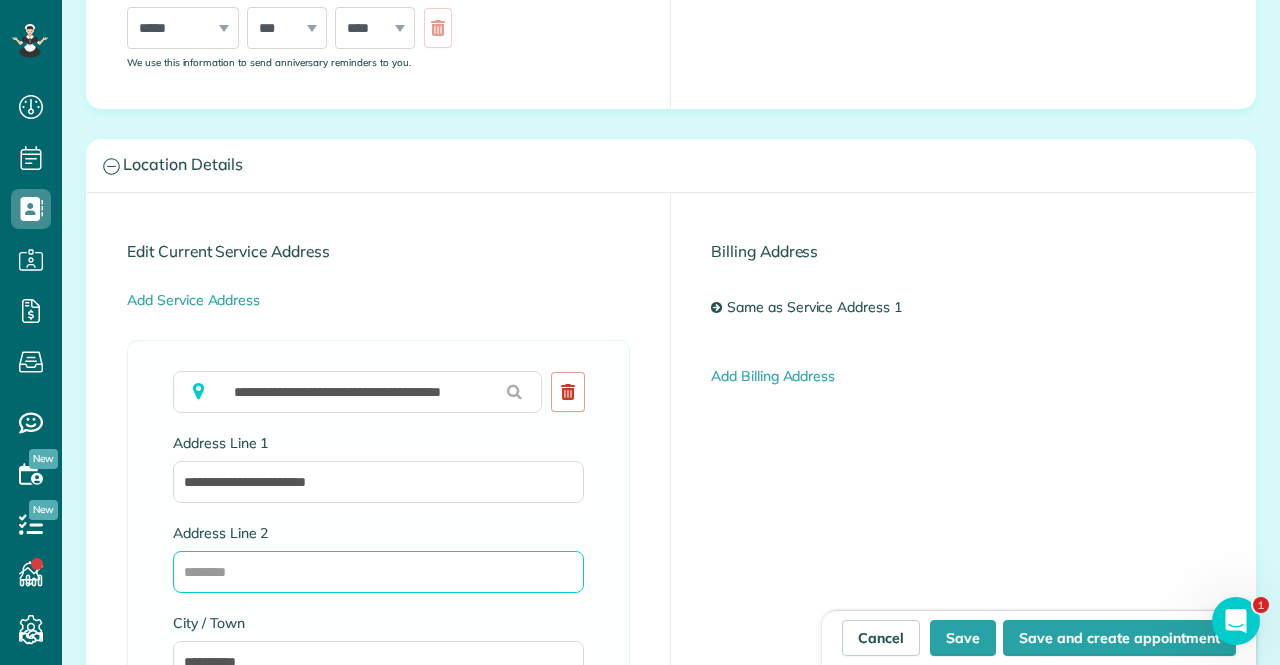 click on "Address Line 2" at bounding box center (378, 572) 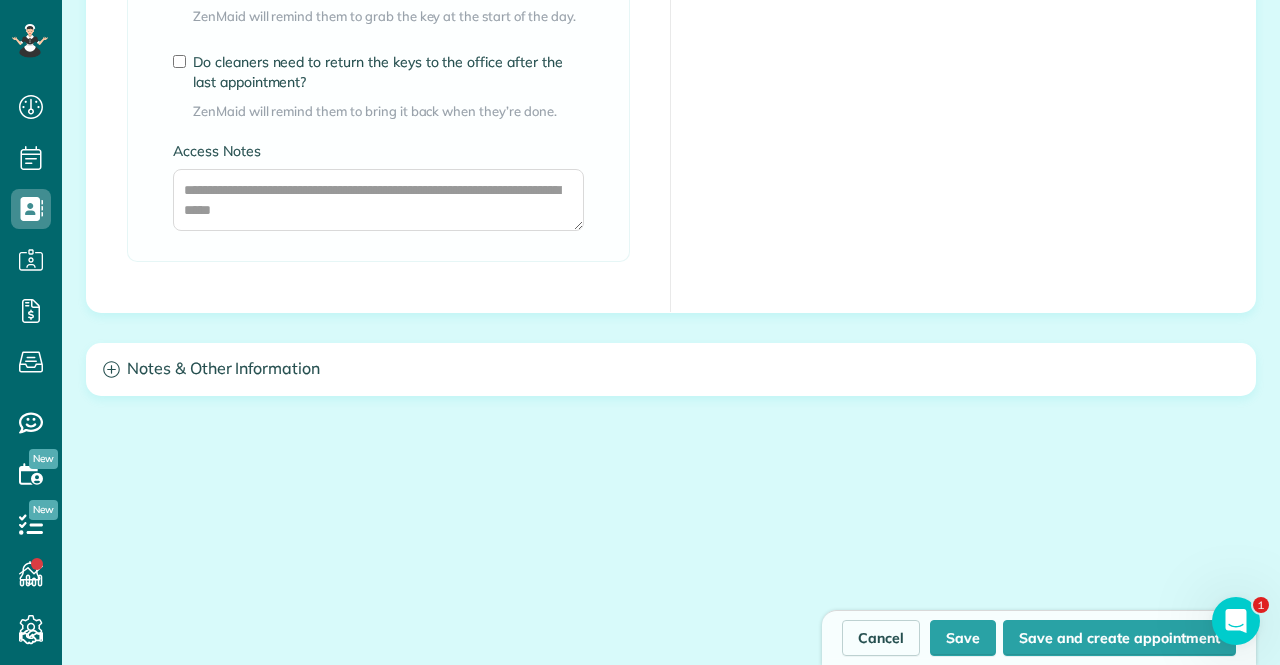scroll, scrollTop: 1800, scrollLeft: 0, axis: vertical 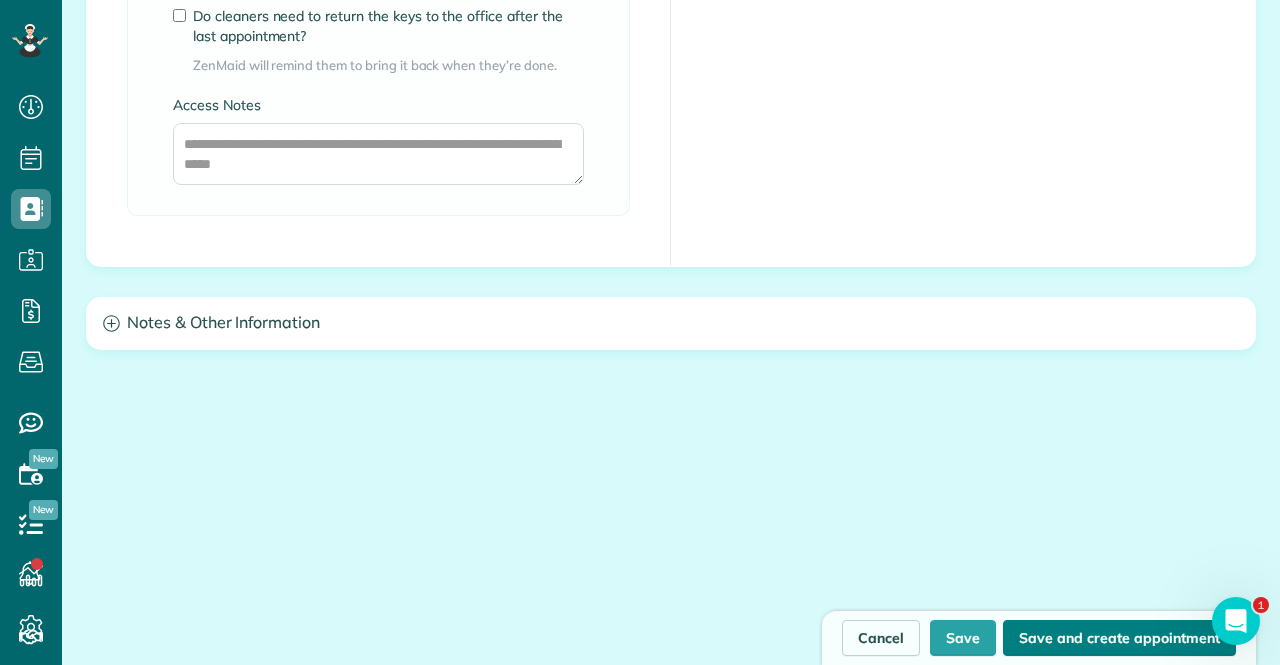 type on "********" 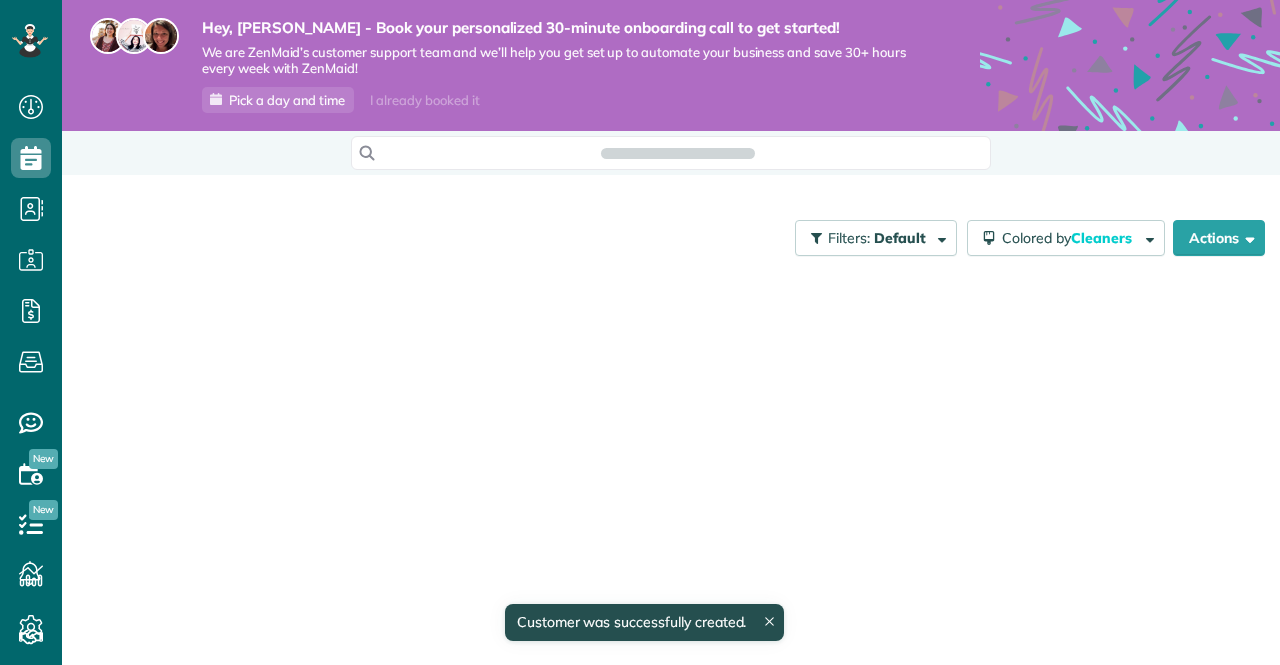 scroll, scrollTop: 0, scrollLeft: 0, axis: both 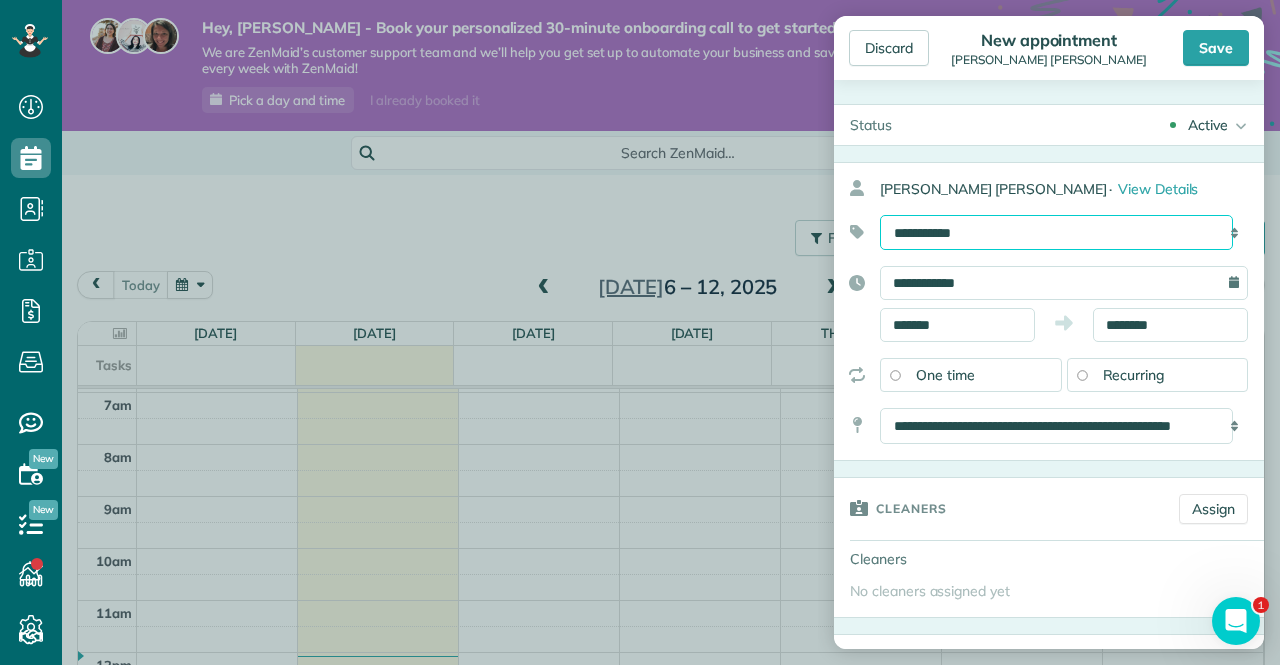 click on "**********" at bounding box center (1056, 232) 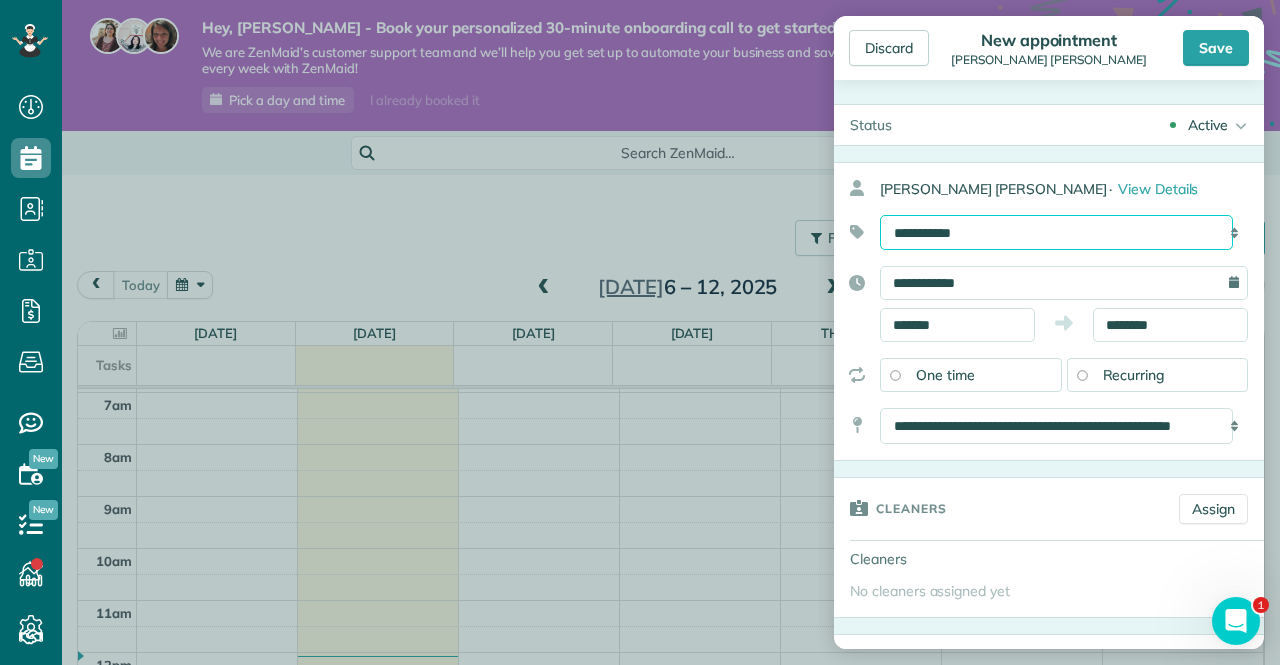 select on "******" 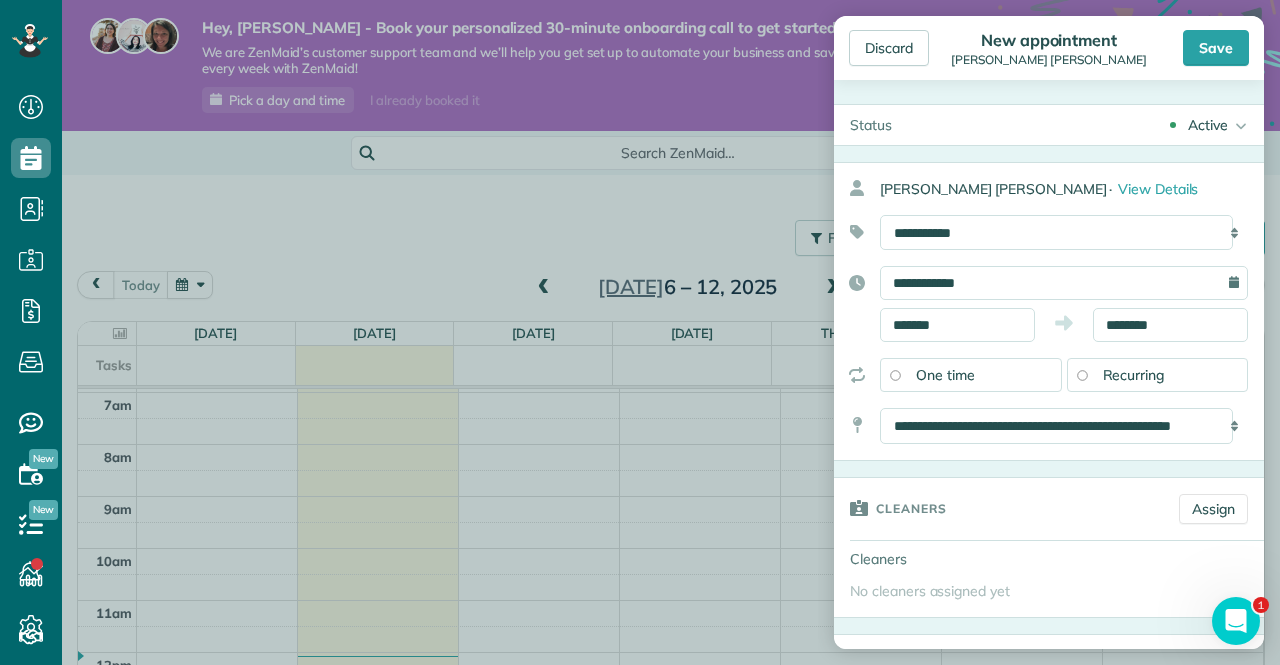 click on "**********" at bounding box center [1064, 283] 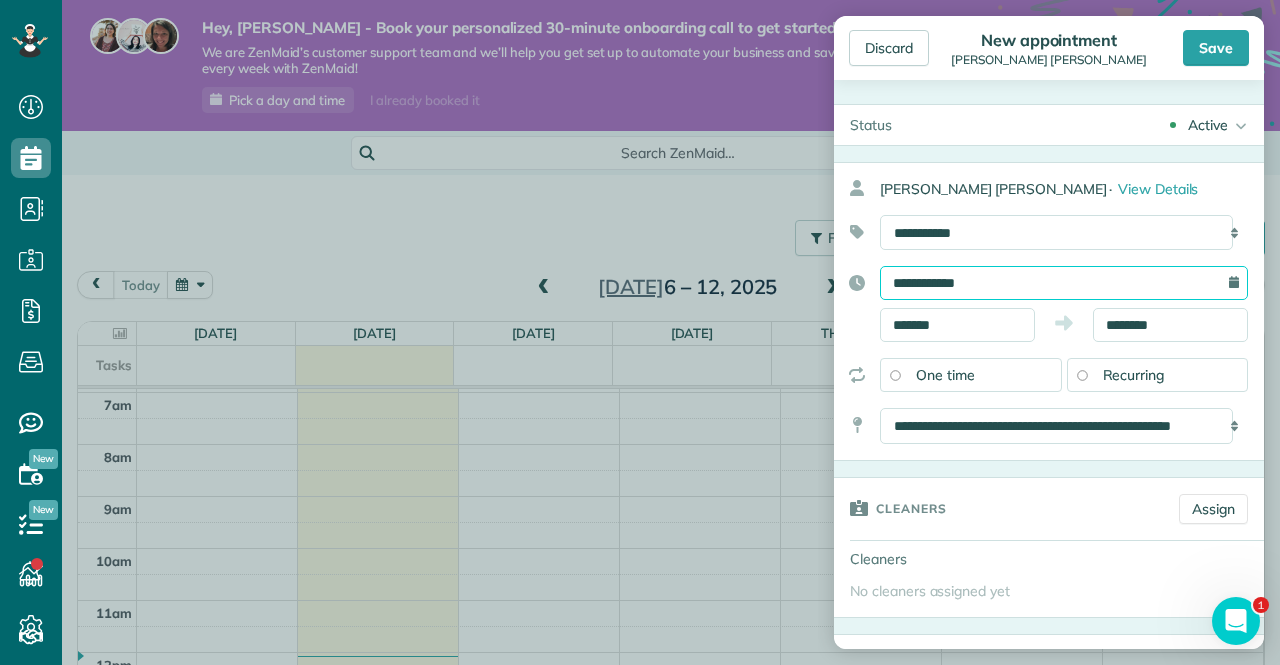 click on "**********" at bounding box center (1064, 283) 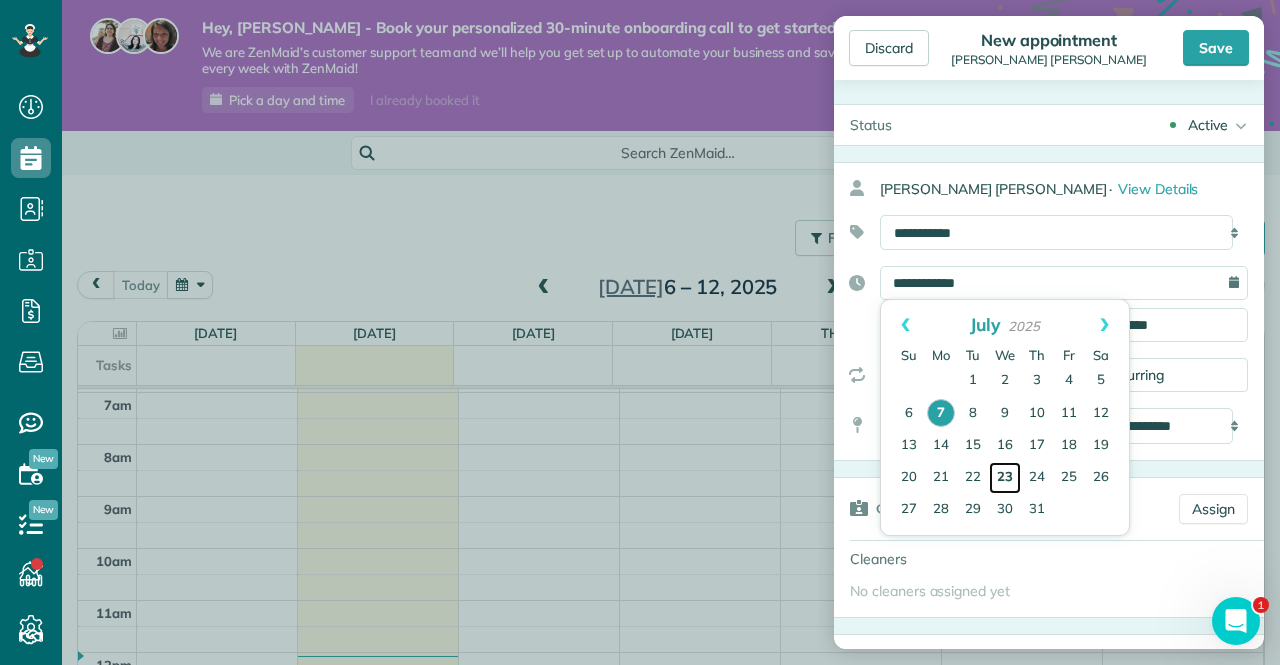 click on "23" at bounding box center [1005, 478] 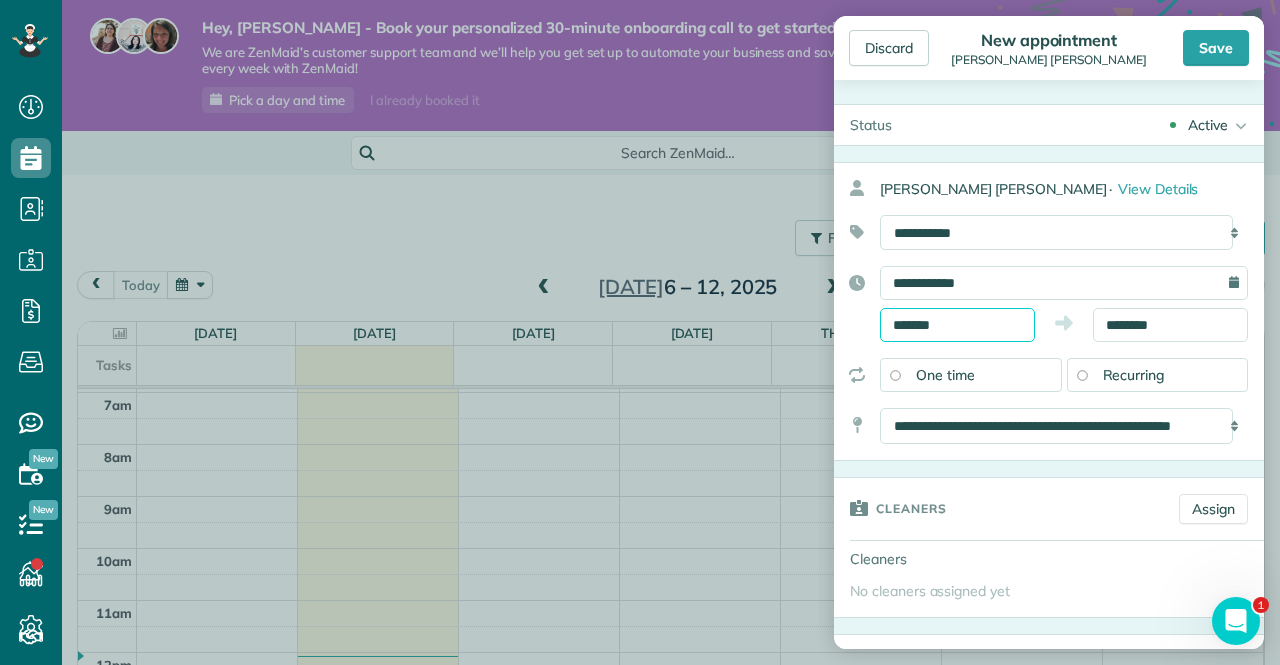 click on "*******" at bounding box center (957, 325) 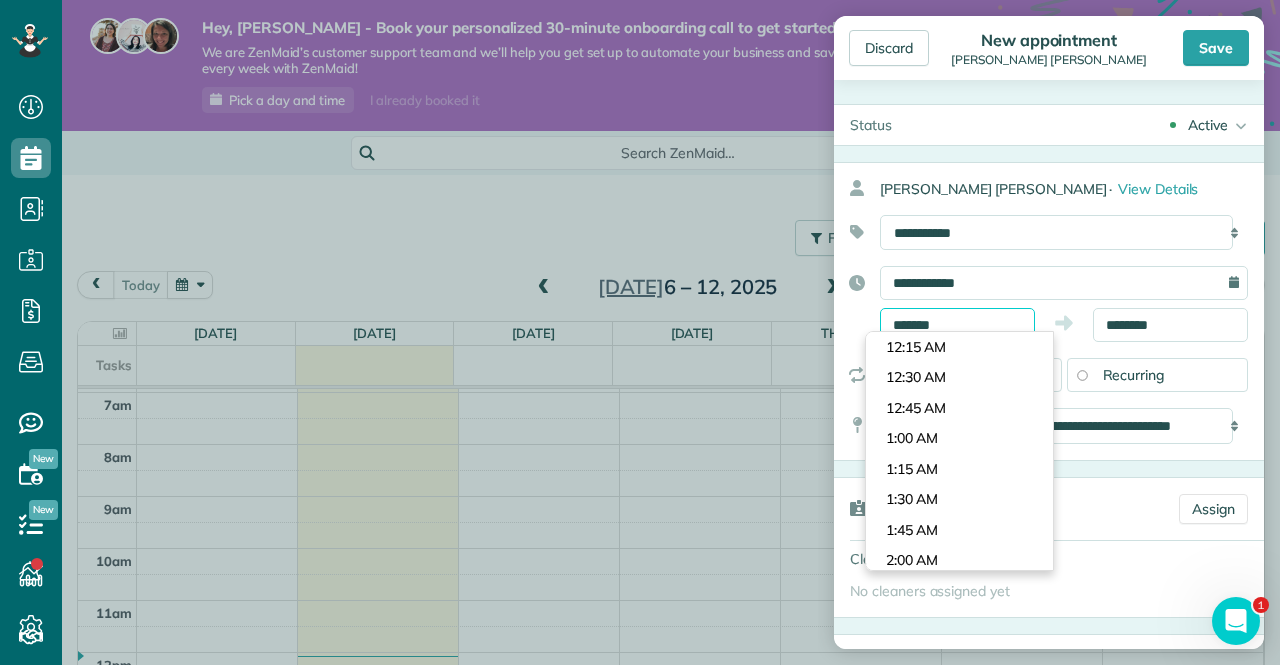 scroll, scrollTop: 1038, scrollLeft: 0, axis: vertical 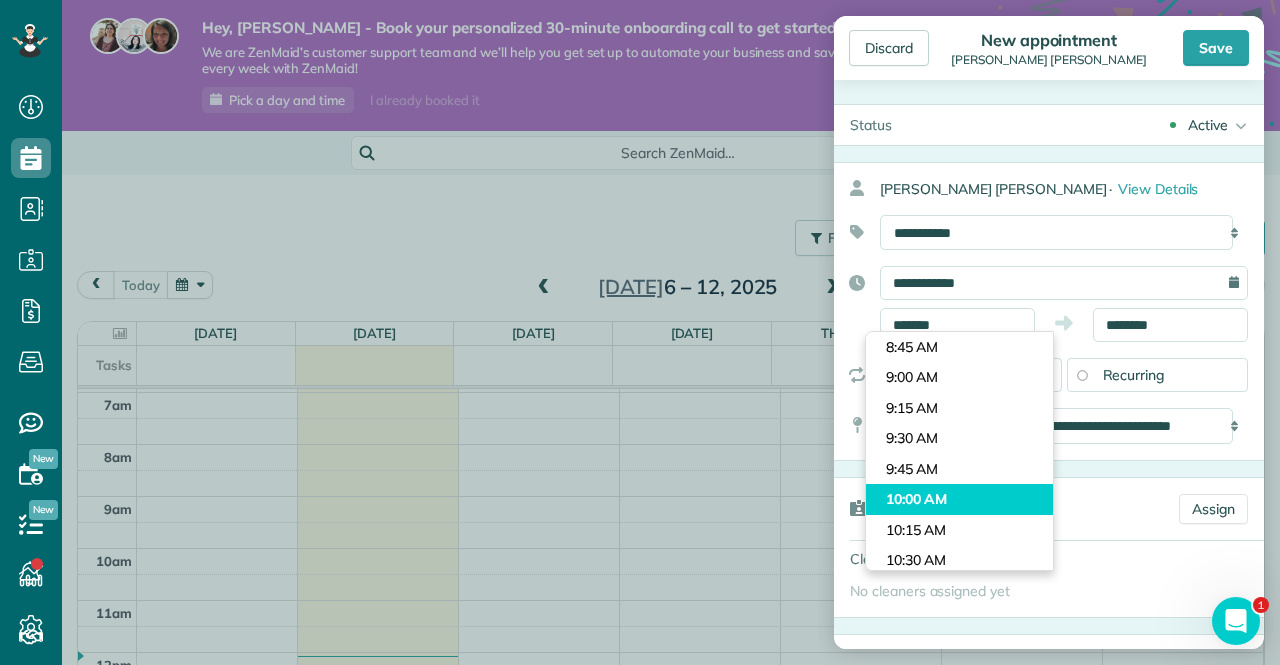 type on "********" 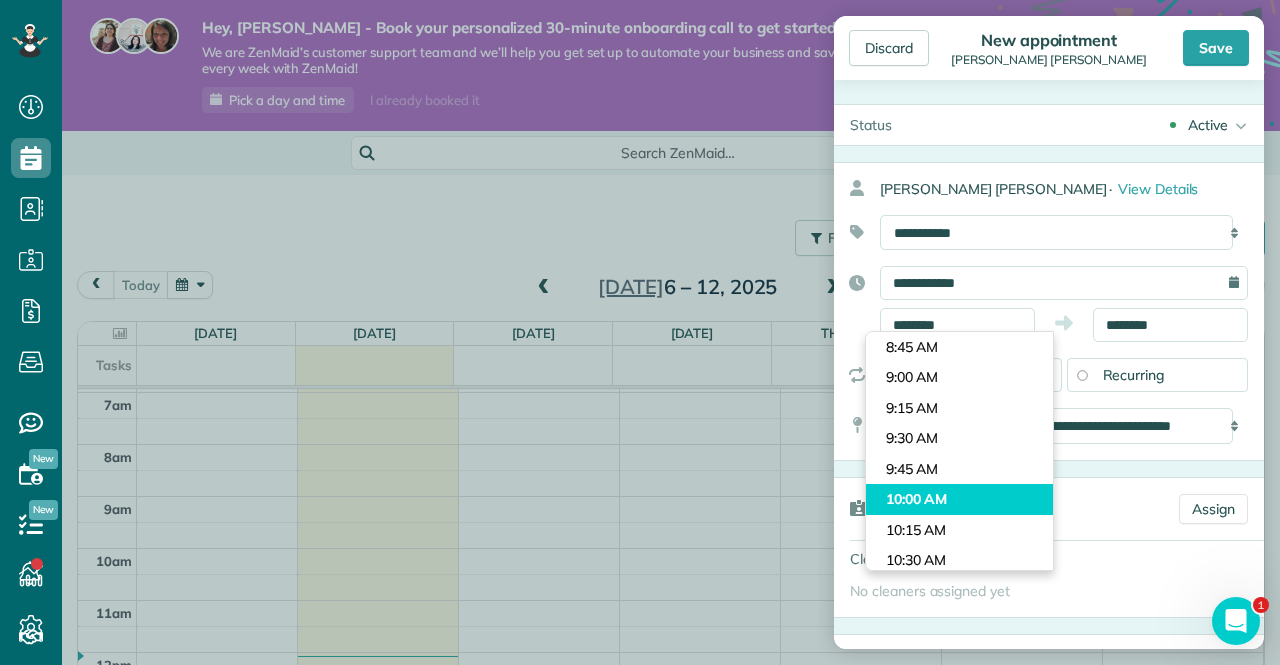 click on "Dashboard
Scheduling
Calendar View
List View
Dispatch View - Weekly scheduling (Beta)" at bounding box center (640, 332) 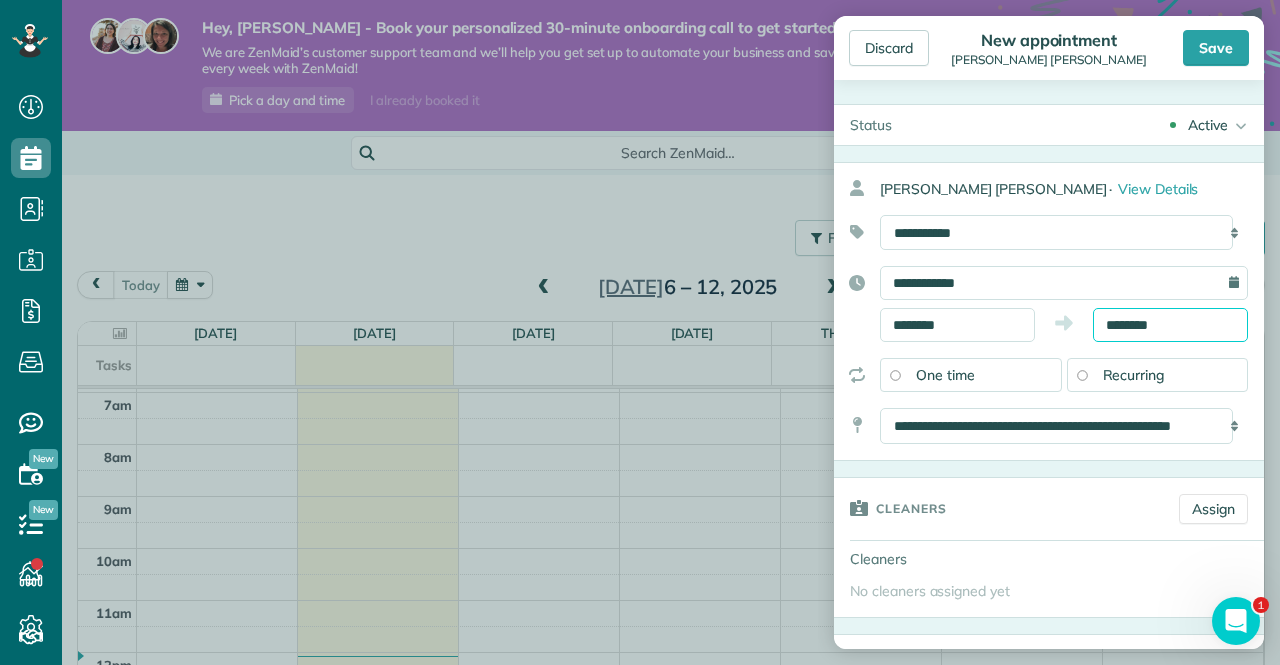 click on "Dashboard
Scheduling
Calendar View
List View
Dispatch View - Weekly scheduling (Beta)" at bounding box center (640, 332) 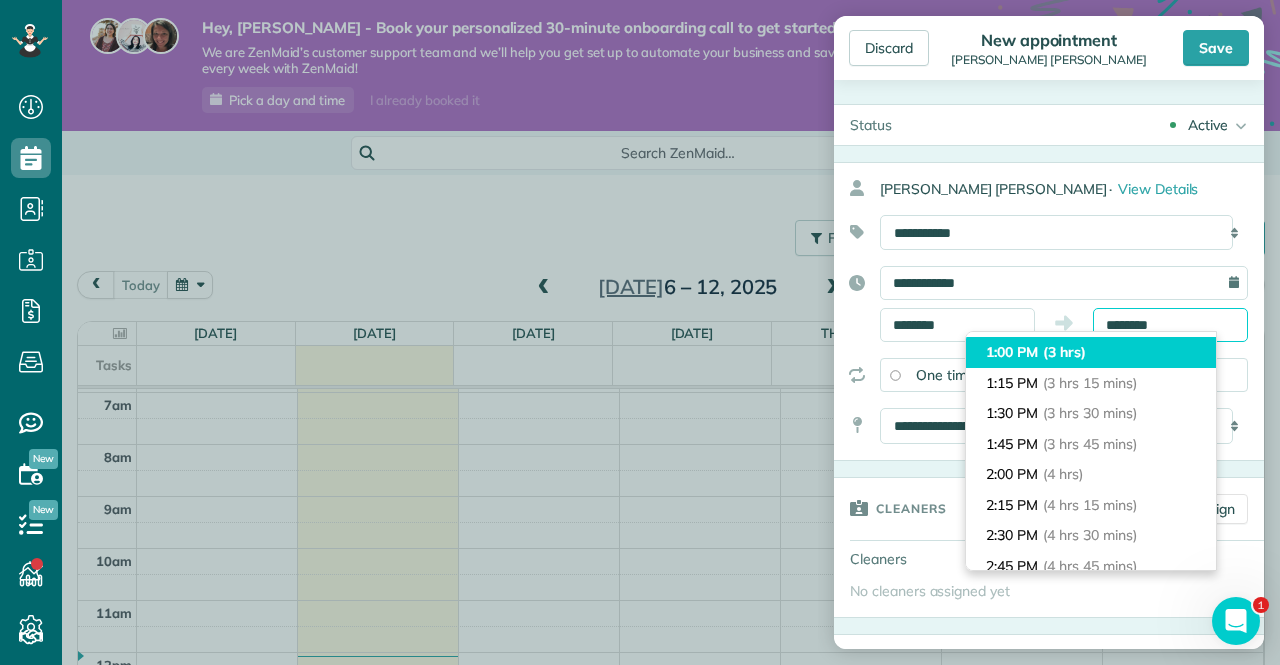 scroll, scrollTop: 391, scrollLeft: 0, axis: vertical 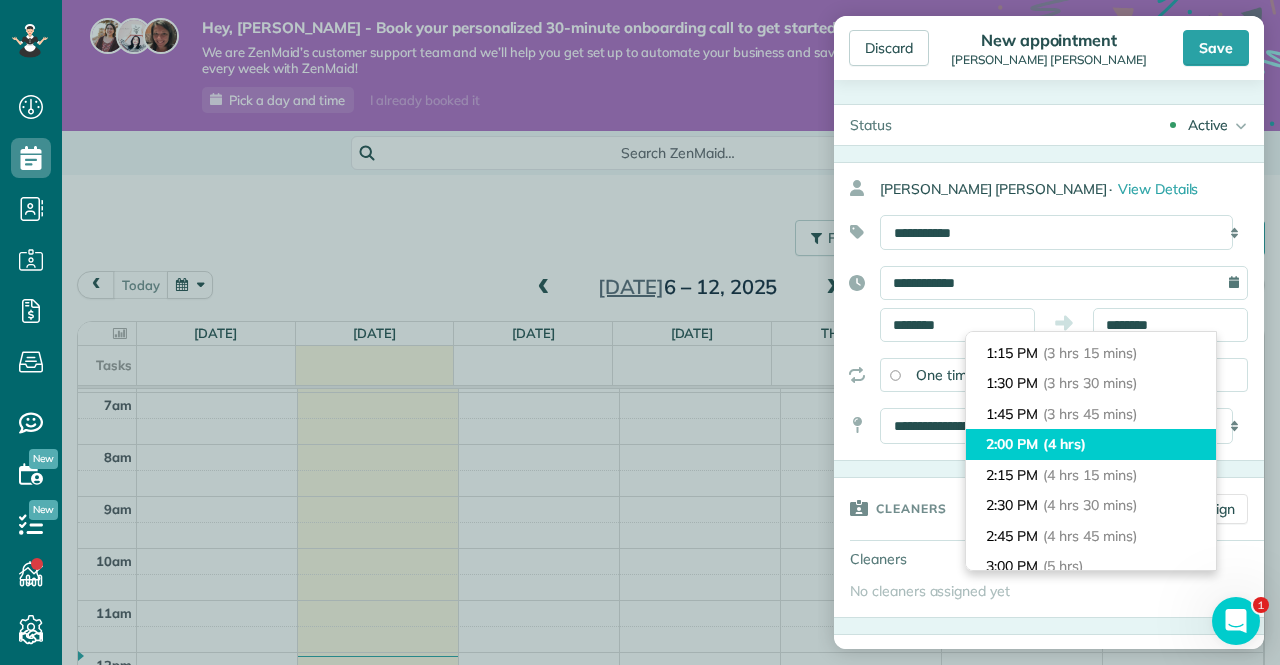 type on "*******" 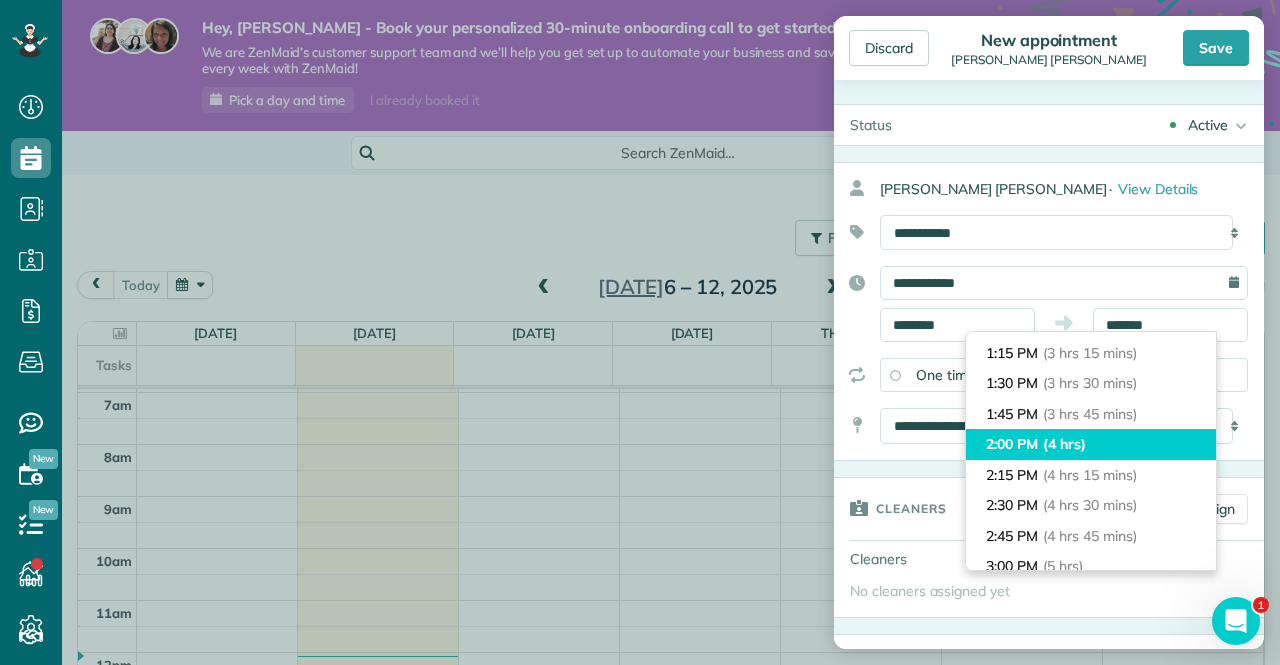 click on "2:00 PM  (4 hrs)" at bounding box center [1091, 444] 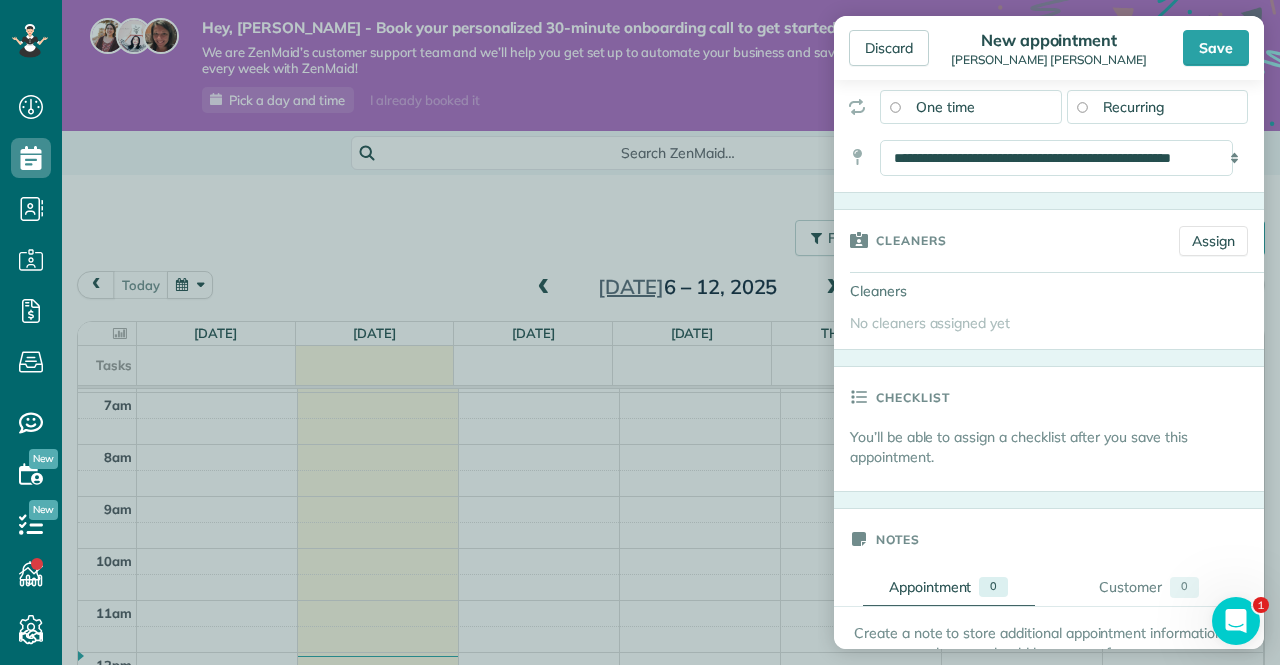 scroll, scrollTop: 300, scrollLeft: 0, axis: vertical 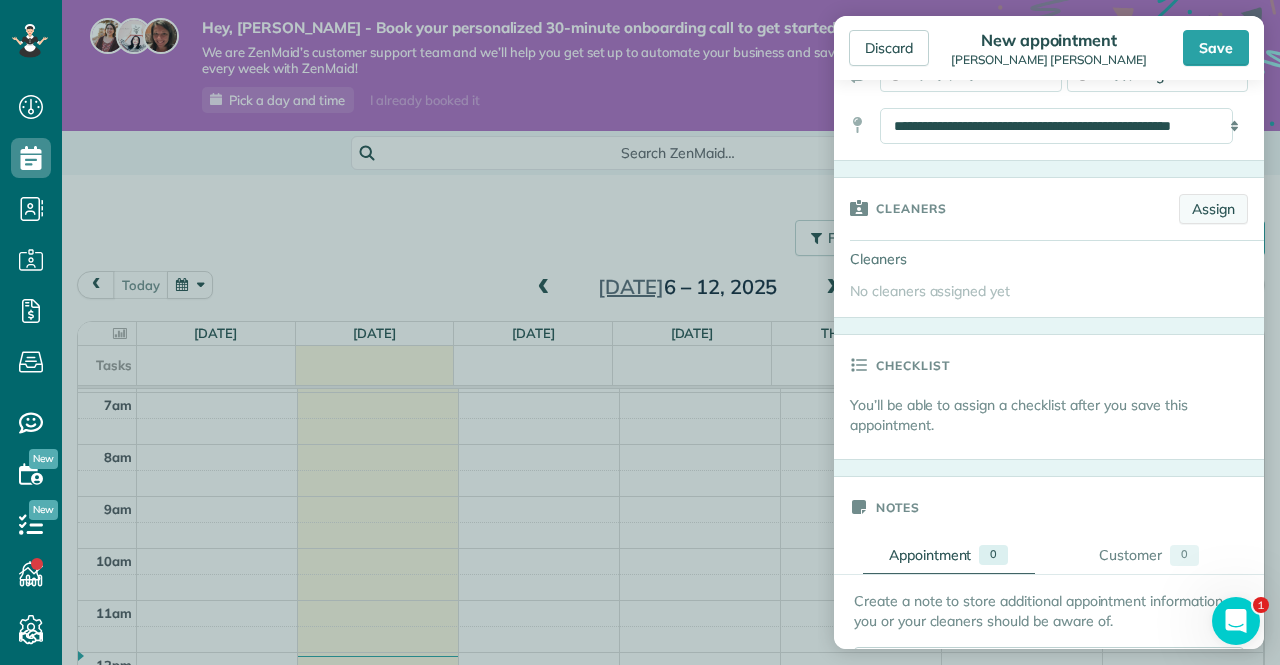 click on "Assign" at bounding box center (1213, 209) 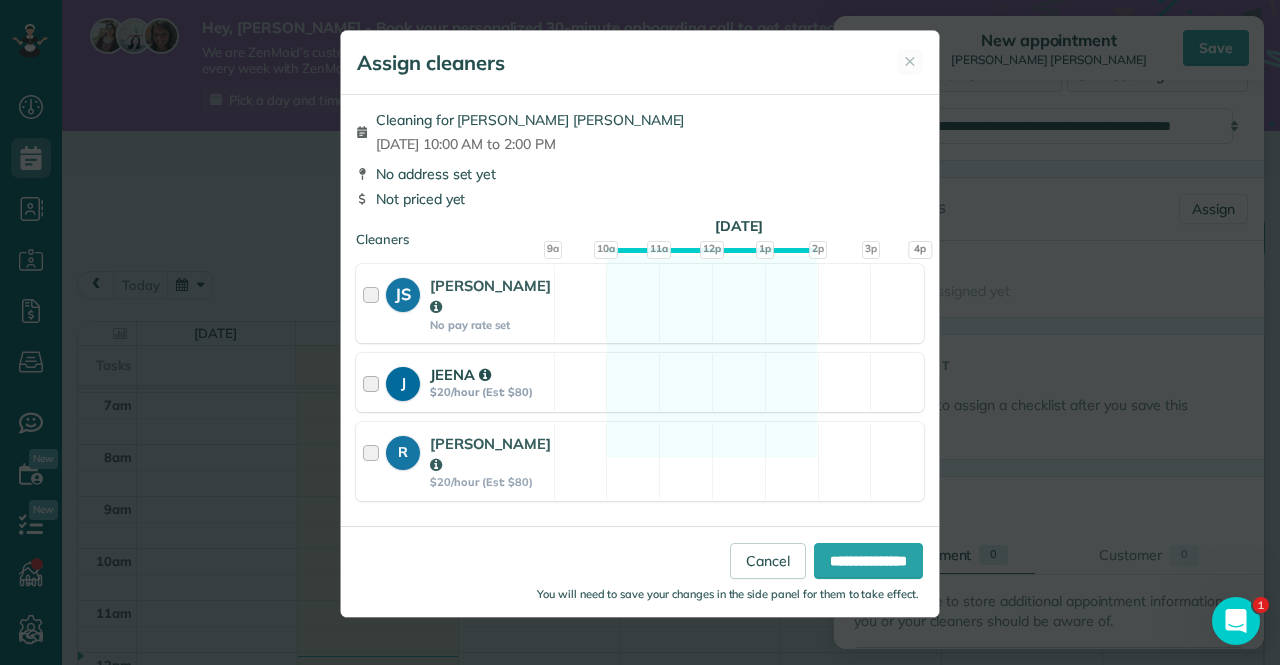 click at bounding box center [374, 382] 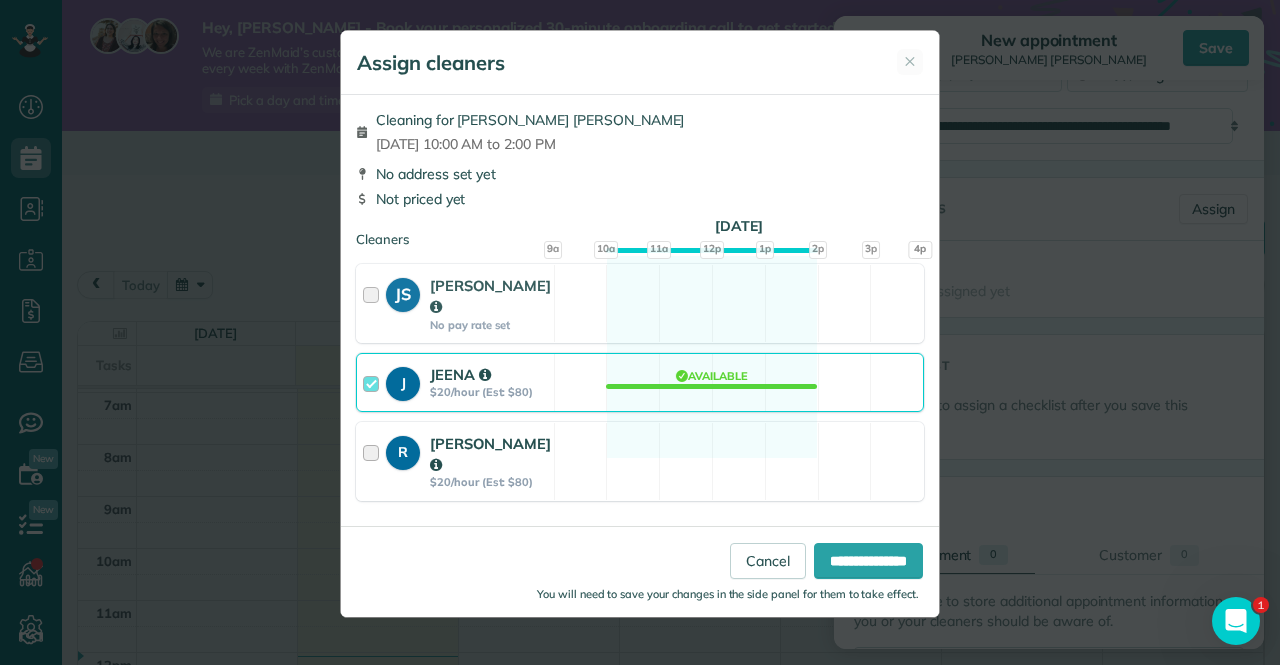 click at bounding box center (374, 461) 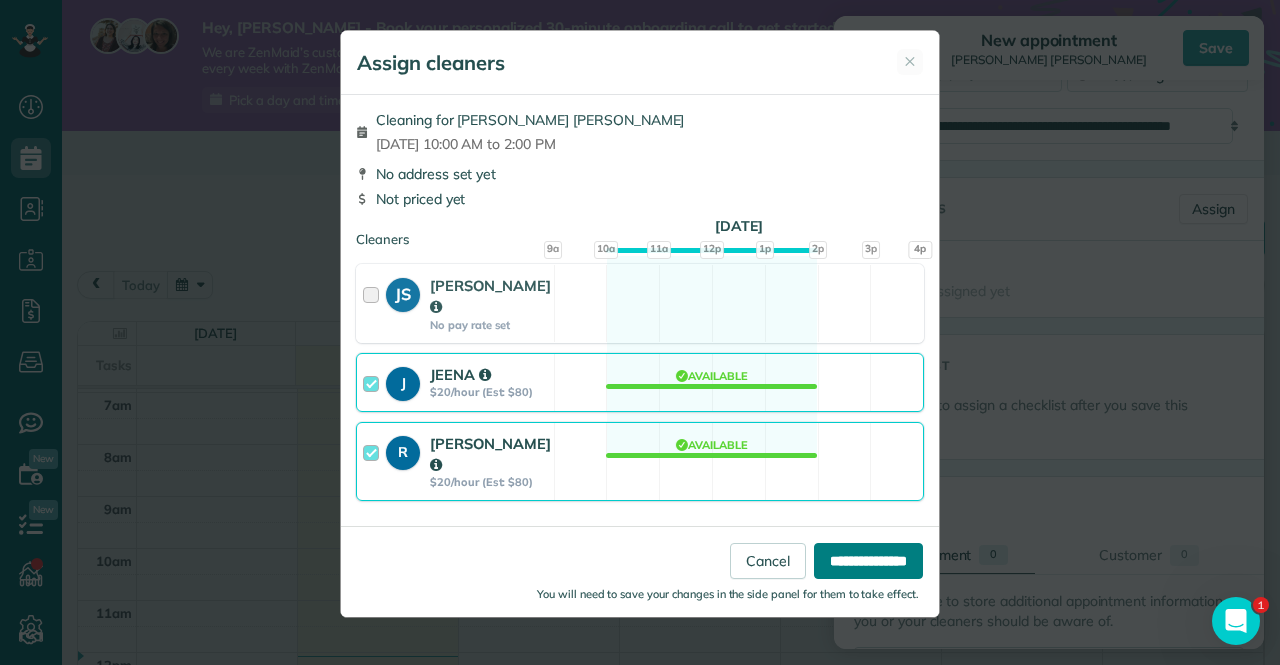 click on "**********" at bounding box center (868, 561) 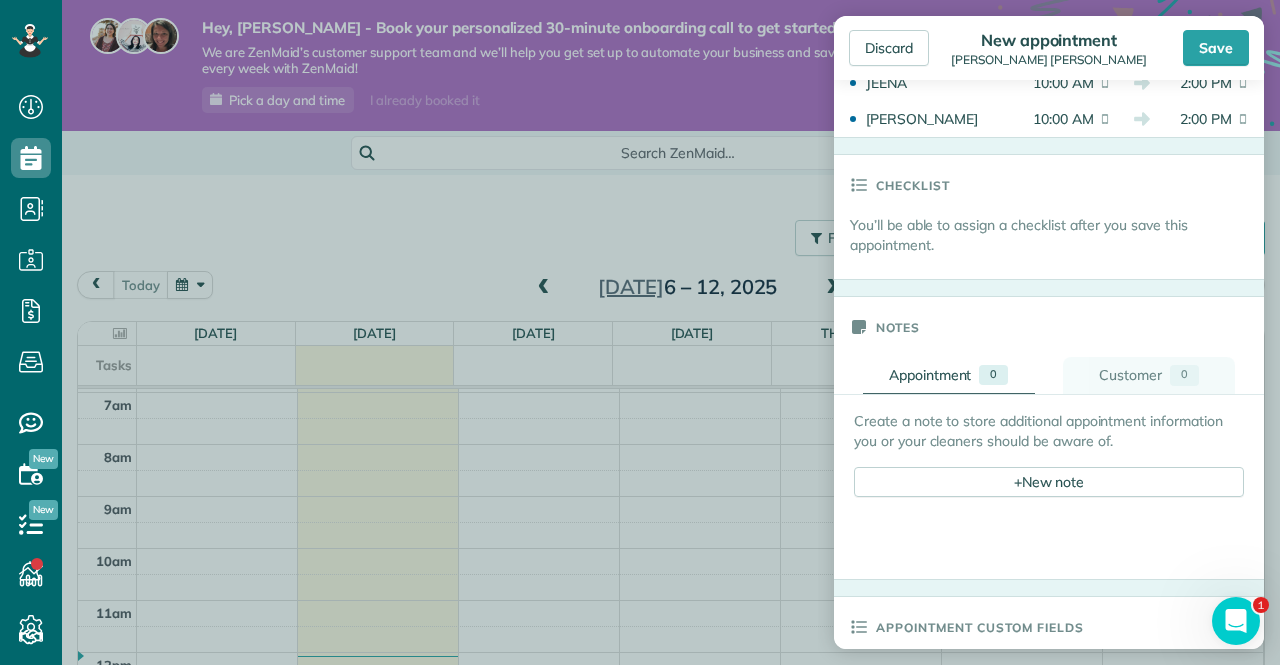 scroll, scrollTop: 600, scrollLeft: 0, axis: vertical 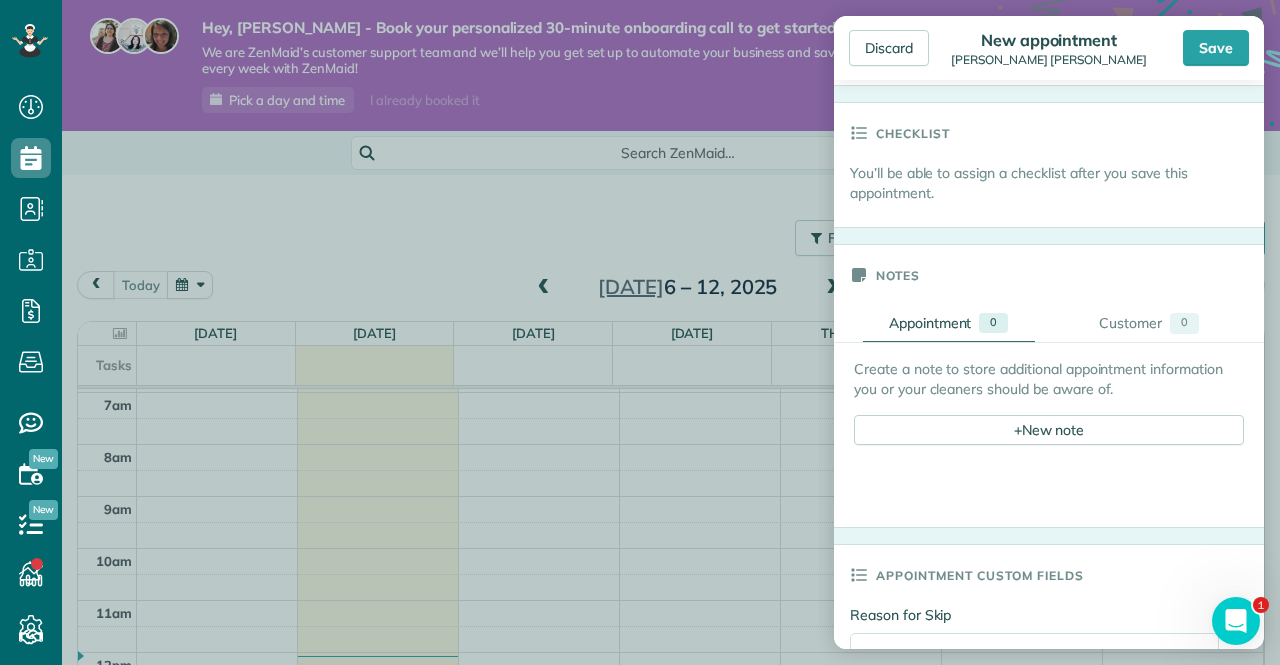 click 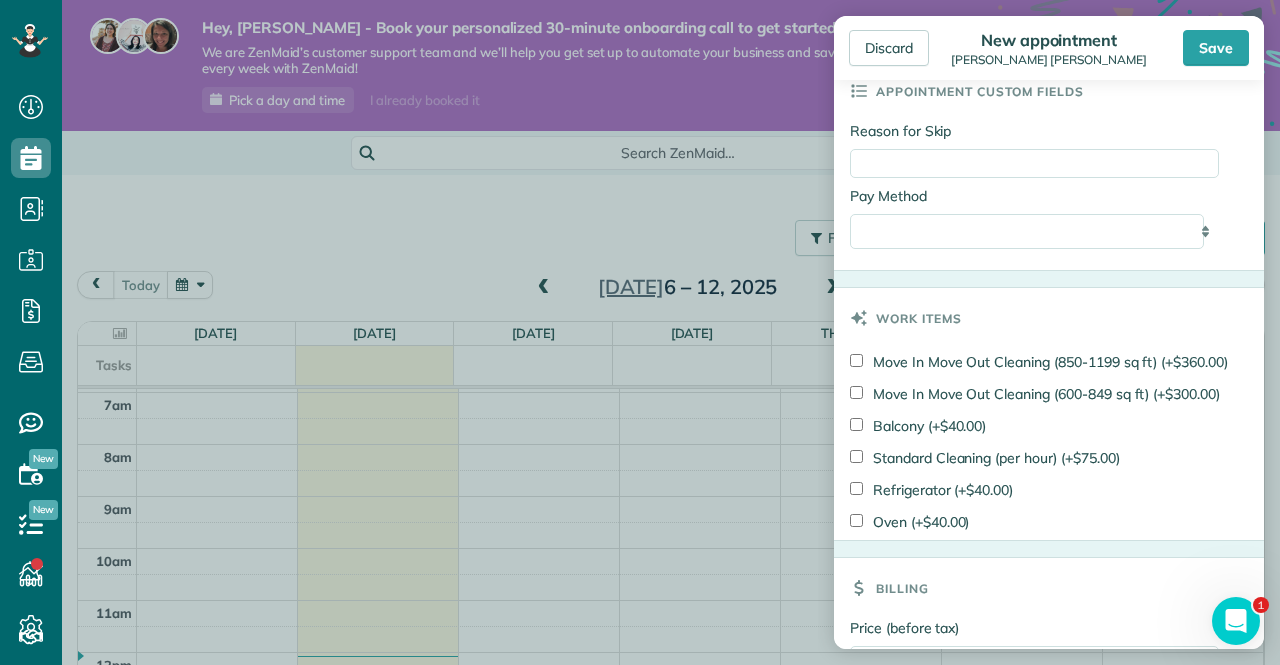 scroll, scrollTop: 1100, scrollLeft: 0, axis: vertical 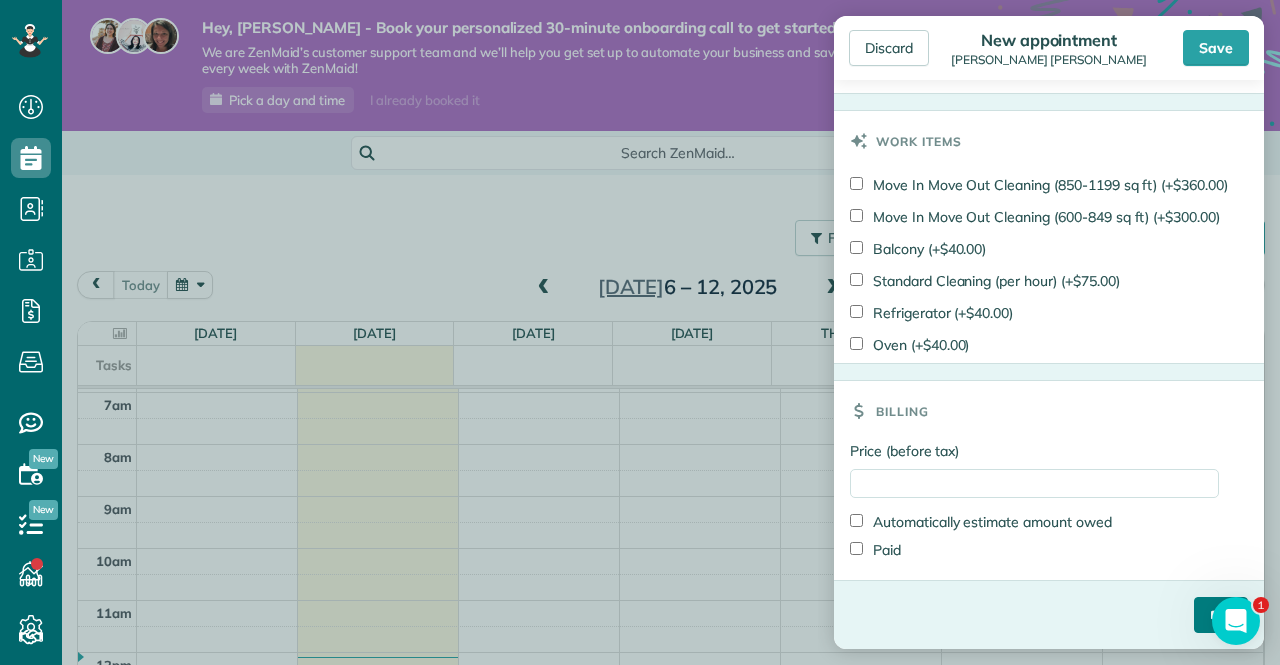 click on "****" at bounding box center [1221, 615] 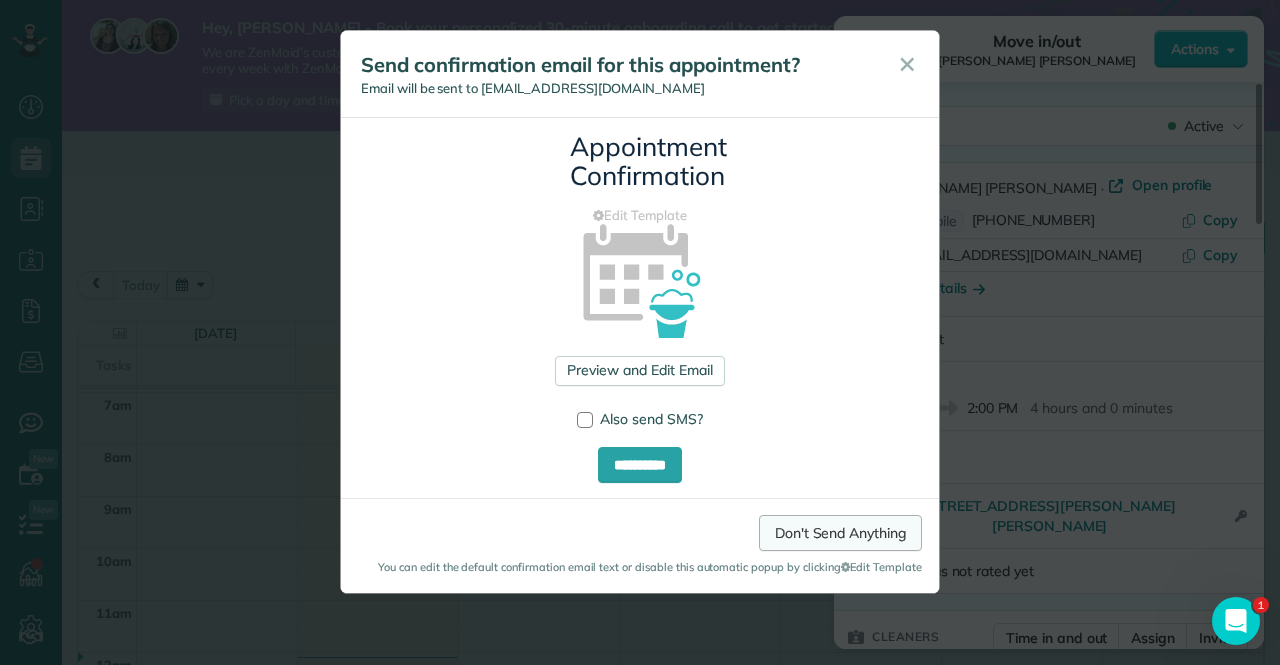 click on "Don't Send Anything" at bounding box center (840, 533) 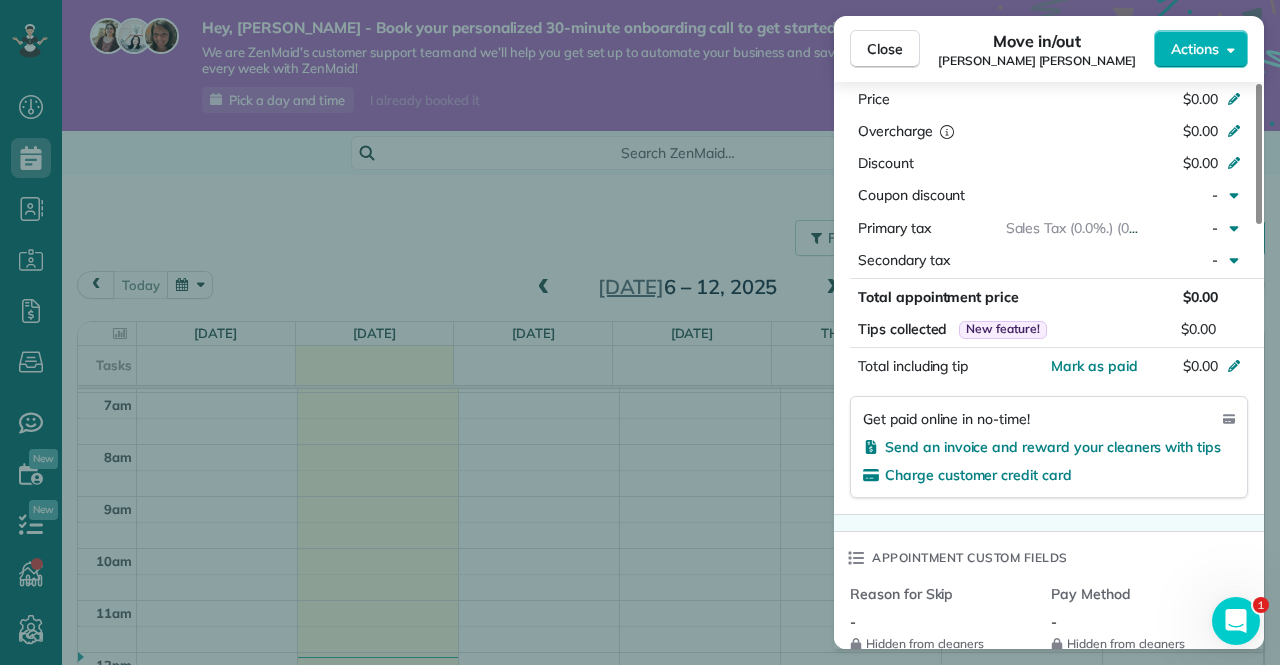 scroll, scrollTop: 800, scrollLeft: 0, axis: vertical 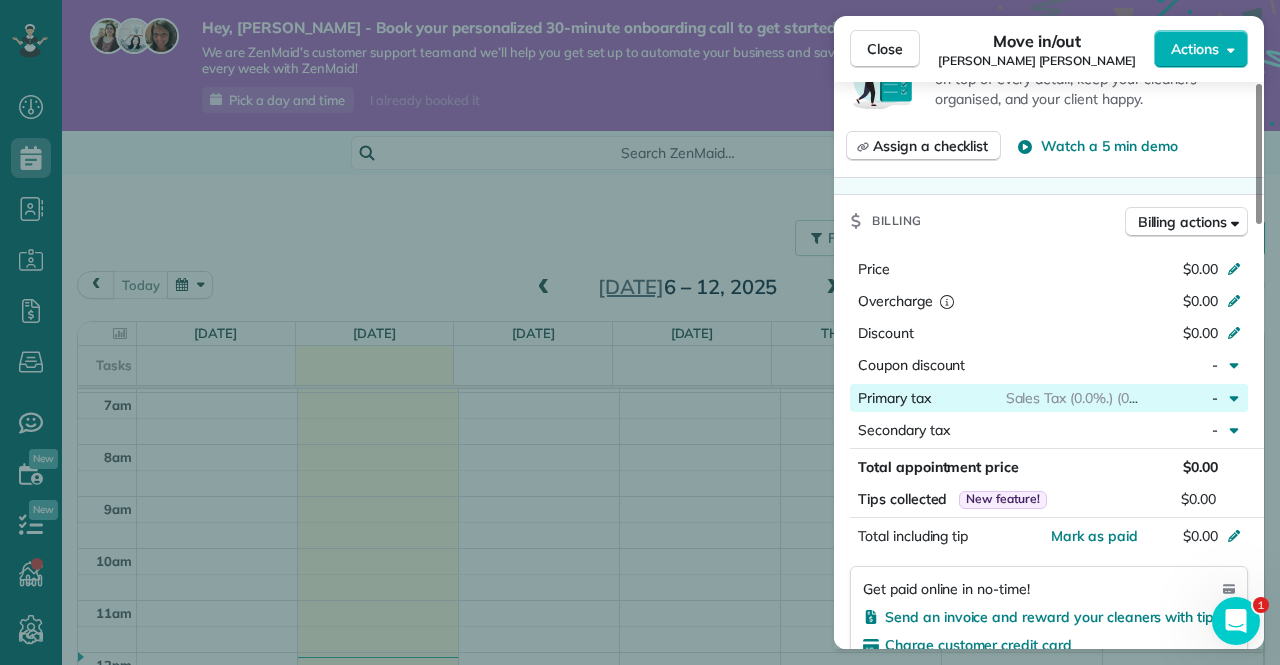 click 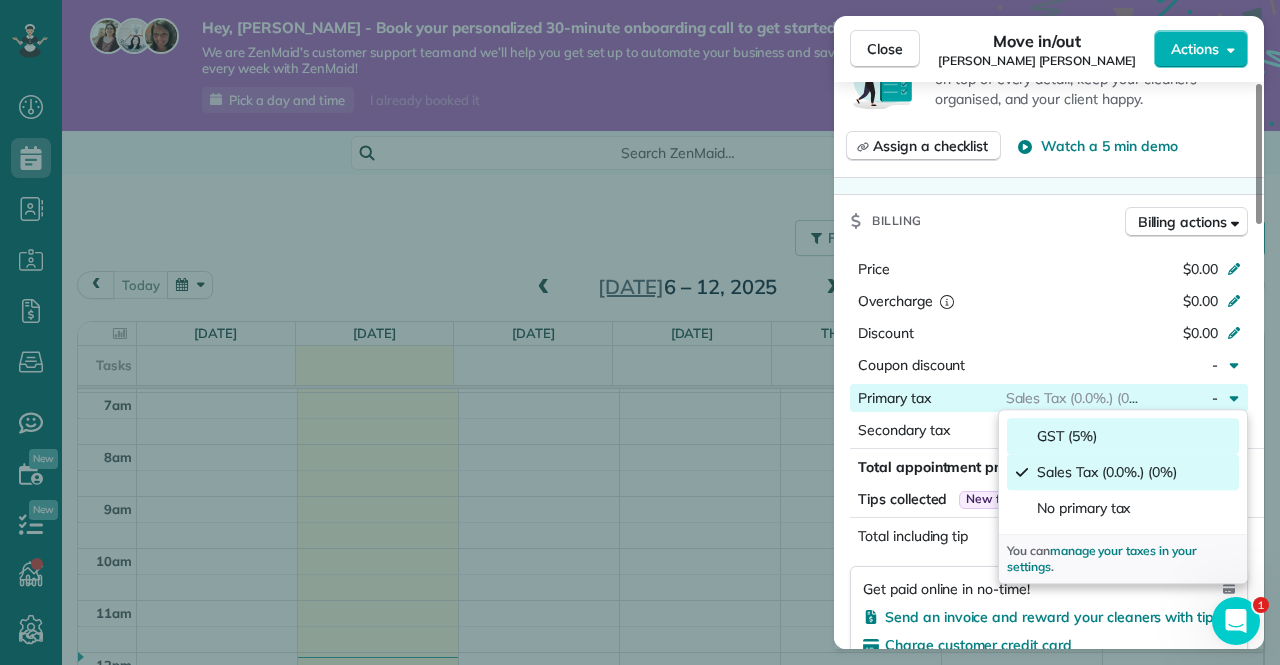 click on "GST (5%)" at bounding box center (1067, 436) 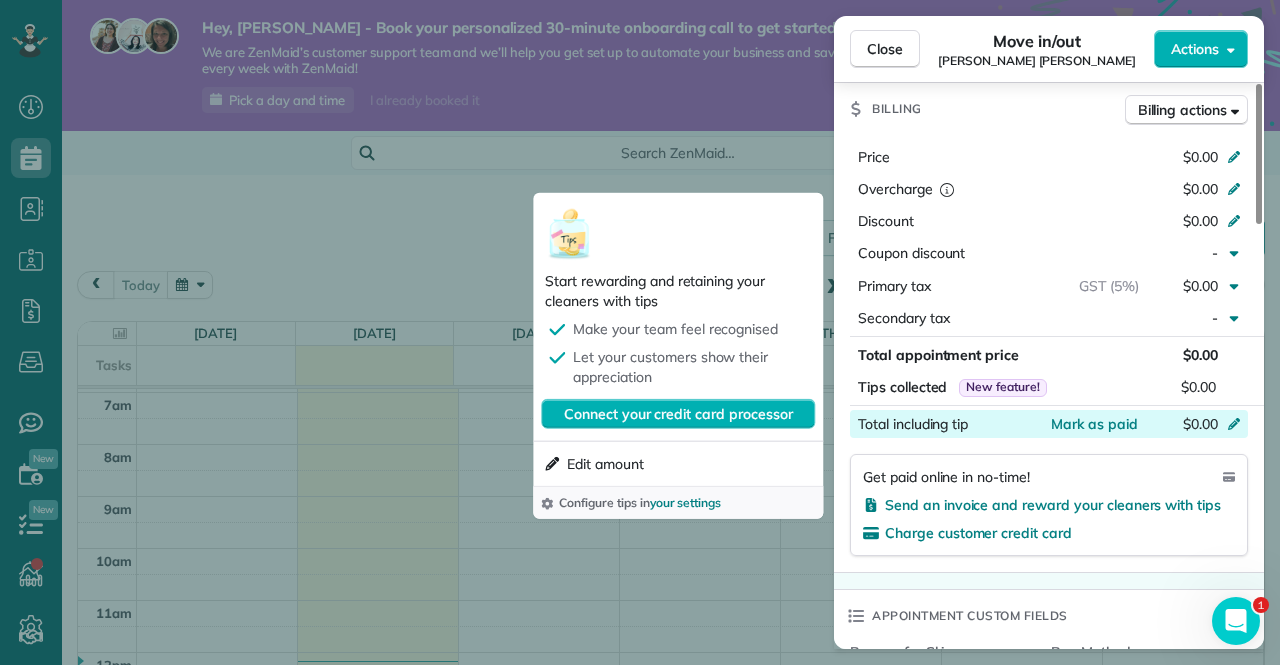 scroll, scrollTop: 1000, scrollLeft: 0, axis: vertical 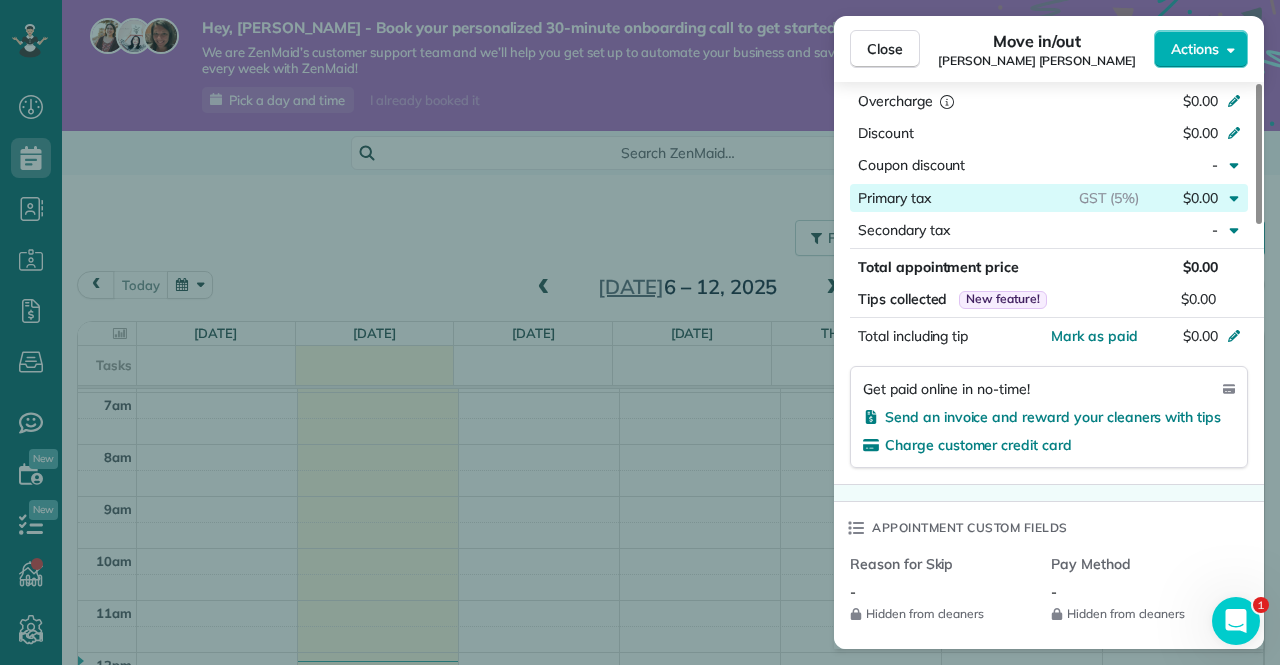click 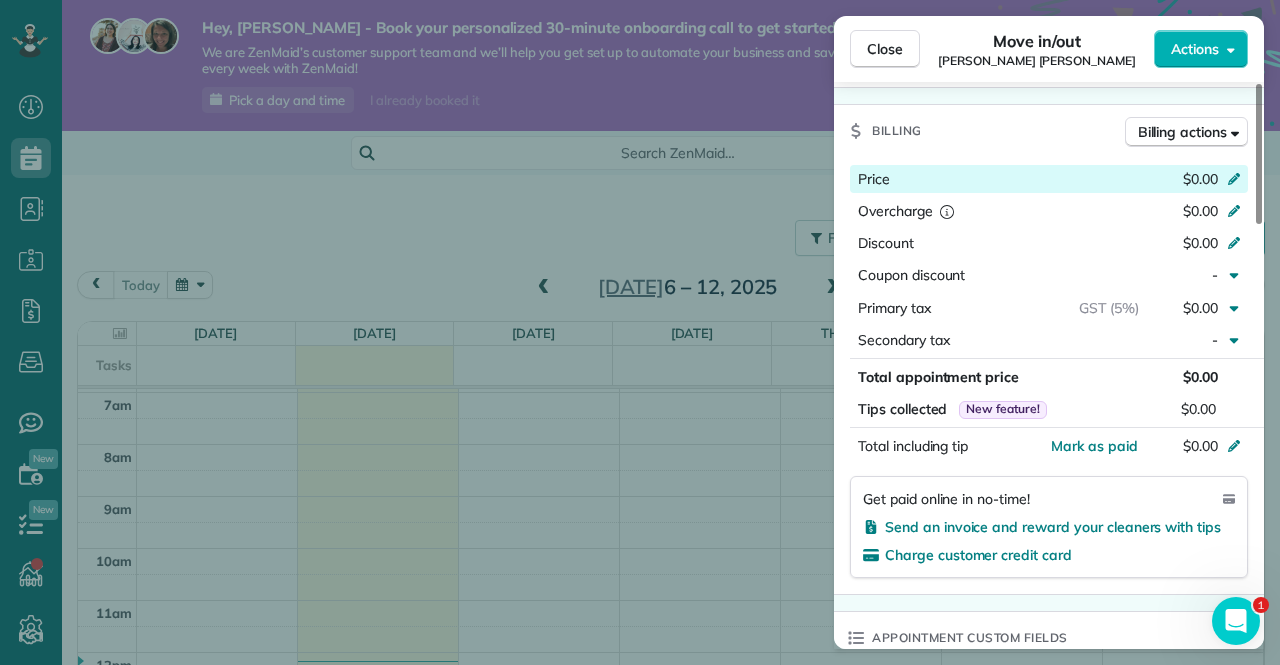 scroll, scrollTop: 800, scrollLeft: 0, axis: vertical 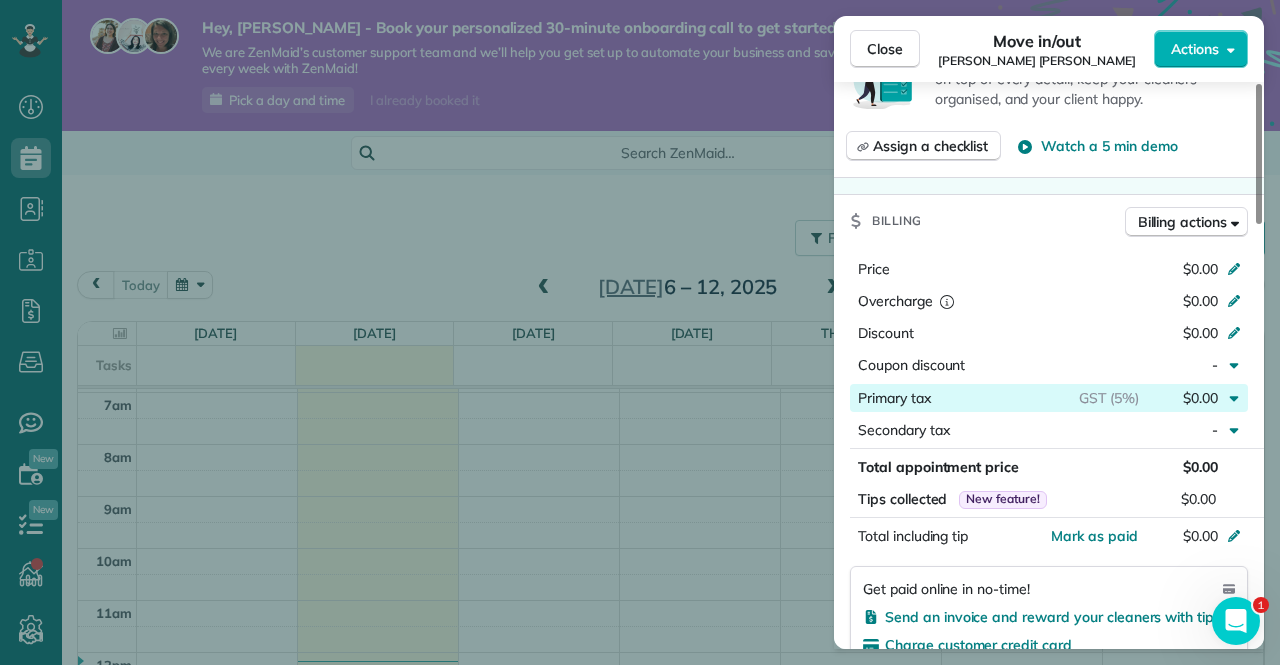 click 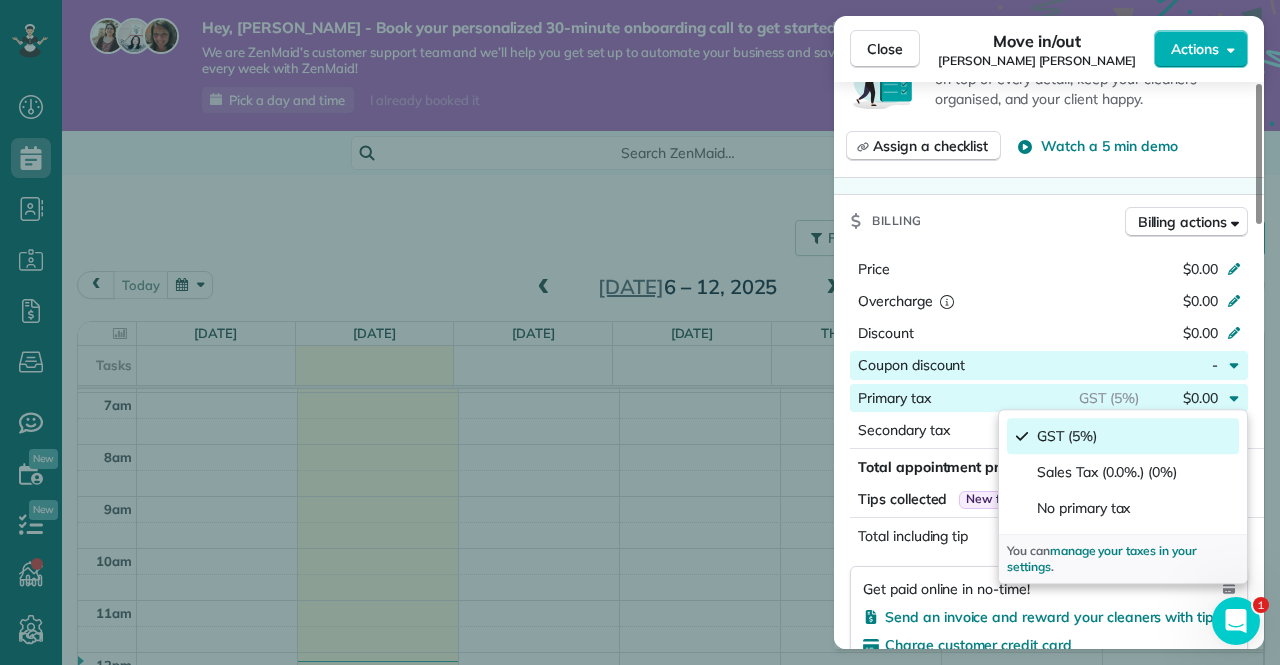 click 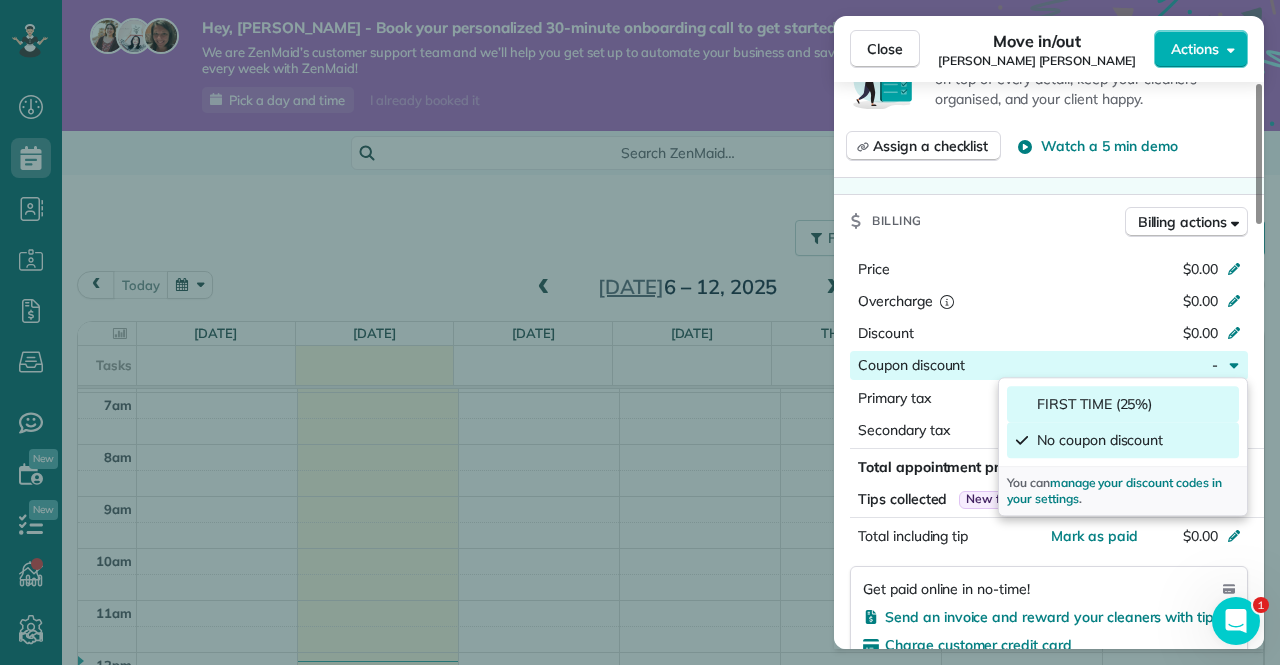 click on "FIRST TIME (25%)" at bounding box center (1094, 404) 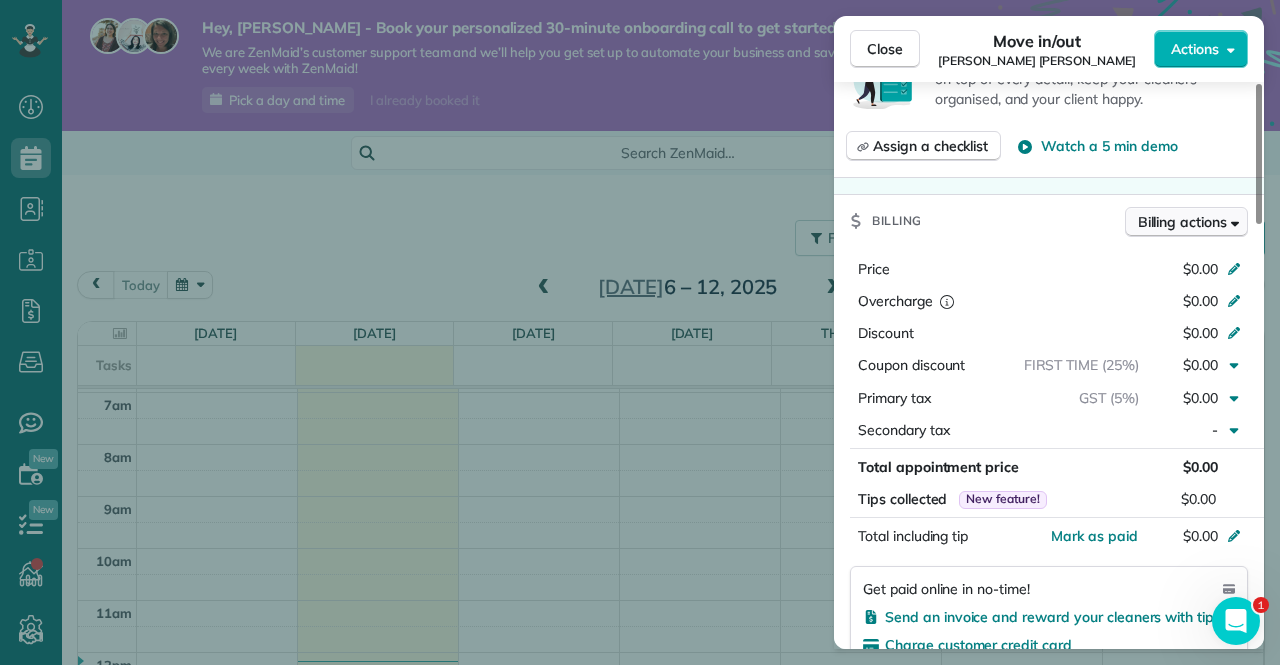 click 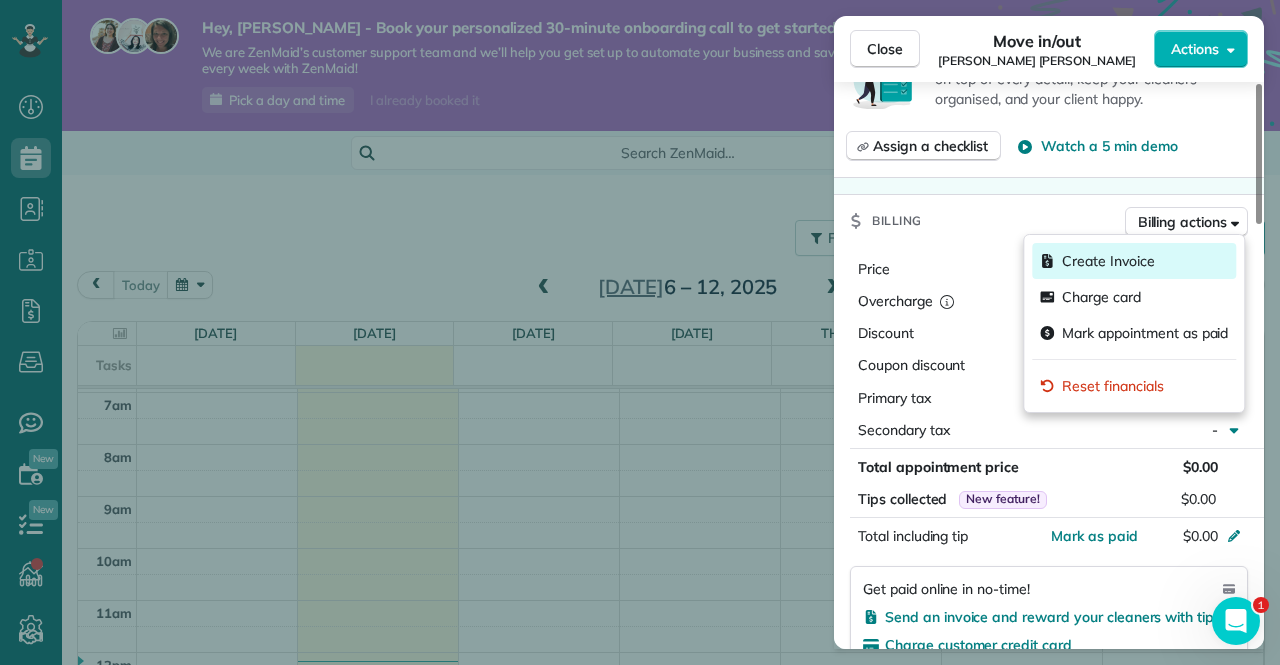click on "Create Invoice" at bounding box center (1108, 261) 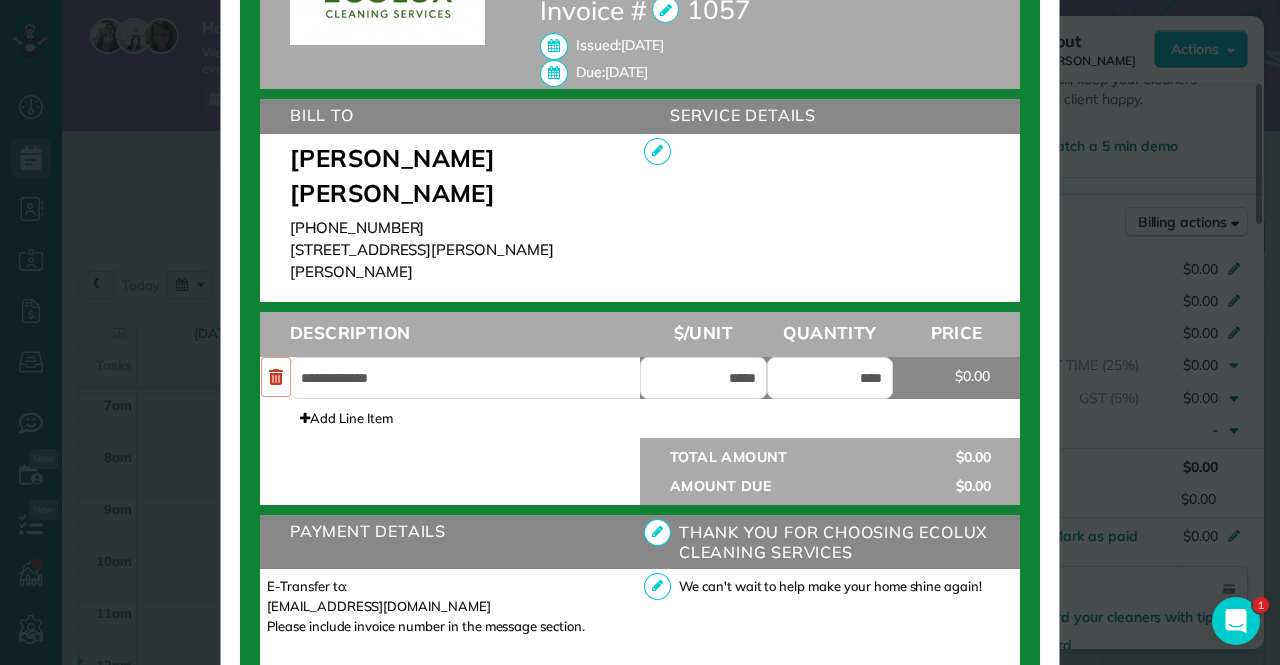 scroll, scrollTop: 706, scrollLeft: 0, axis: vertical 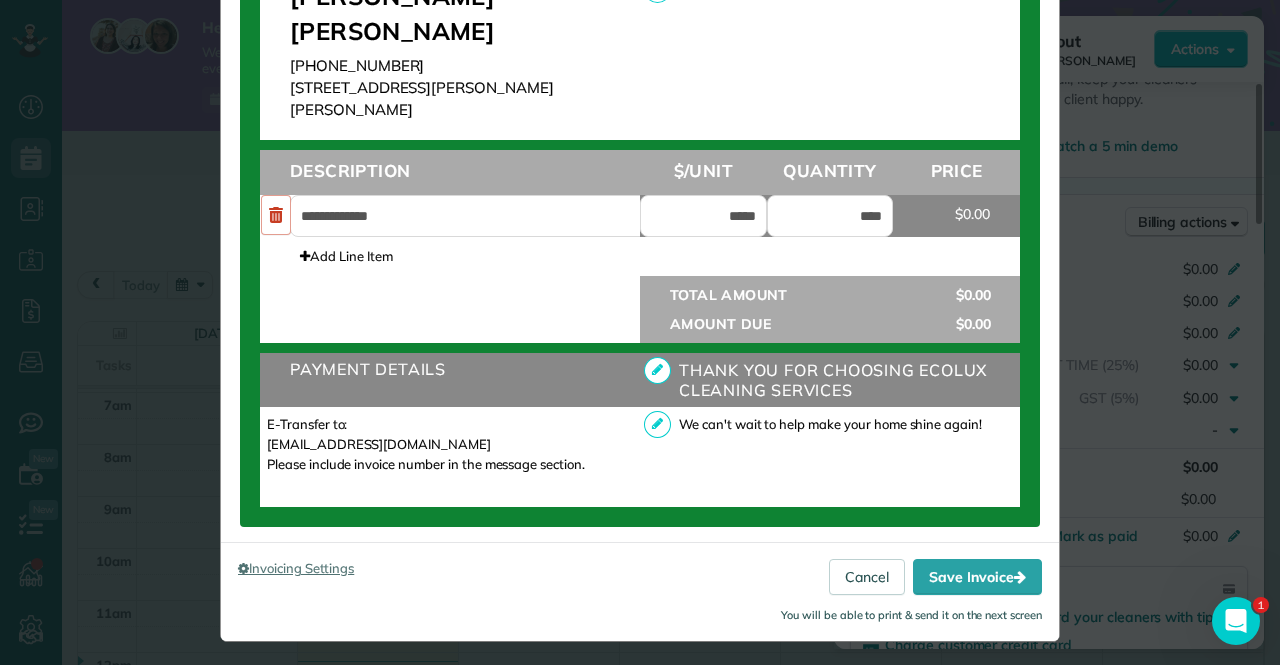 drag, startPoint x: 382, startPoint y: 241, endPoint x: 343, endPoint y: 267, distance: 46.872166 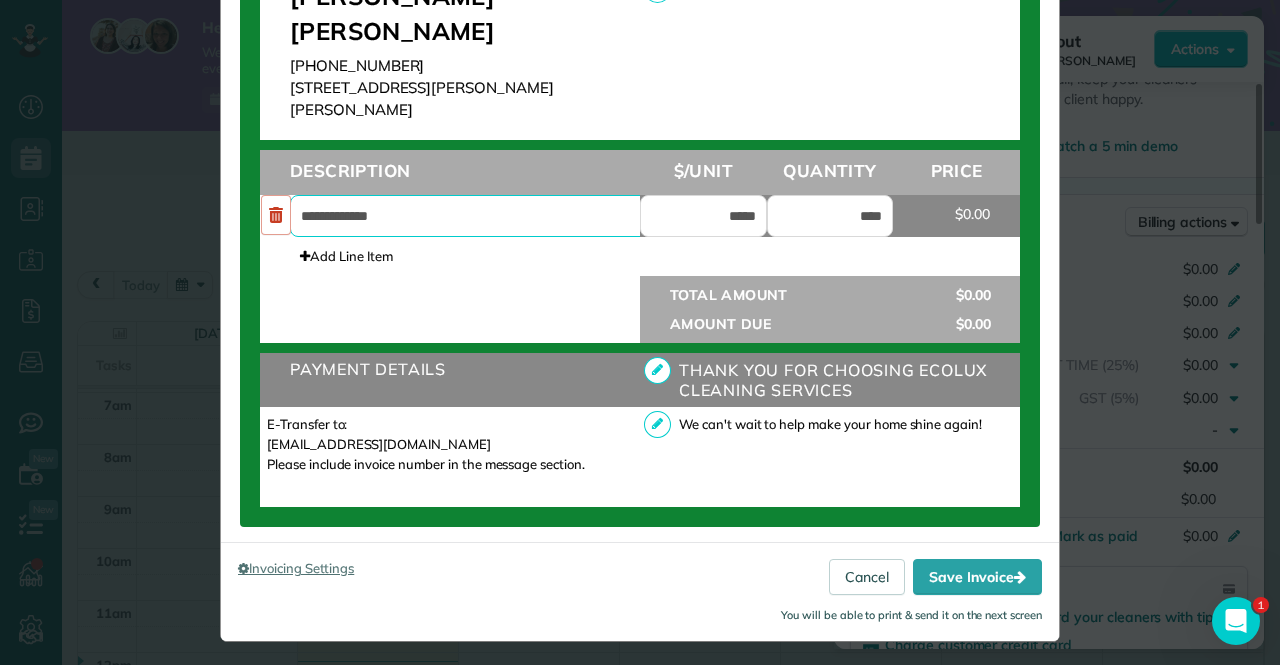 click on "**********" at bounding box center (480, 216) 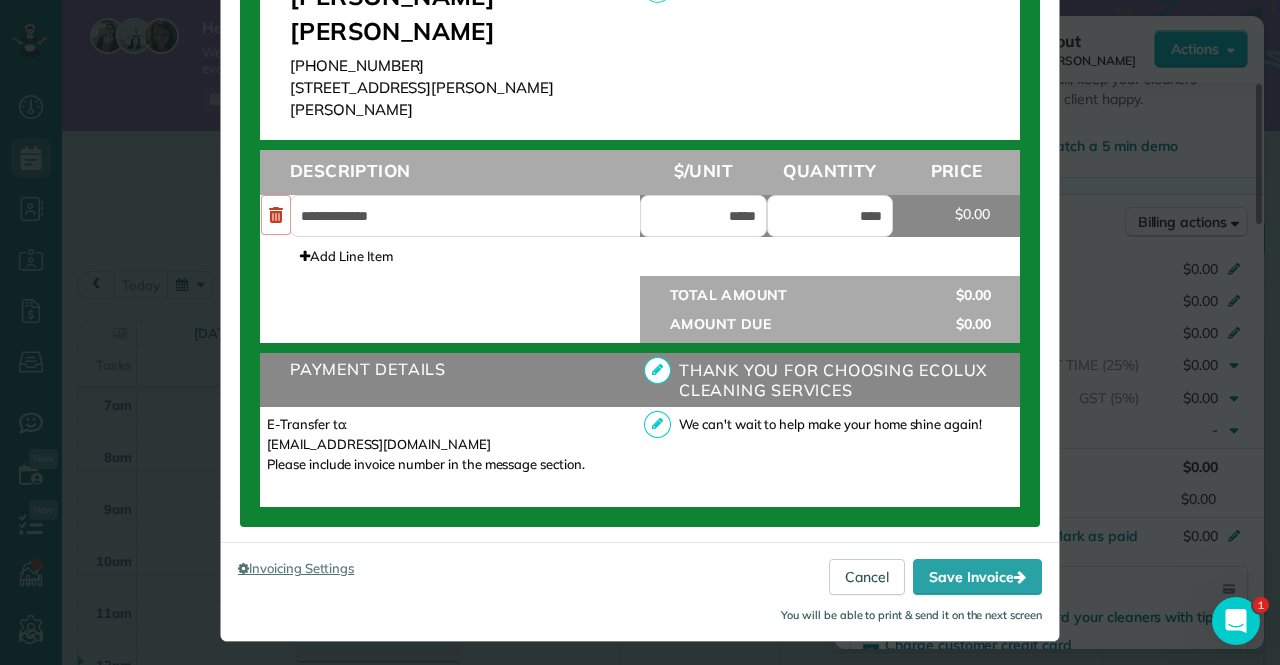 drag, startPoint x: 414, startPoint y: 192, endPoint x: 371, endPoint y: 254, distance: 75.45197 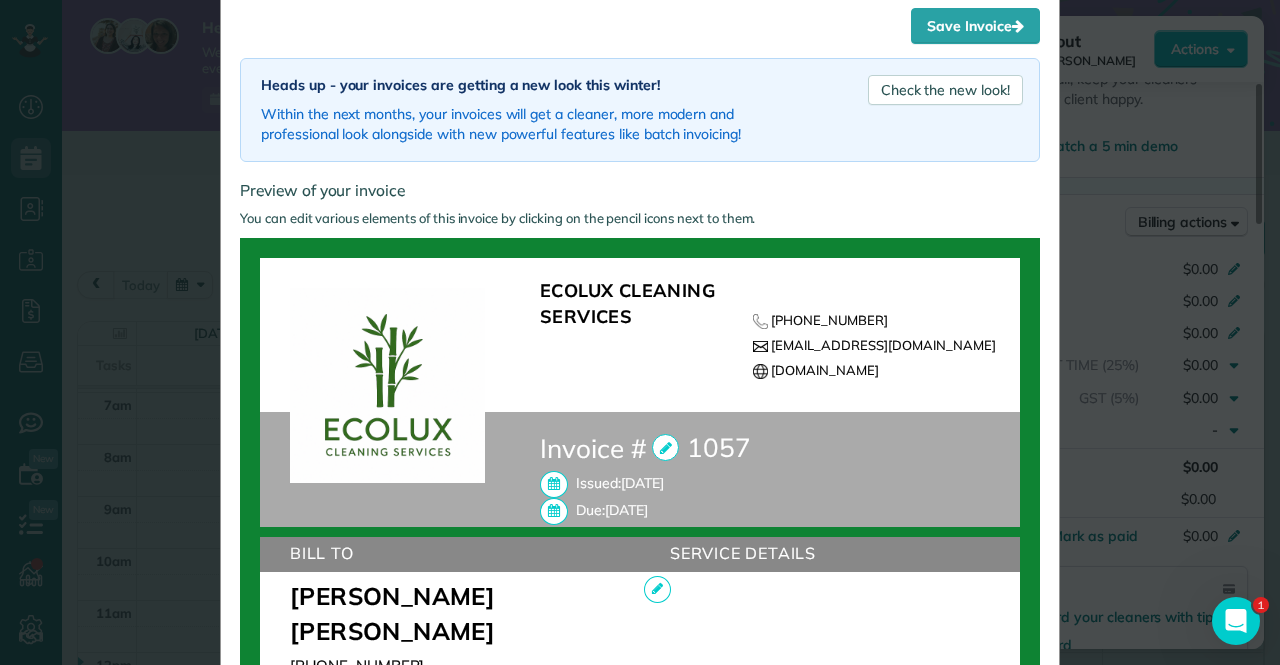 scroll, scrollTop: 0, scrollLeft: 0, axis: both 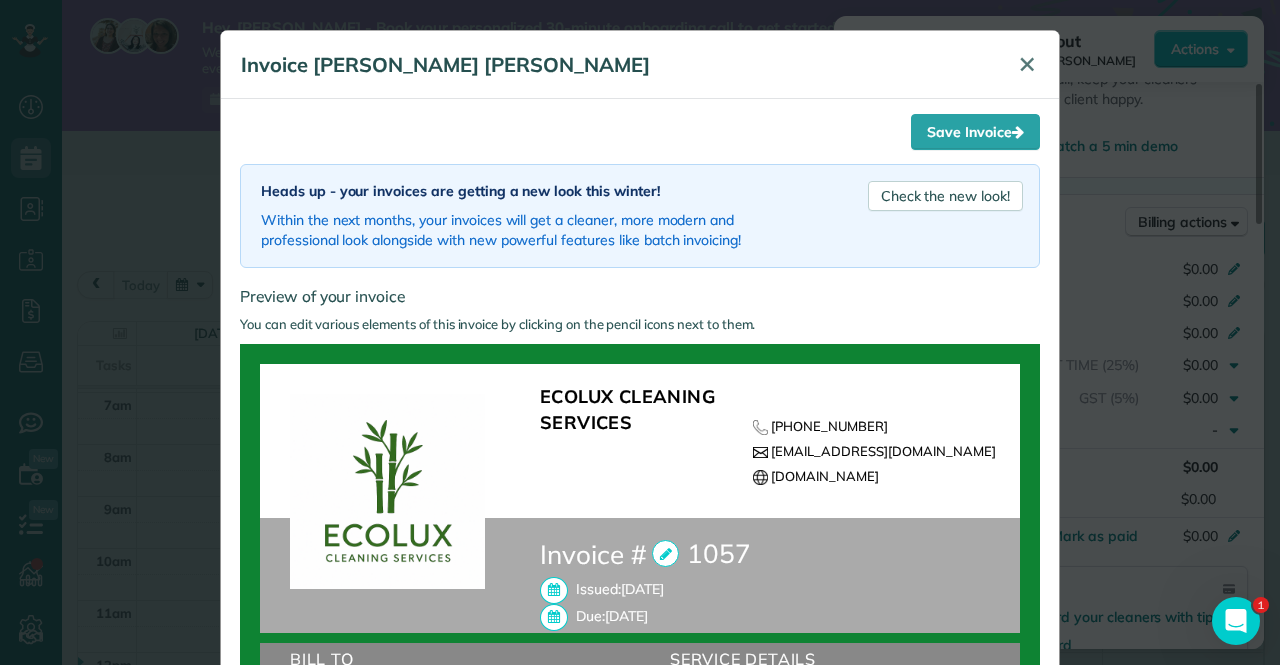 click on "✕" at bounding box center (1027, 64) 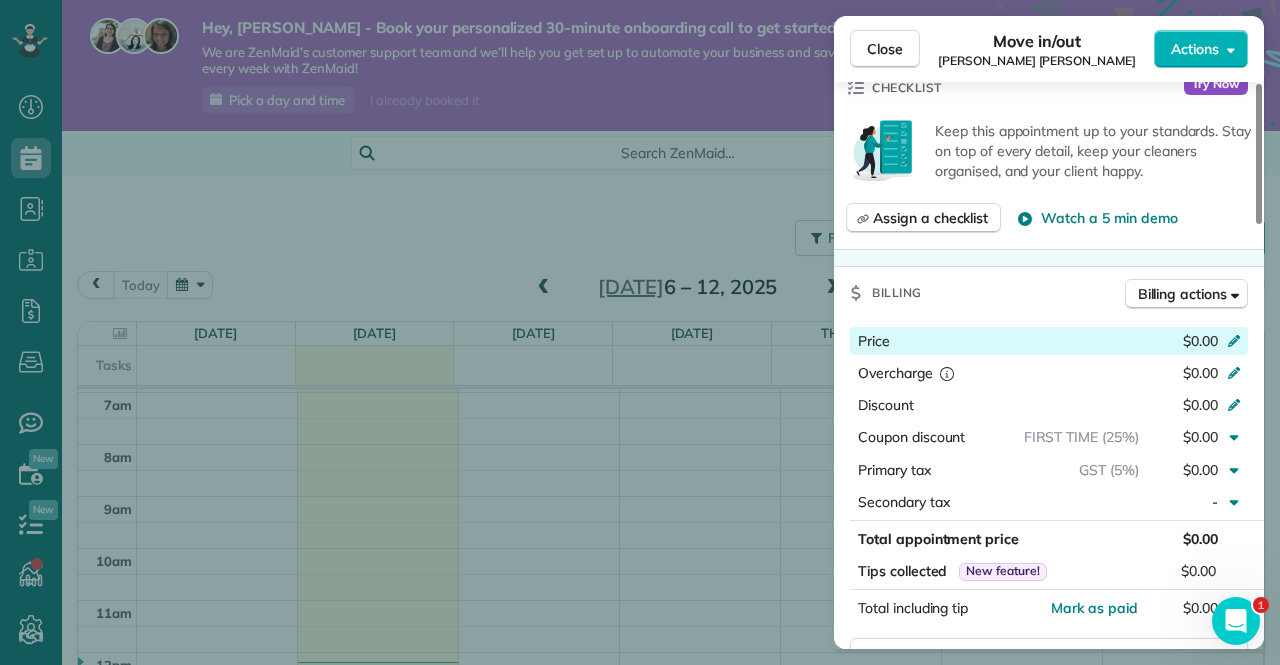 scroll, scrollTop: 700, scrollLeft: 0, axis: vertical 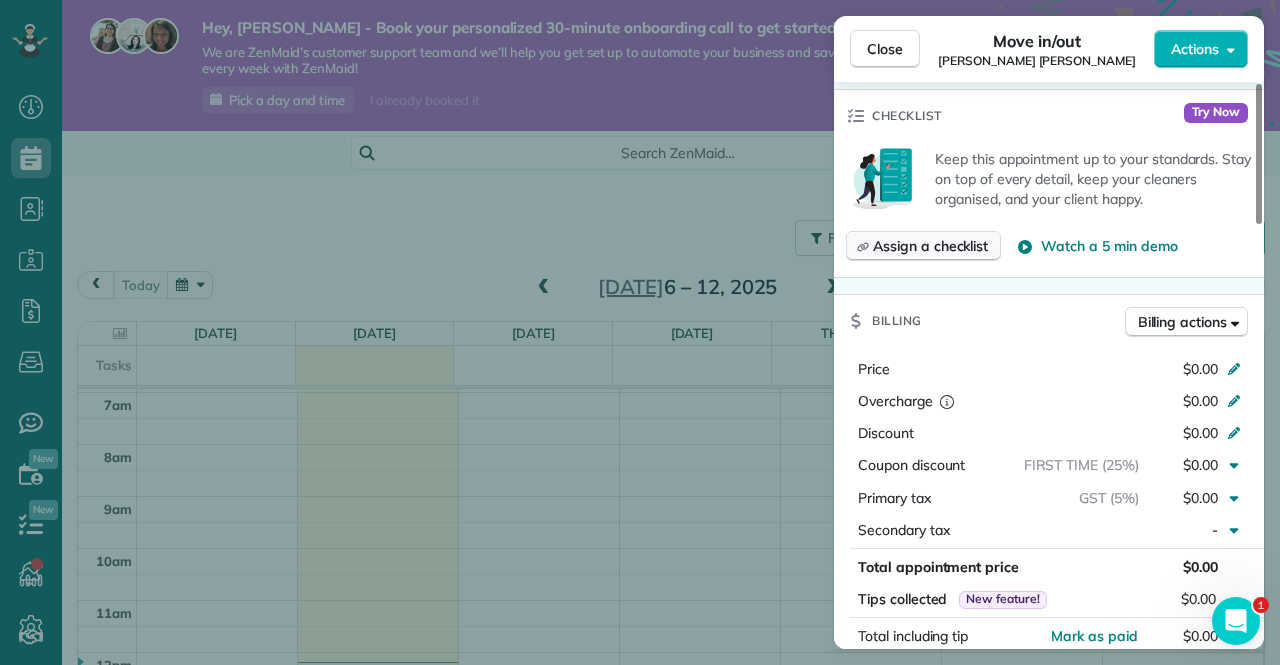 click on "Assign a checklist" at bounding box center [930, 246] 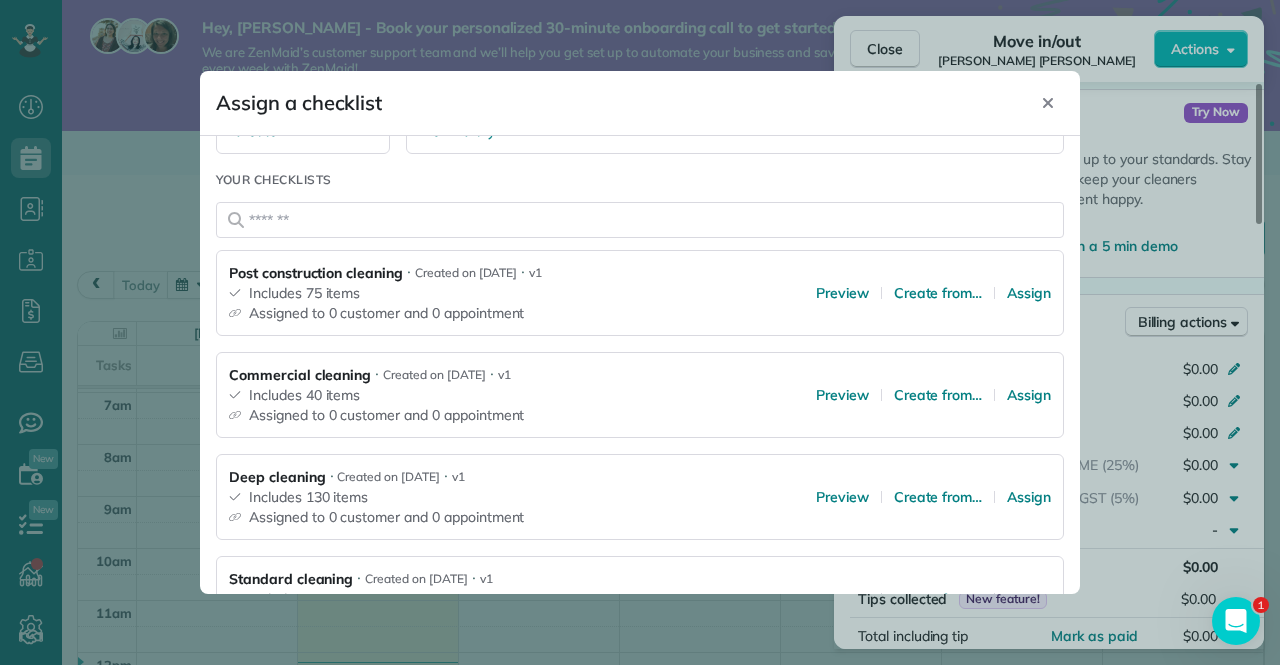 scroll, scrollTop: 397, scrollLeft: 0, axis: vertical 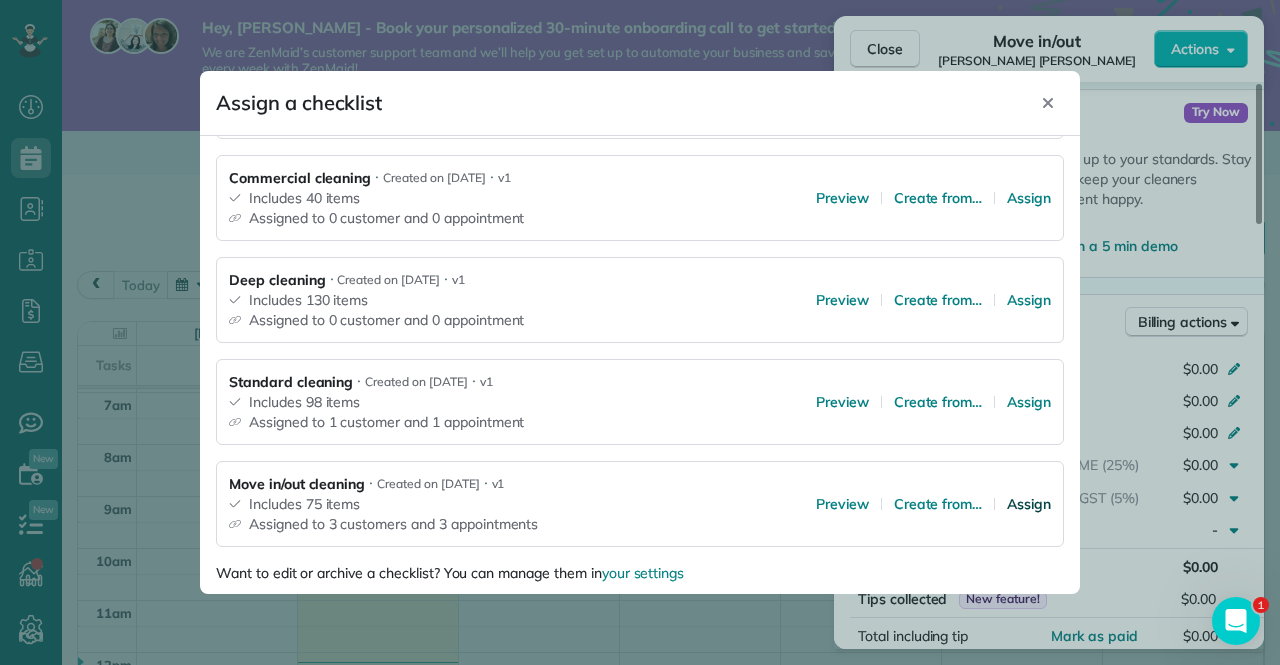click on "Assign" at bounding box center (1029, 504) 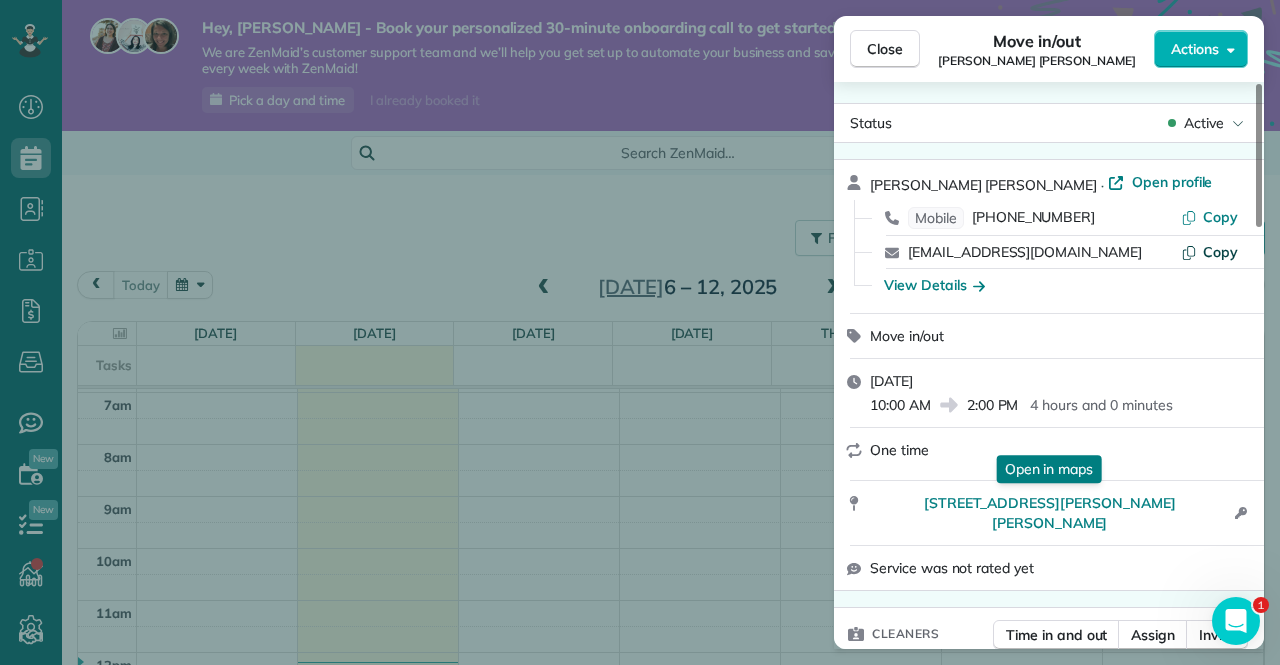 scroll, scrollTop: 0, scrollLeft: 0, axis: both 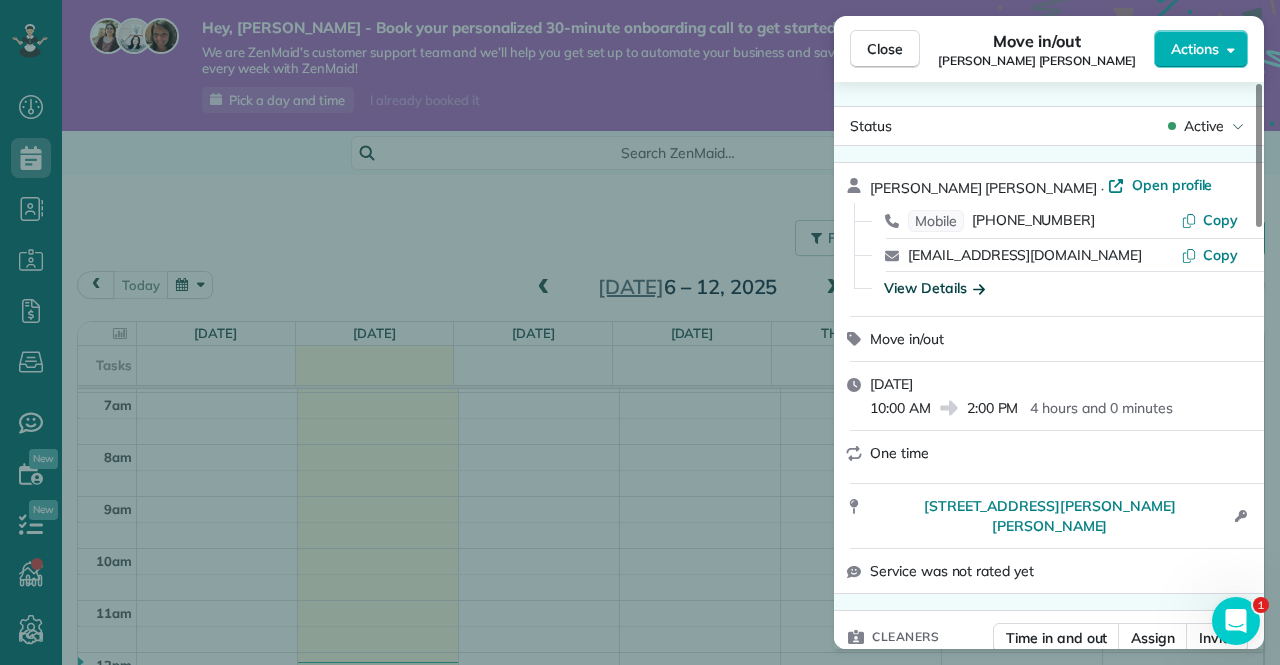 click on "View Details" at bounding box center (934, 288) 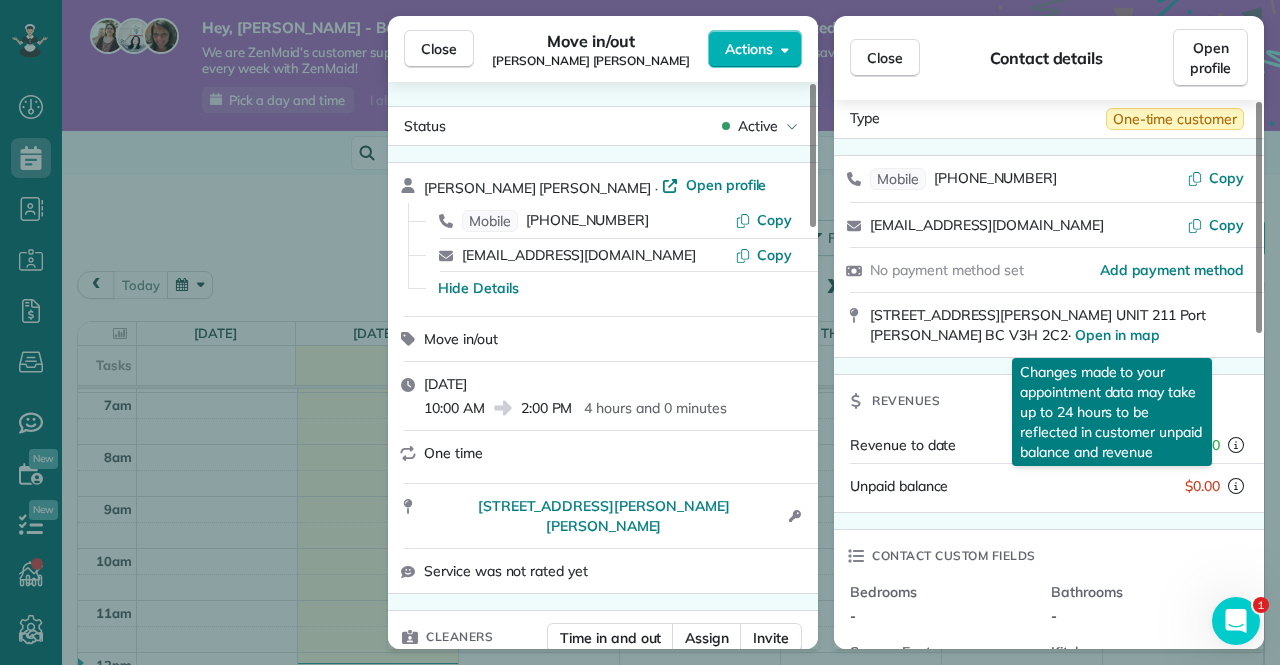 scroll, scrollTop: 0, scrollLeft: 0, axis: both 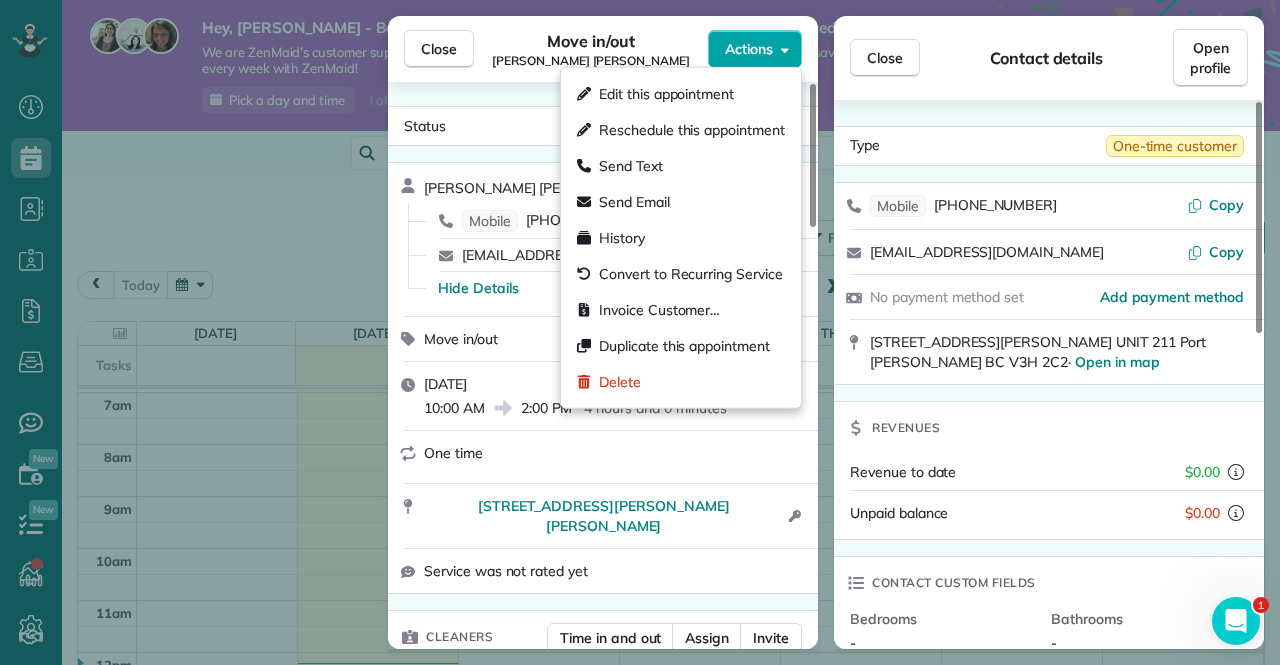 click on "Actions" at bounding box center [755, 49] 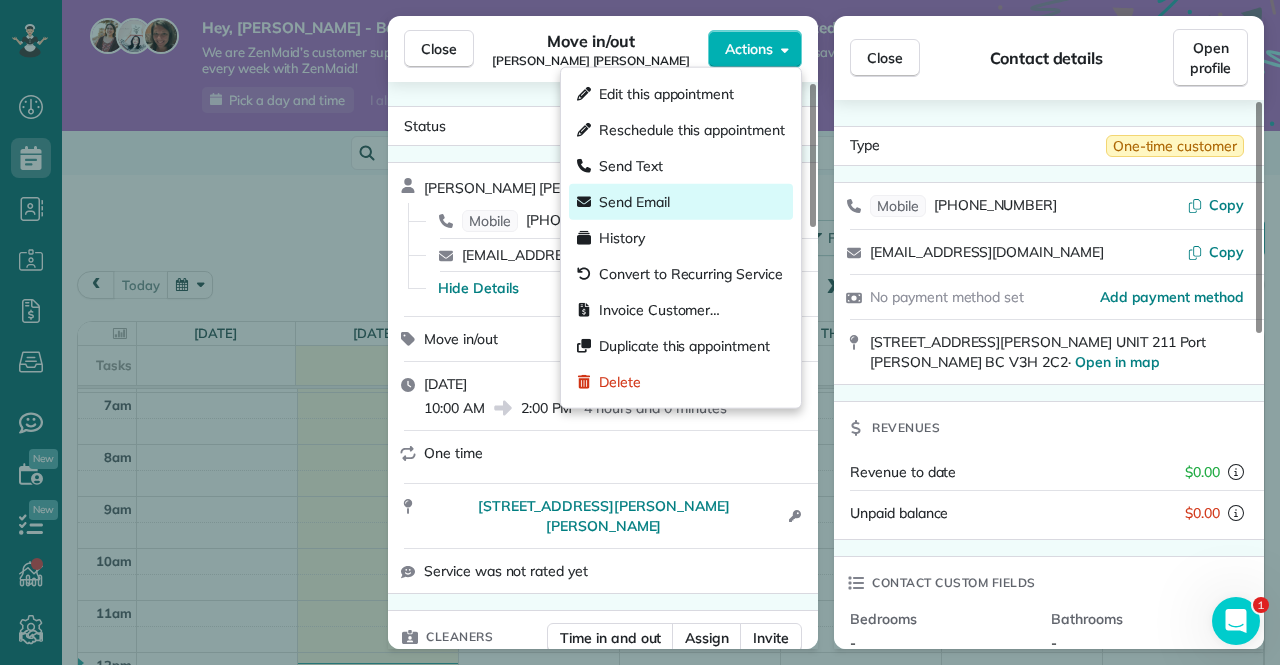 click on "Send Email" at bounding box center (681, 202) 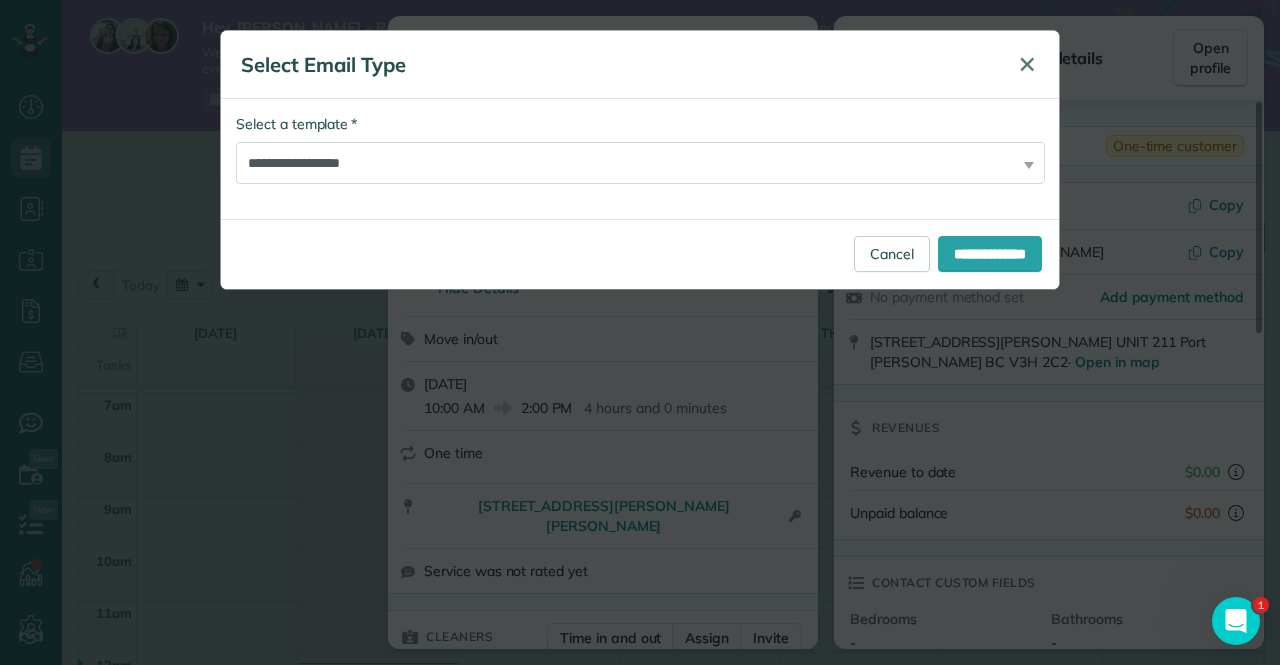 click on "✕" at bounding box center (1027, 64) 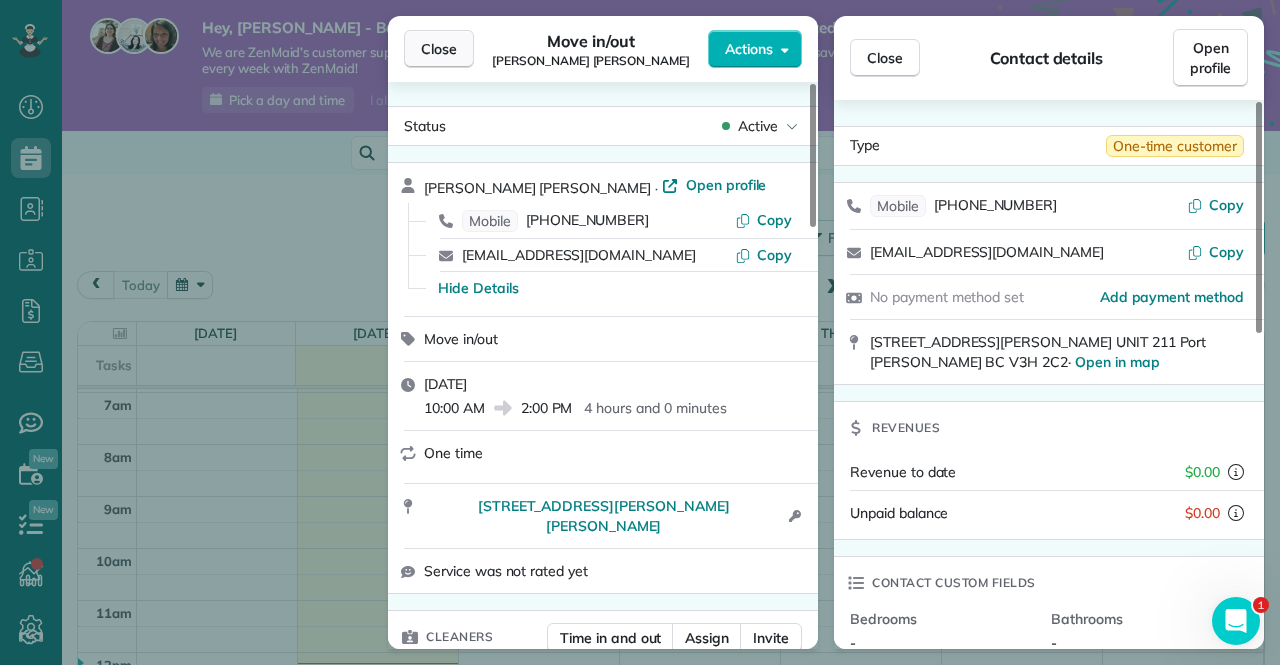 click on "Close" at bounding box center [439, 49] 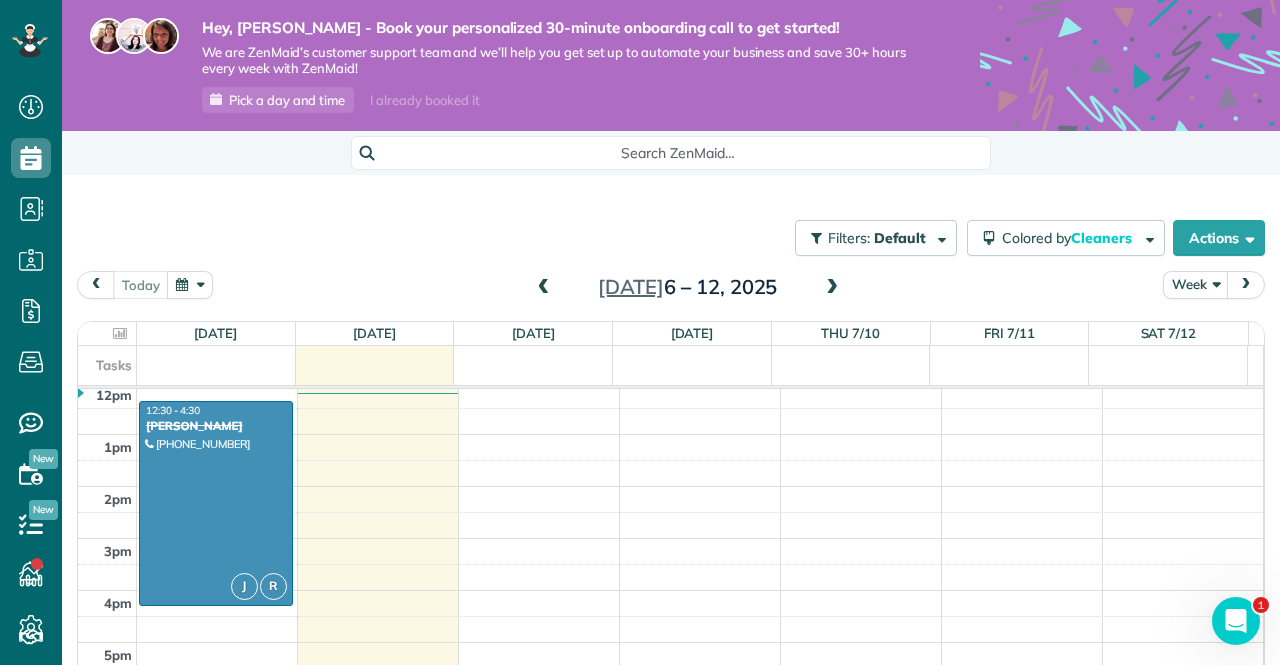 scroll, scrollTop: 537, scrollLeft: 0, axis: vertical 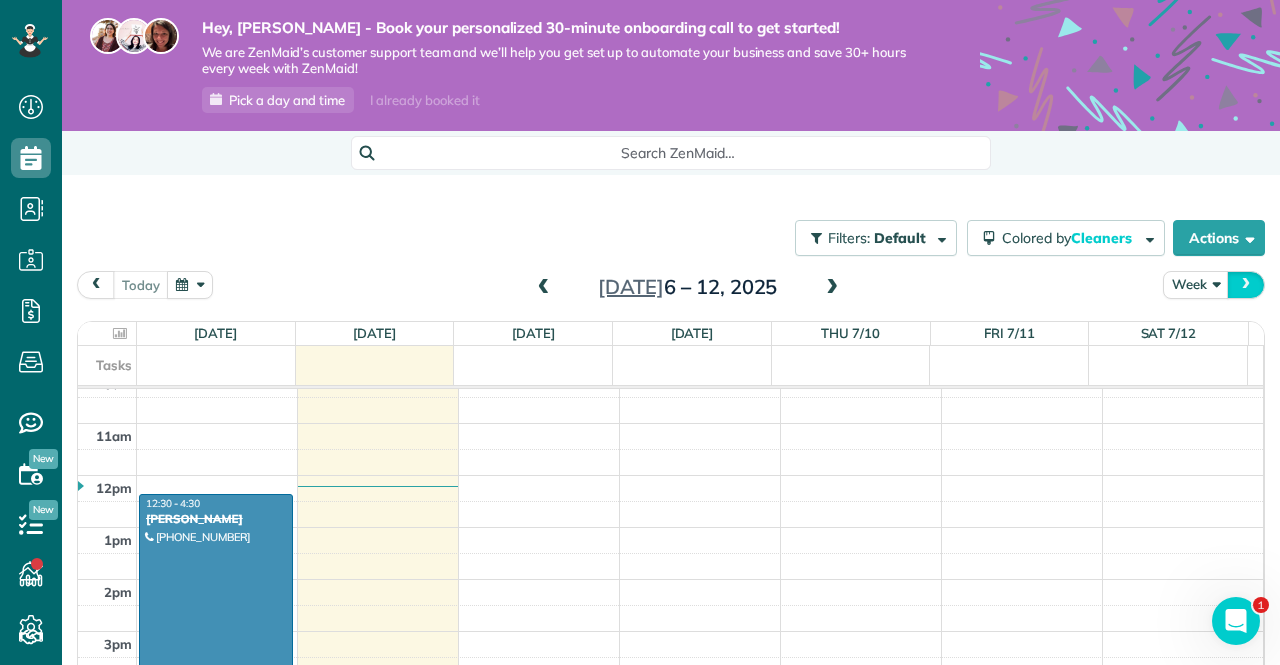 click at bounding box center [1246, 284] 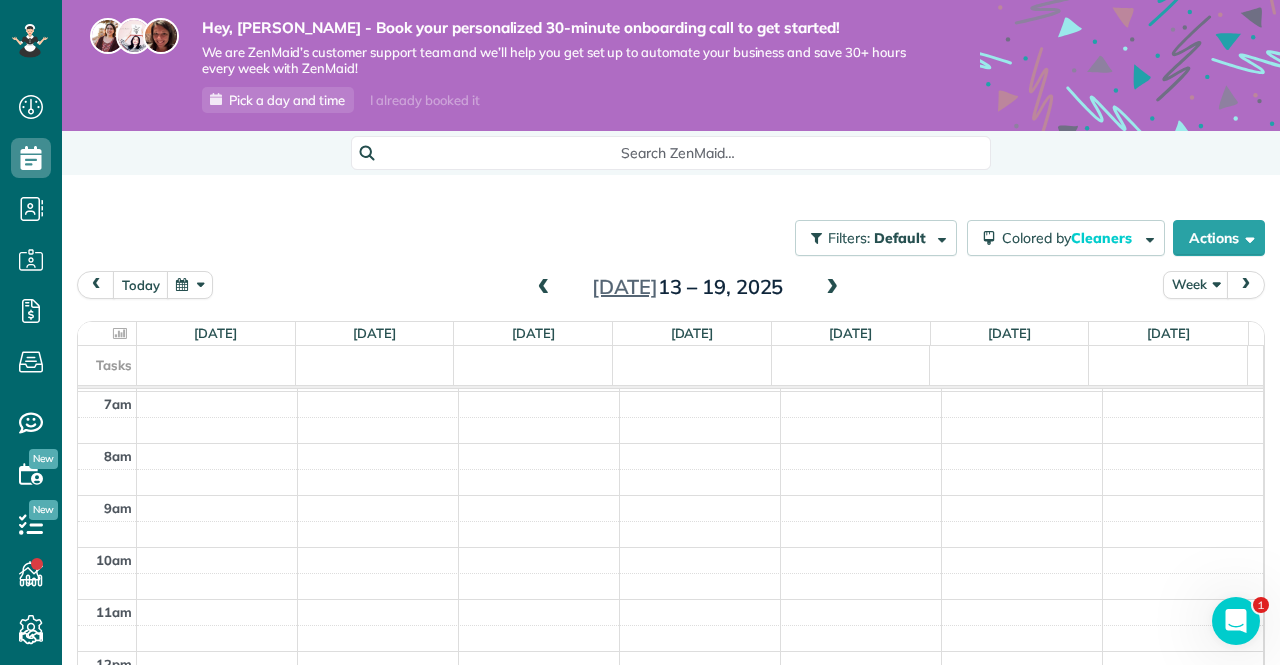click at bounding box center (1246, 284) 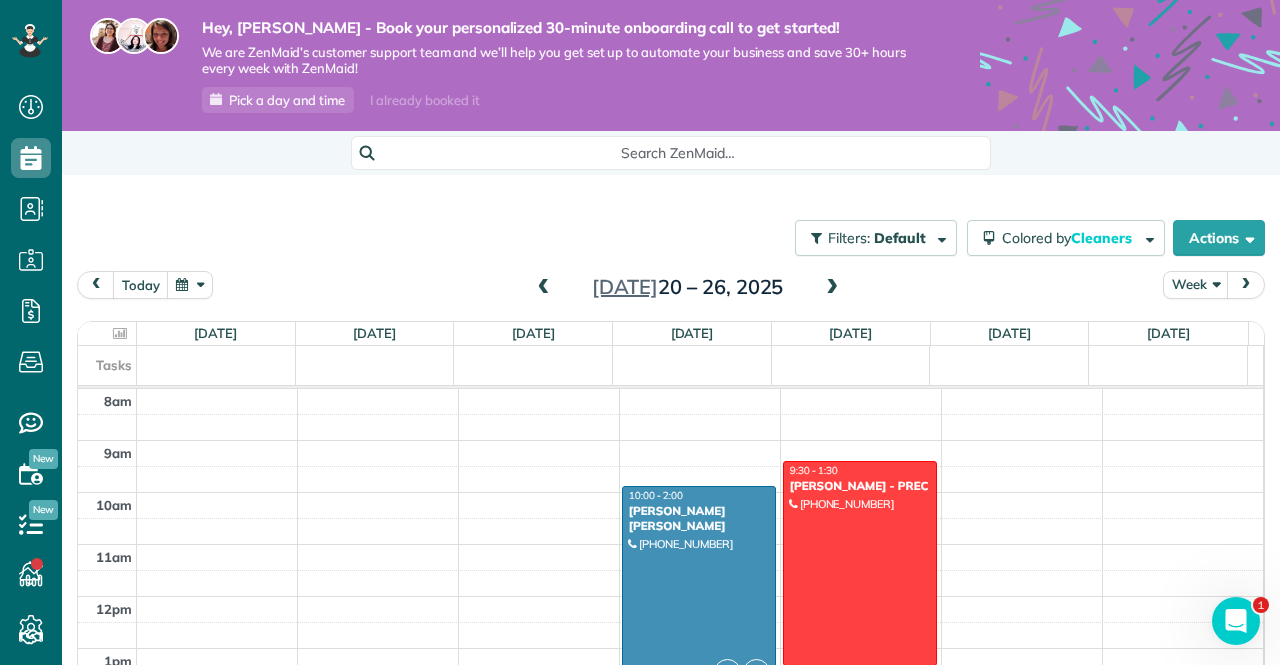 scroll, scrollTop: 361, scrollLeft: 0, axis: vertical 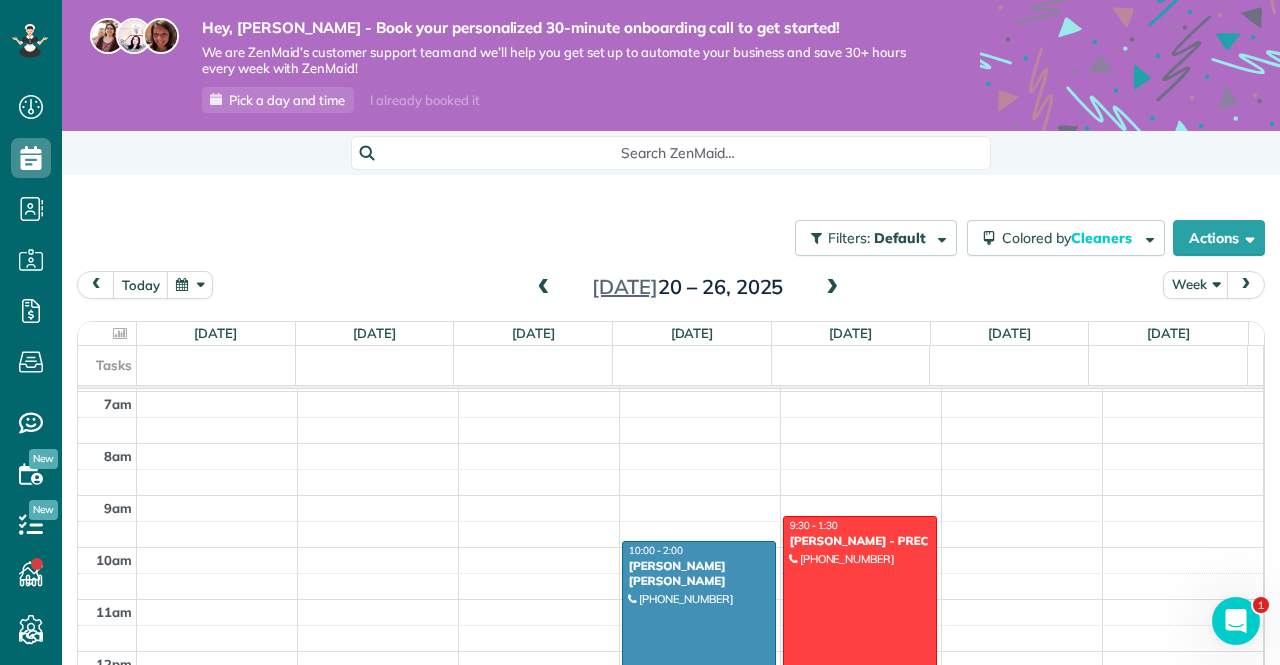click at bounding box center (699, 643) 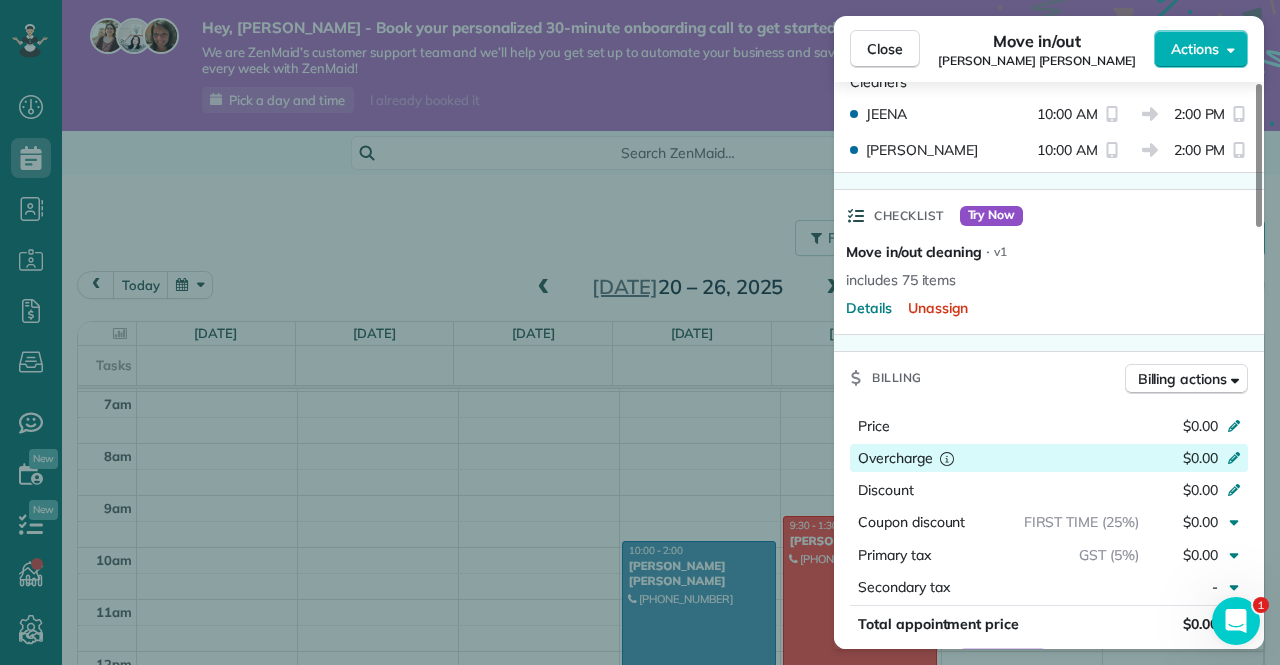 scroll, scrollTop: 800, scrollLeft: 0, axis: vertical 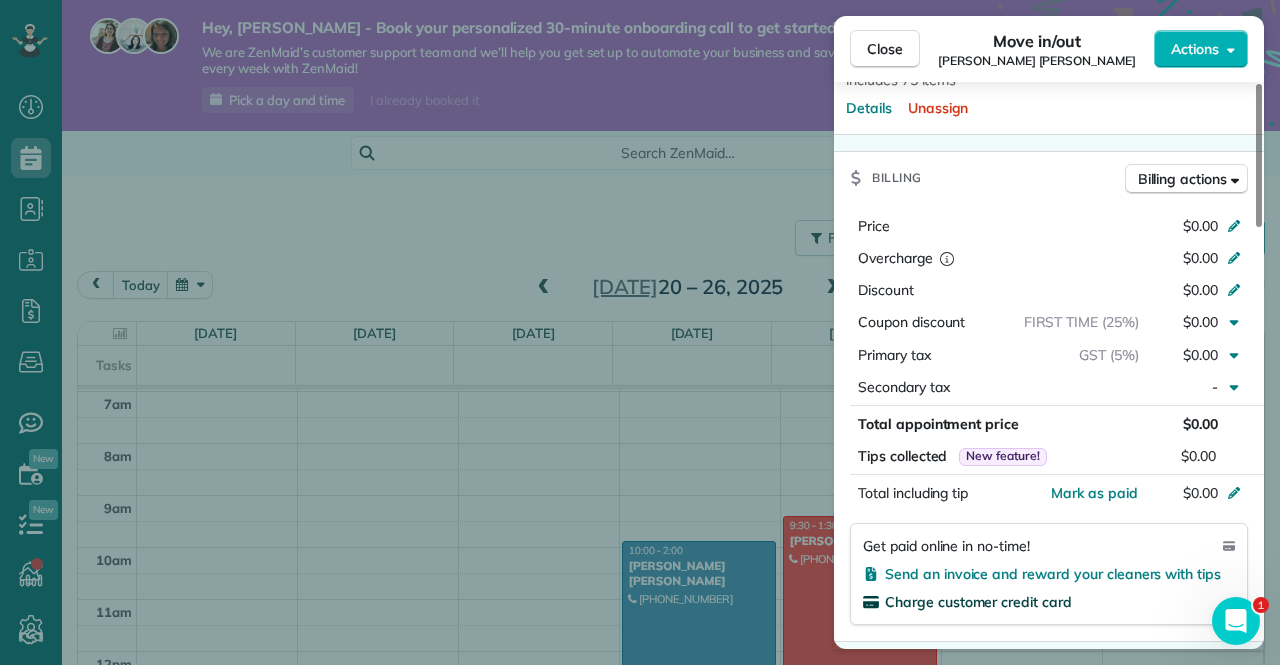 click on "Charge customer credit card" at bounding box center (978, 602) 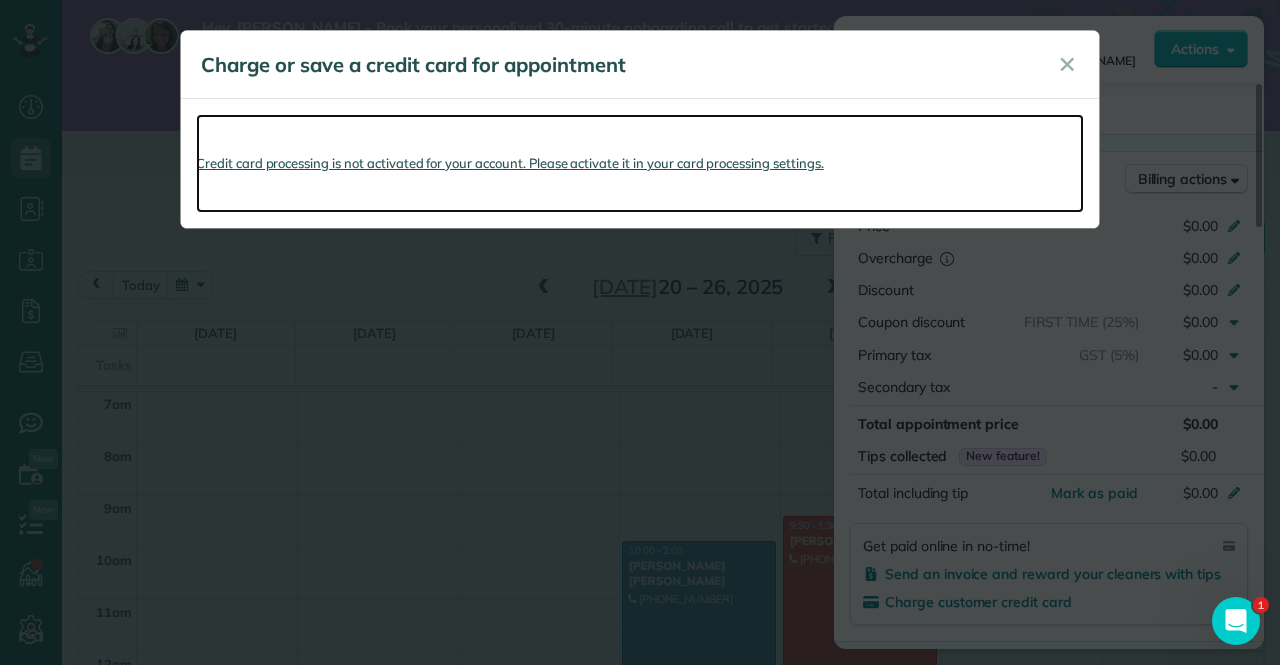 click on "Credit card processing is not activated for your account. Please activate it in your card processing settings." at bounding box center [640, 163] 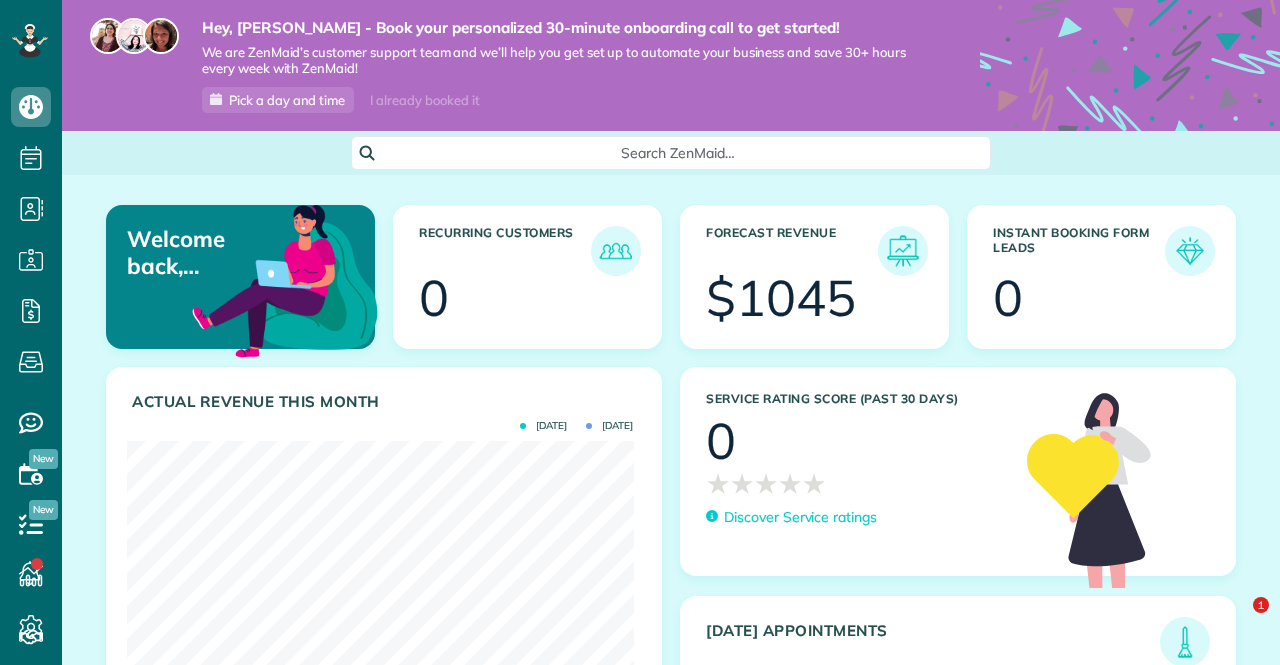 scroll, scrollTop: 0, scrollLeft: 0, axis: both 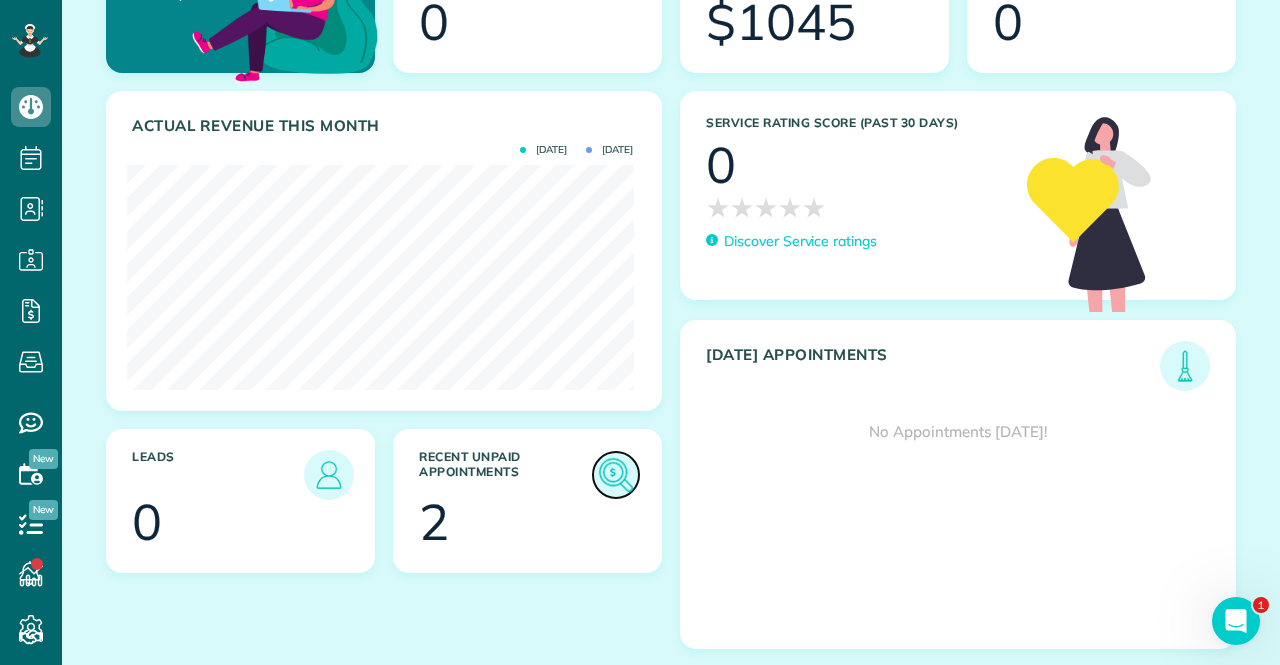 click at bounding box center (616, 475) 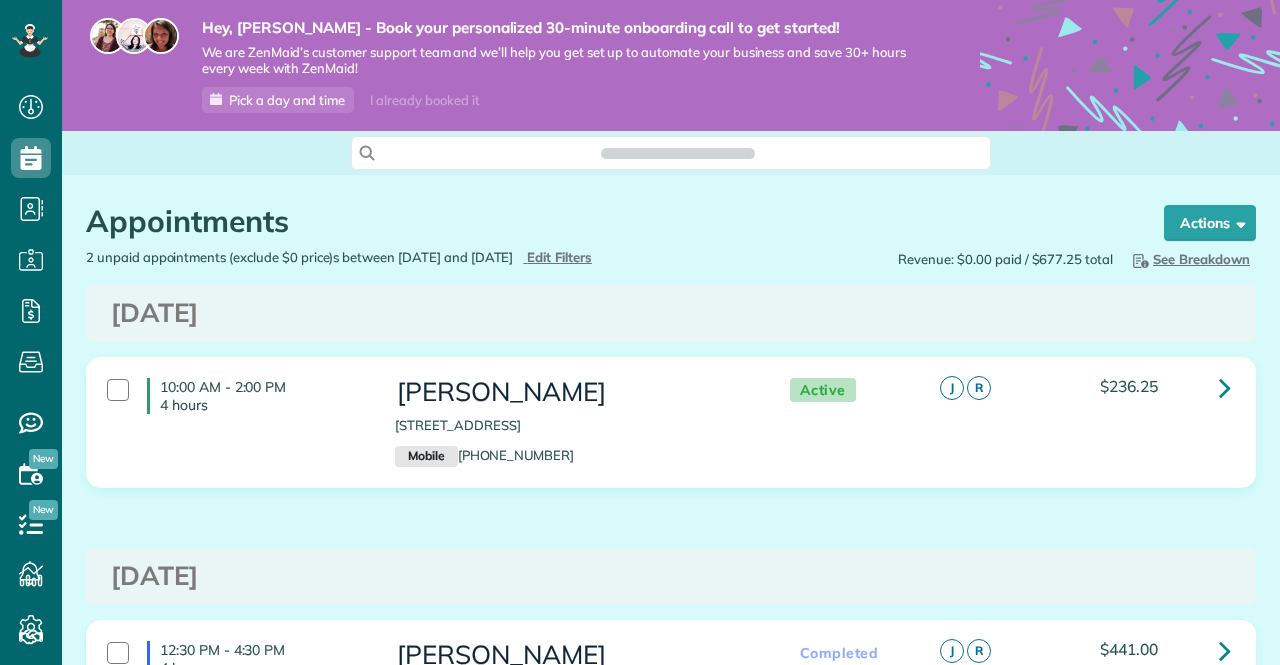scroll, scrollTop: 0, scrollLeft: 0, axis: both 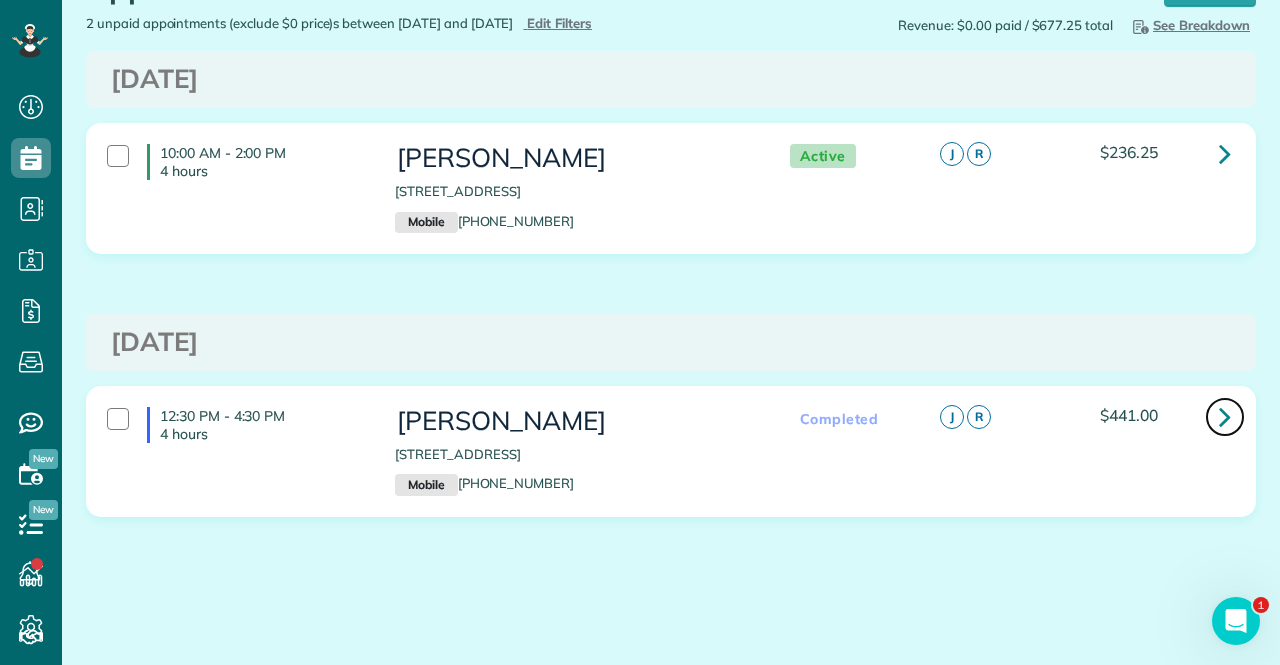 click at bounding box center (1225, 416) 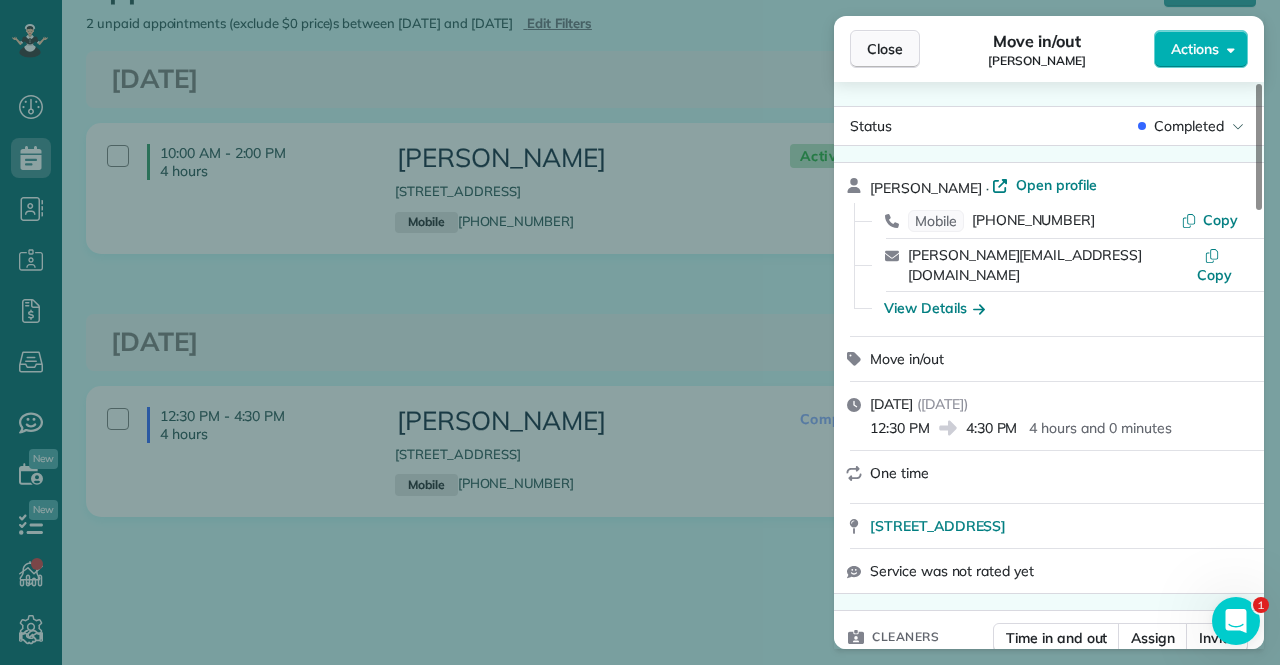click on "Close" at bounding box center [885, 49] 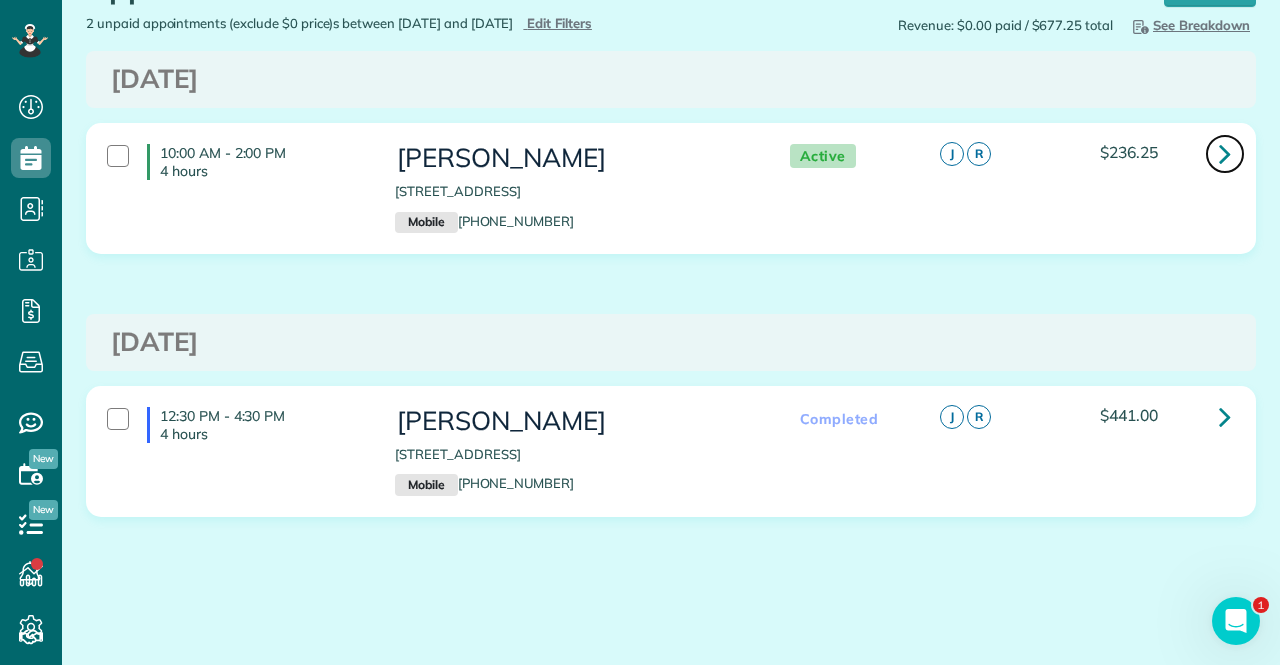 click at bounding box center [1225, 153] 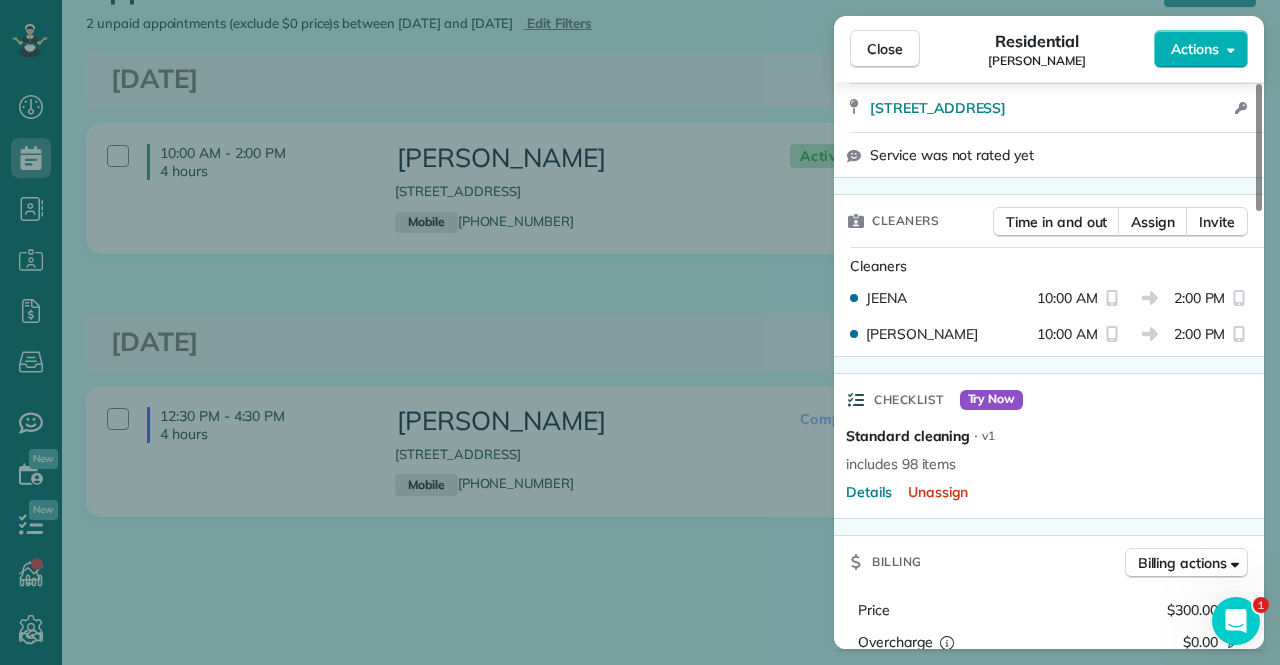 scroll, scrollTop: 0, scrollLeft: 0, axis: both 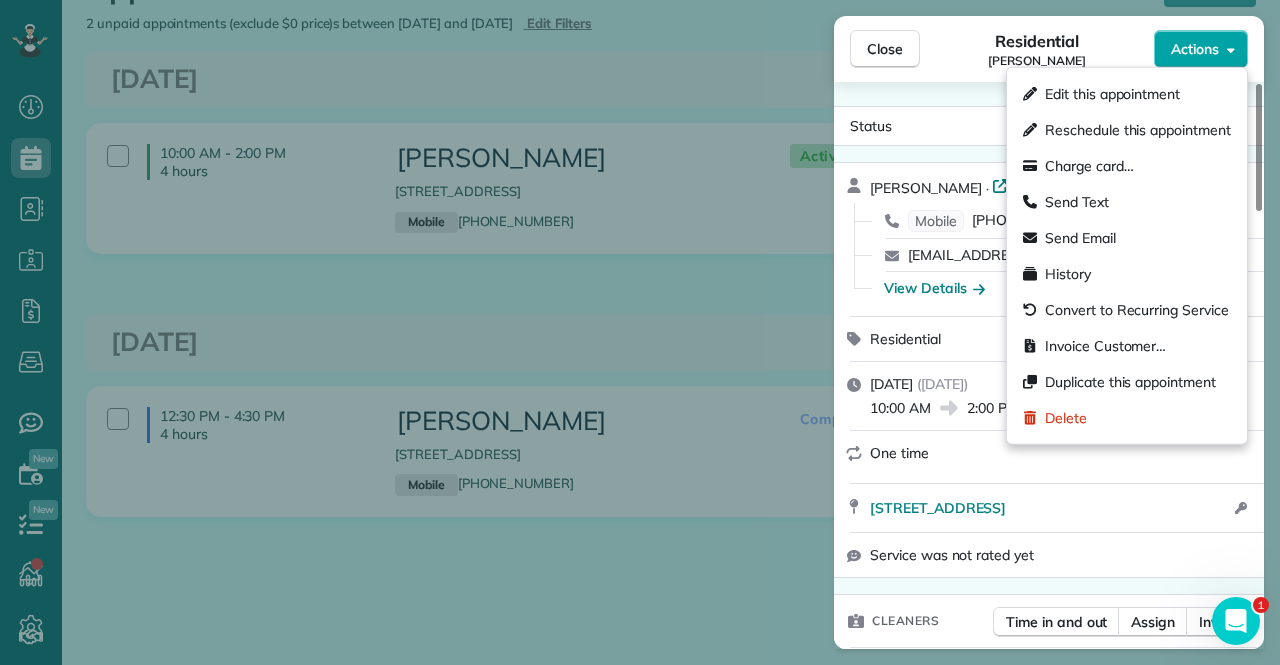 click 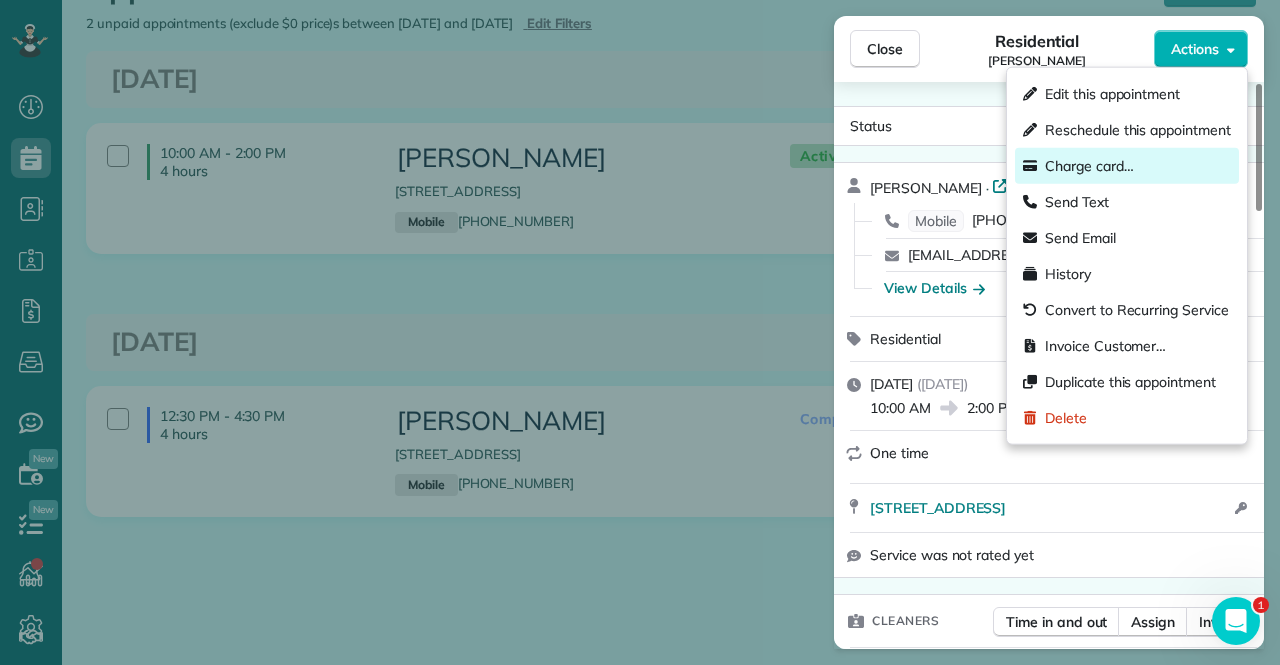 click on "Charge card…" at bounding box center [1089, 166] 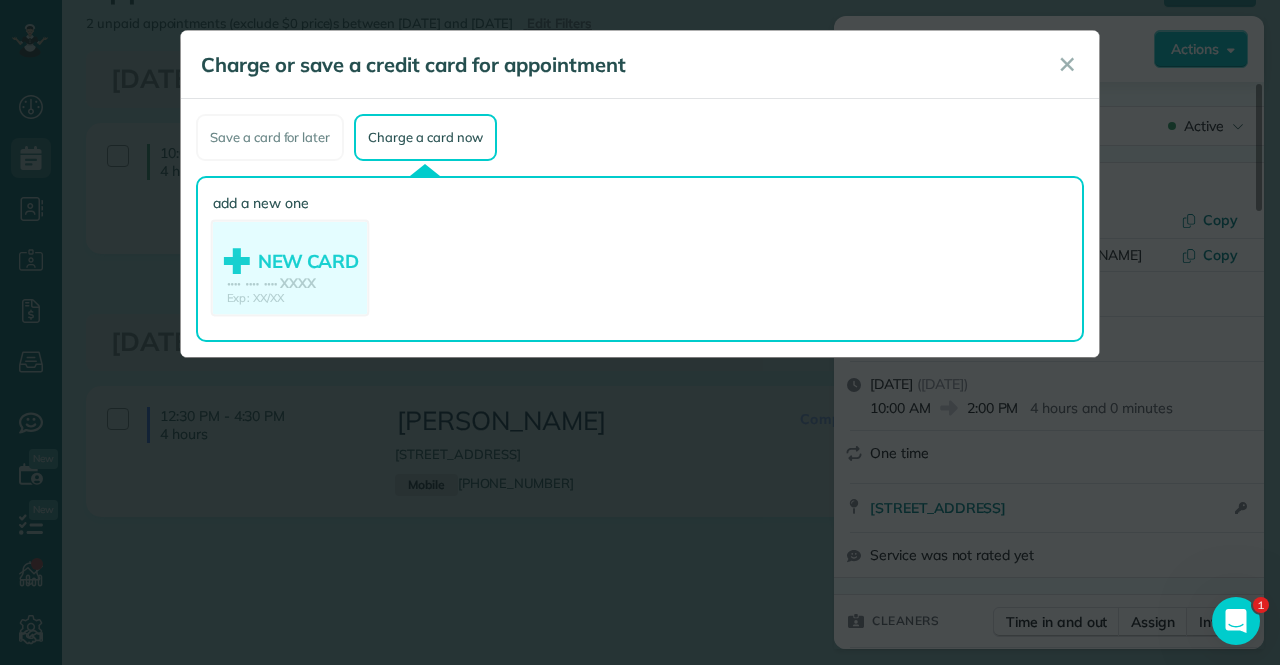 click 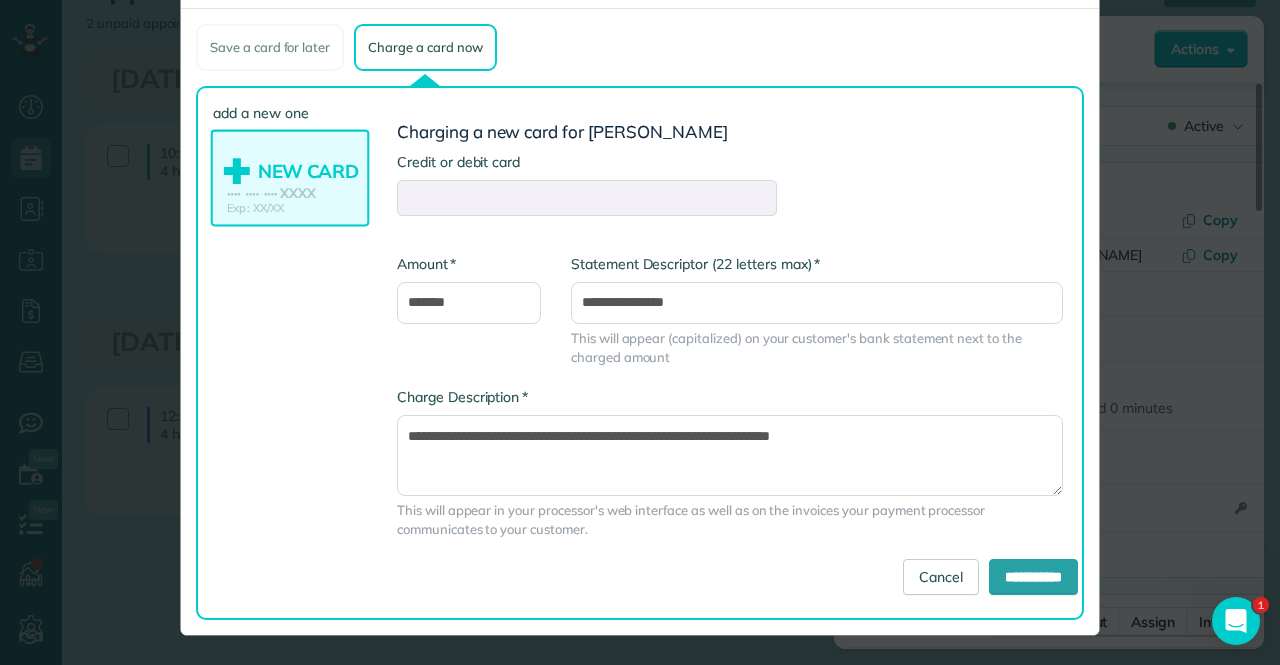 scroll, scrollTop: 0, scrollLeft: 0, axis: both 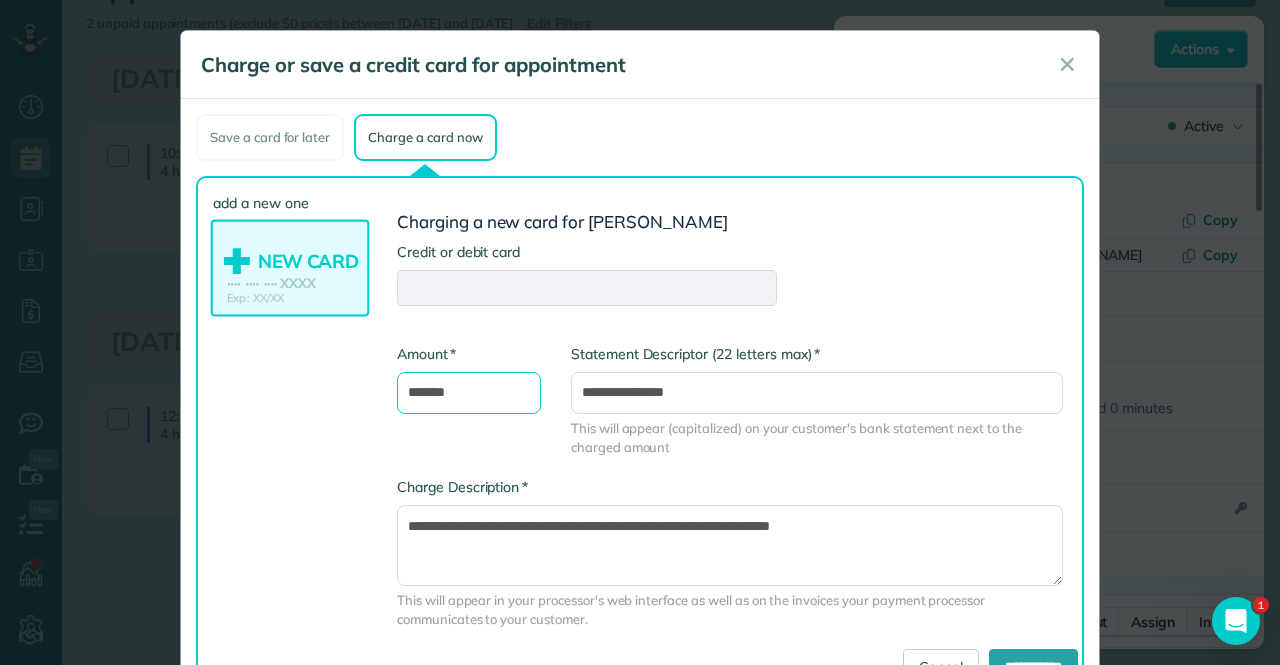 click on "*******" at bounding box center [469, 393] 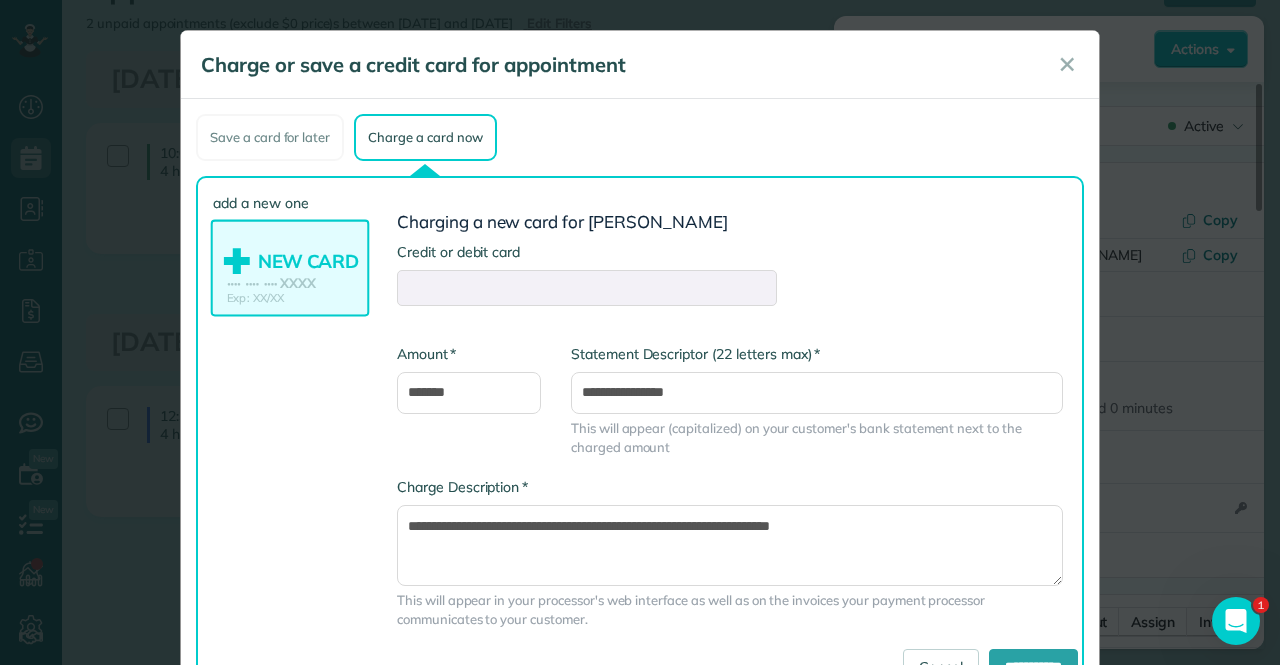 click on "**********" at bounding box center (730, 449) 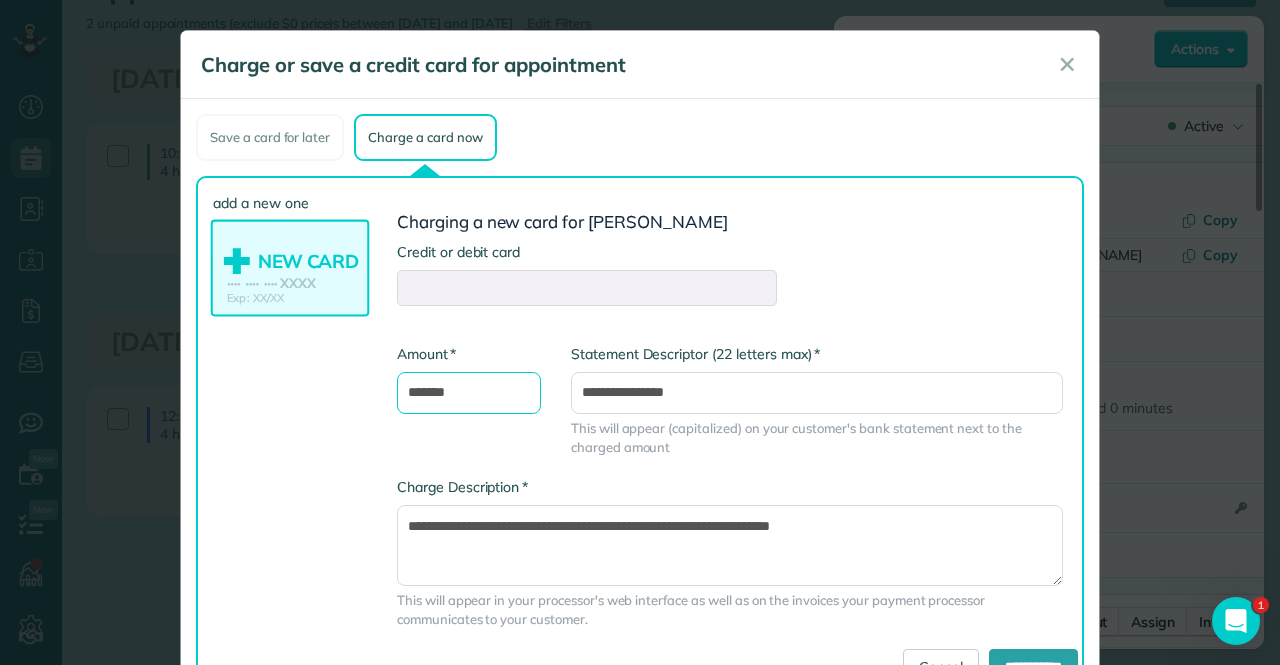 drag, startPoint x: 479, startPoint y: 396, endPoint x: 320, endPoint y: 379, distance: 159.90622 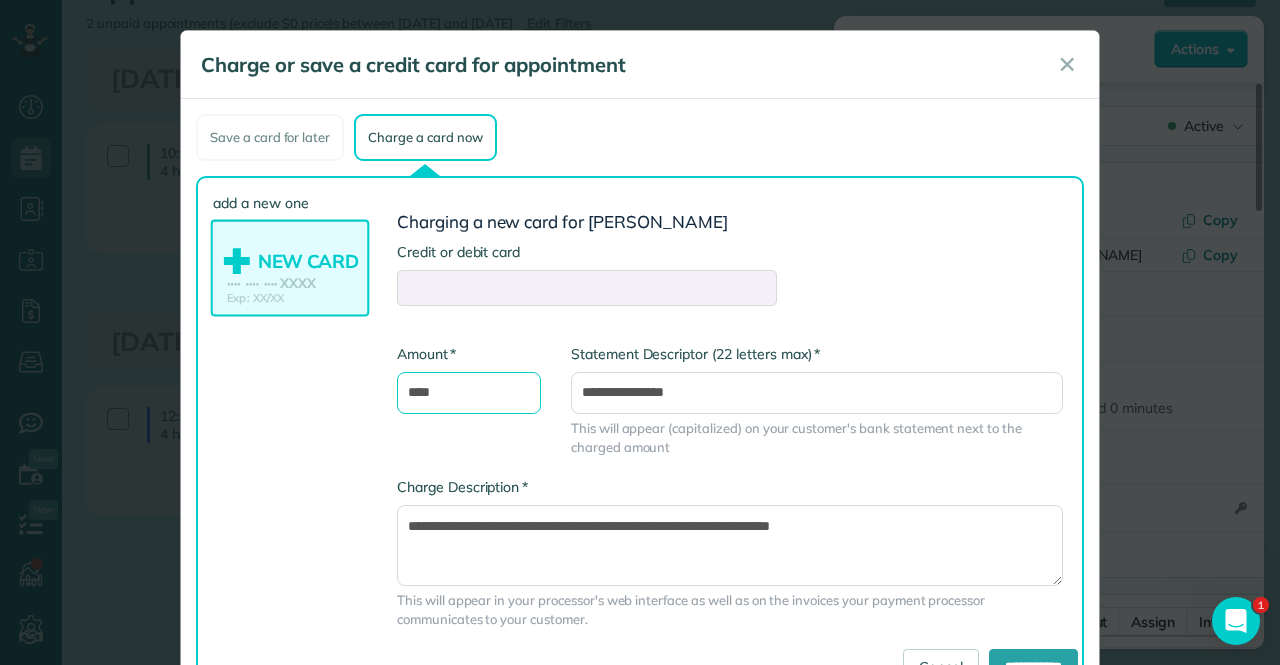 type on "****" 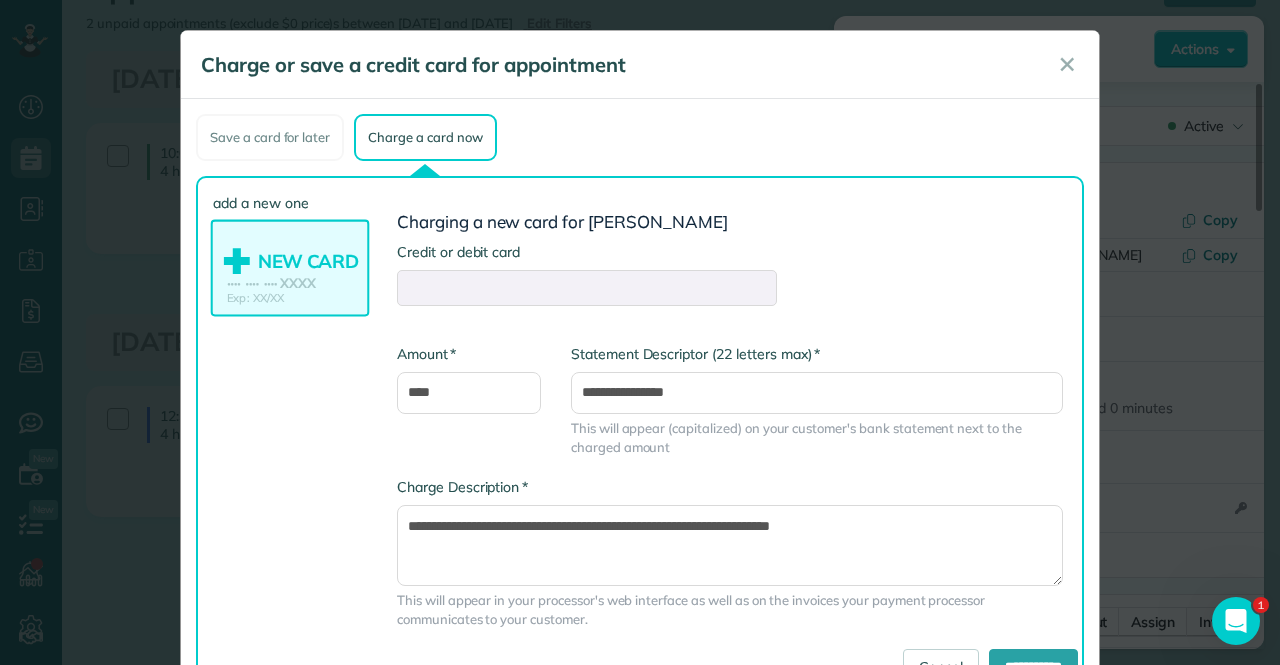 click on "add a new one
NEW CARD
Exp: XX/XX
•••• •••• •••• XXXX" at bounding box center [290, 443] 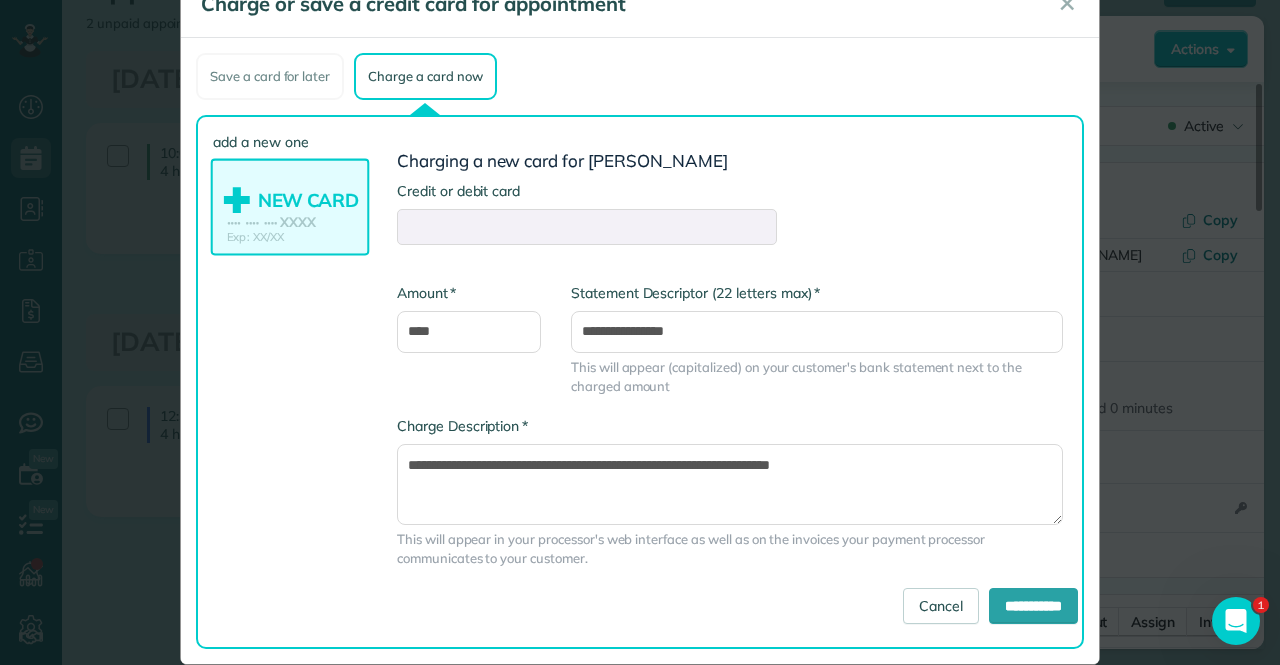 scroll, scrollTop: 90, scrollLeft: 0, axis: vertical 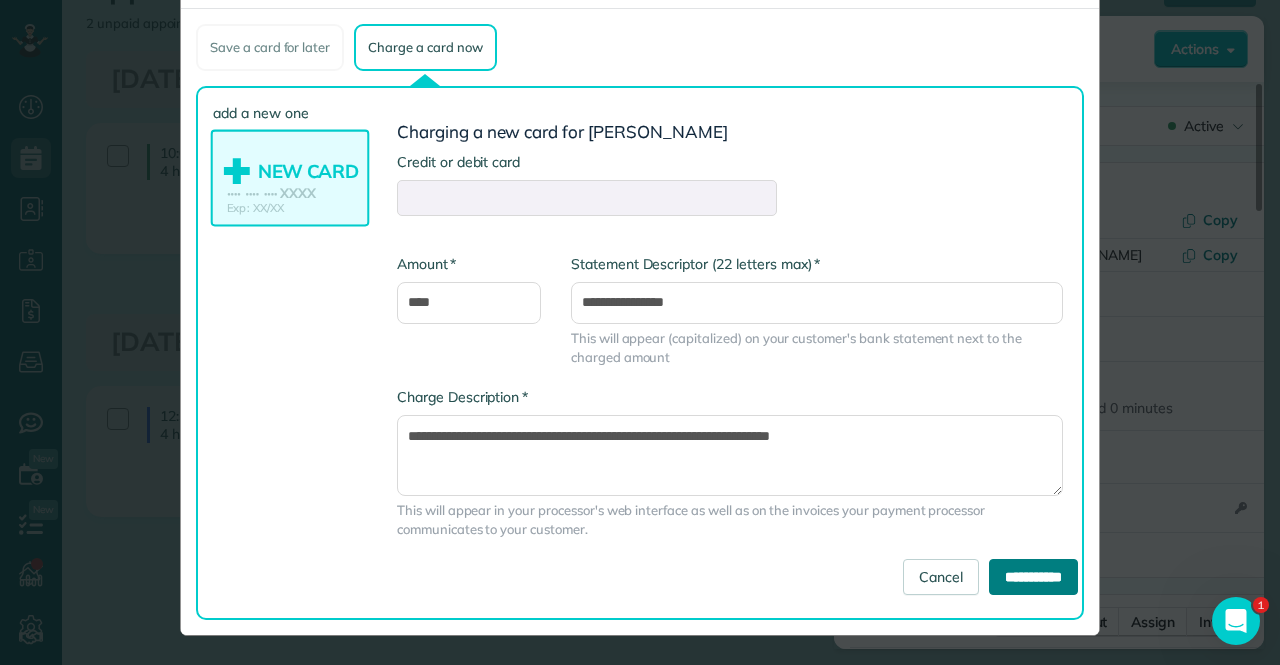click on "**********" at bounding box center (1033, 577) 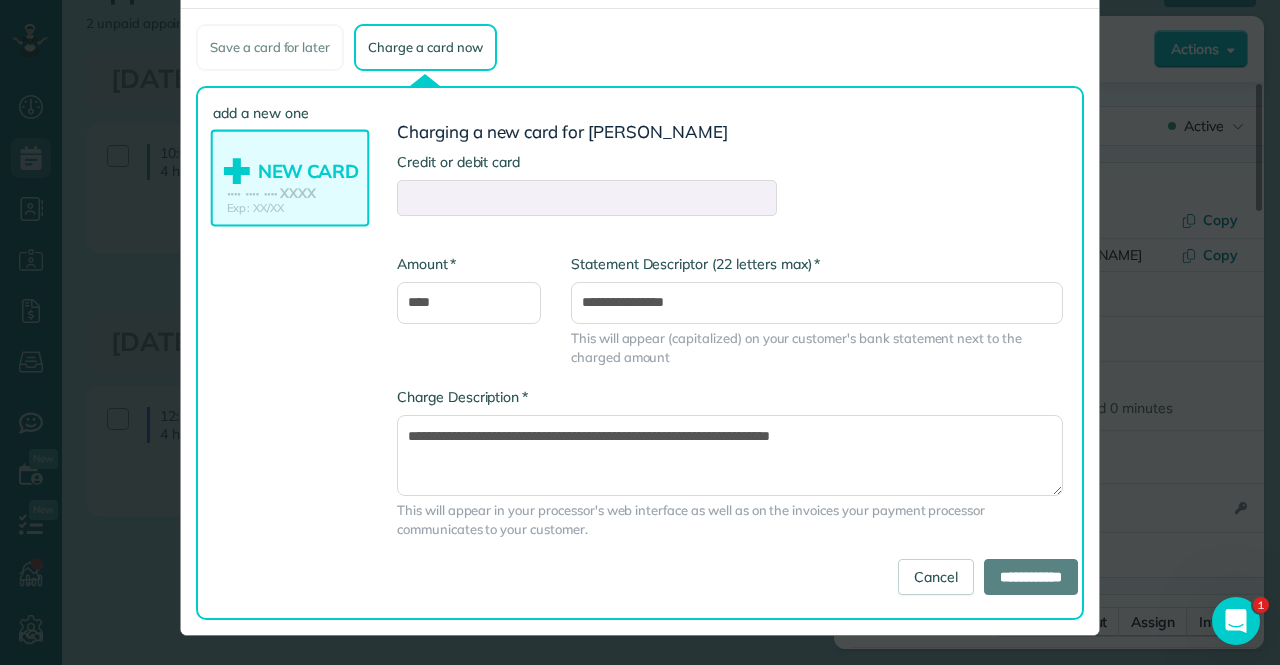 type on "**********" 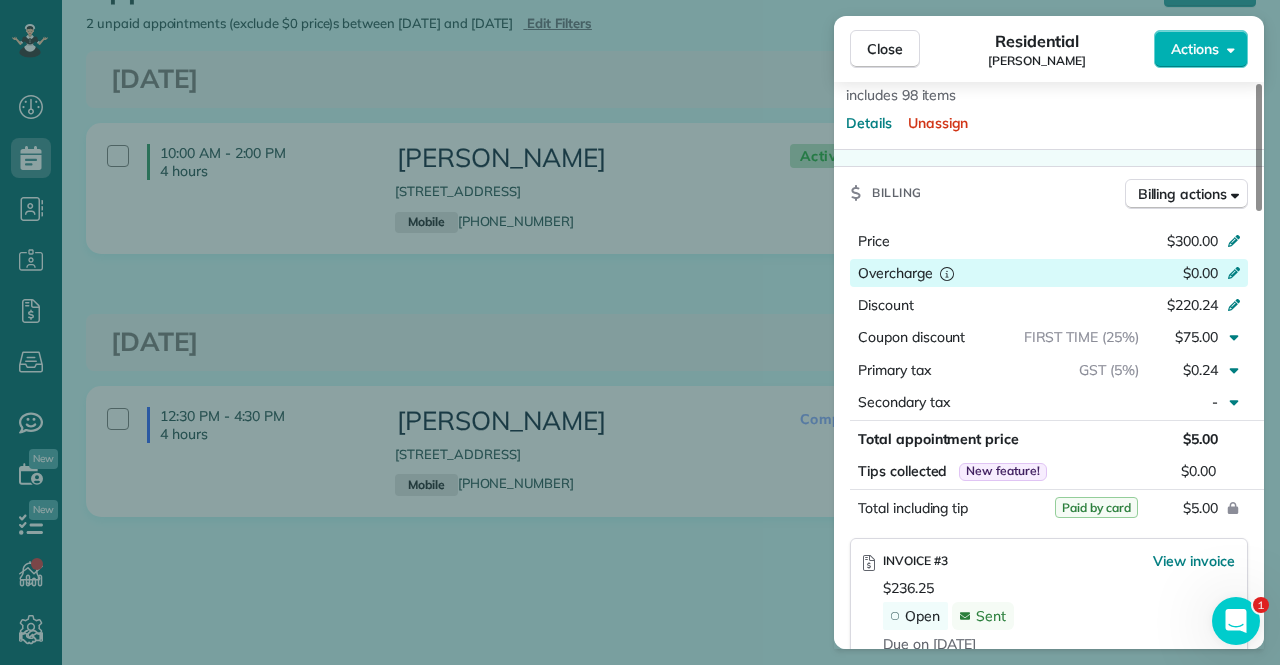 scroll, scrollTop: 800, scrollLeft: 0, axis: vertical 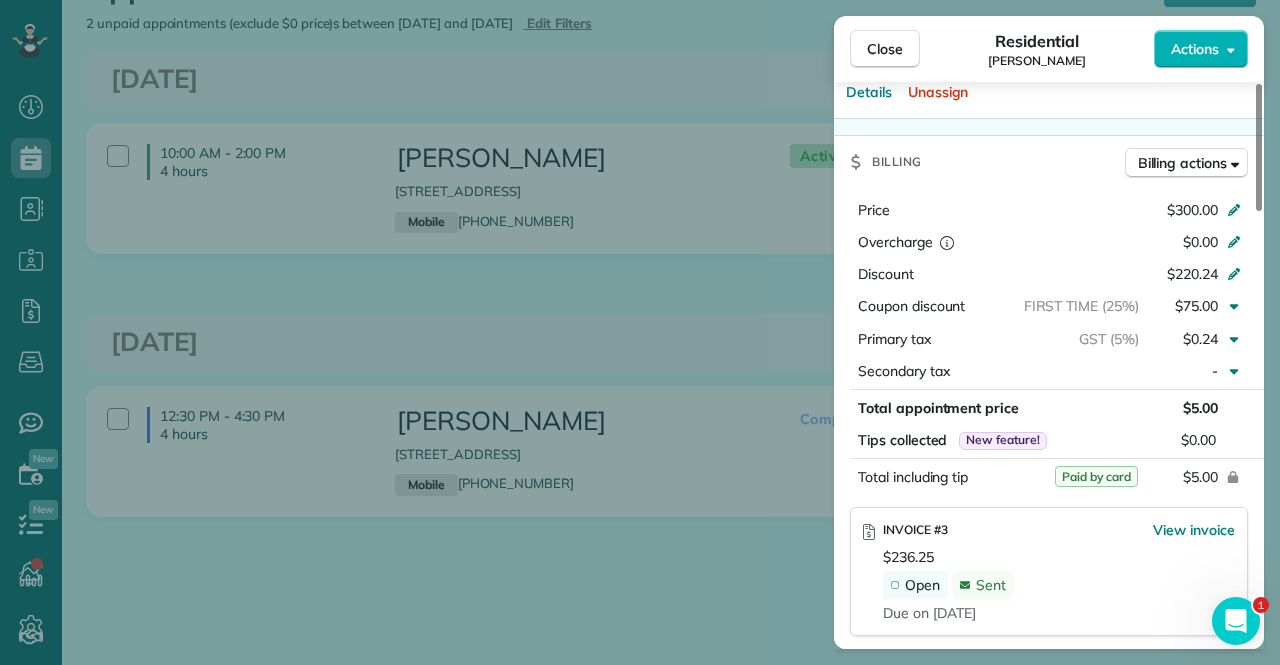 click on "Close Residential Lisa Wong Actions Status Active Lisa Wong · Open profile Mobile (604) 782-6133 Copy lw168@me.com Copy View Details Residential Saturday, July 05, 2025 ( 2 days ago ) 10:00 AM 2:00 PM 4 hours and 0 minutes One time 1203 Pinehurst Drive Burnaby BC V5A 3Y1 Open access information Service was not rated yet Cleaners Time in and out Assign Invite Cleaners JEENA   10:00 AM 2:00 PM RUSHMA   10:00 AM 2:00 PM Checklist Try Now Standard cleaning  ⋅  v1 includes 98 items Details Unassign Billing Billing actions Price $300.00 Overcharge $0.00 Discount $220.24 Coupon discount FIRST TIME (25%) $75.00 Primary tax GST (5%) $0.24 Secondary tax - Total appointment price $5.00 Tips collected New feature! $0.00 Paid by card Total including tip $5.00 INVOICE #3 View invoice $236.25 Open Sent Due on Jul 12 Appointment custom fields Reason for Skip - Hidden from cleaners Pay Method - Hidden from cleaners Work items No work items to display Notes Appointment 0 Customer 0 New note No notes to display New note" at bounding box center [640, 332] 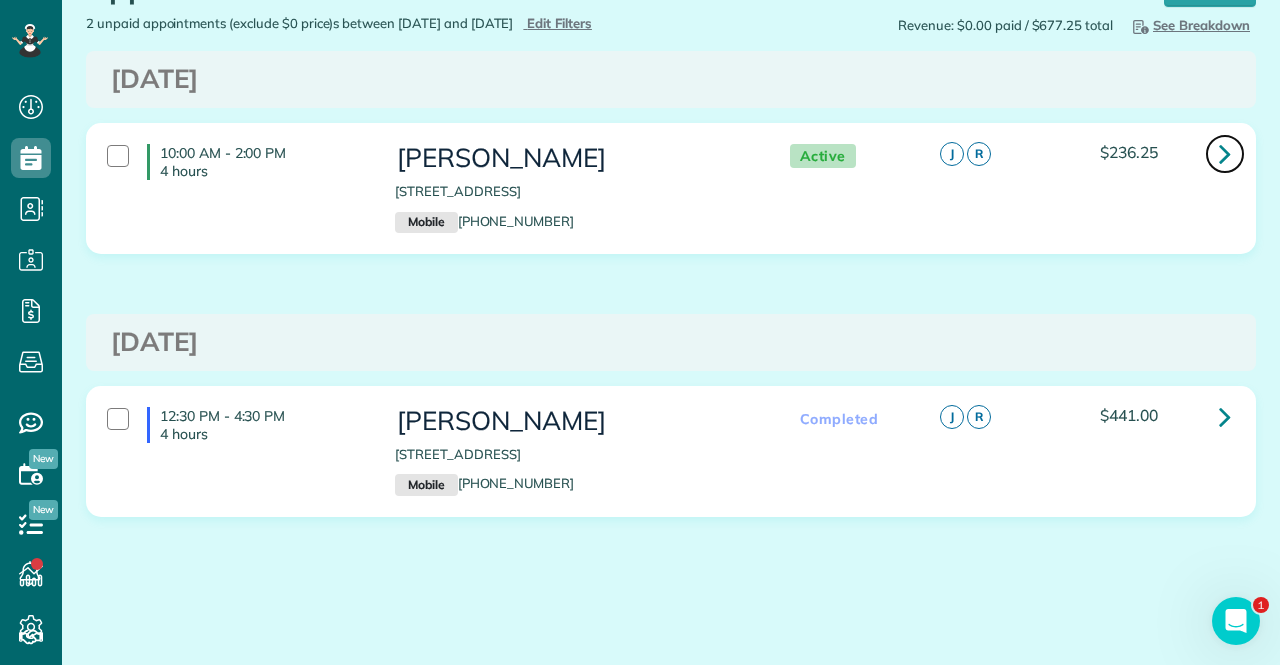 click at bounding box center [1225, 153] 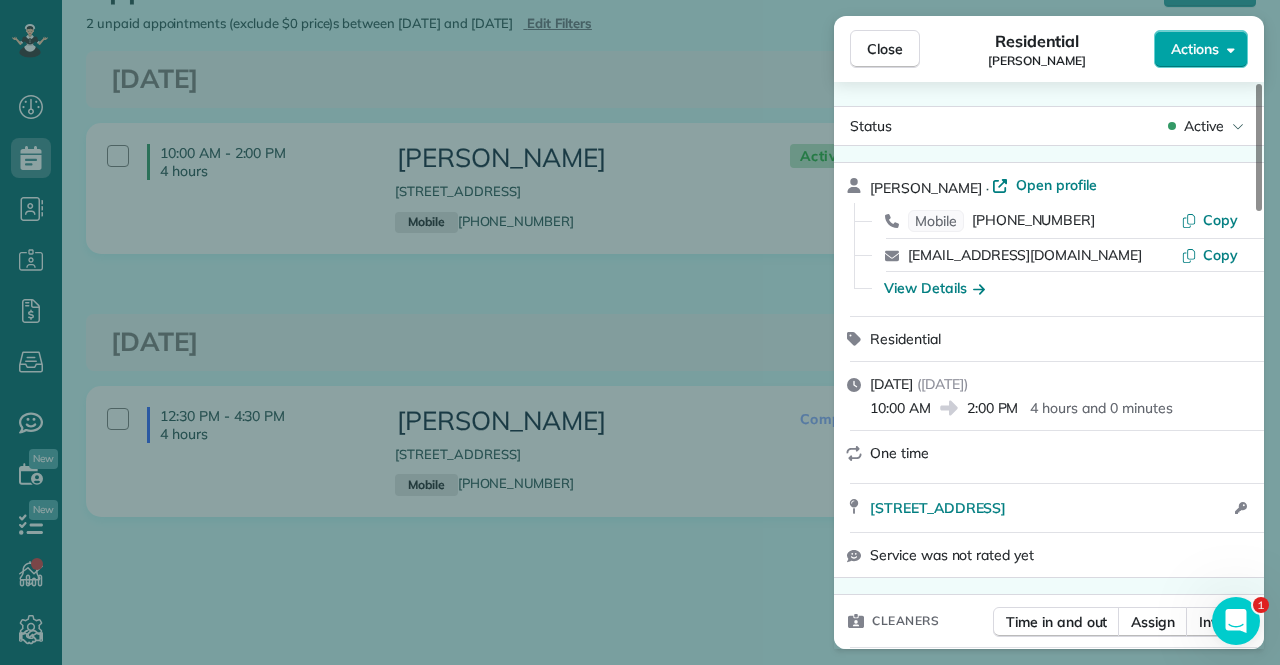 click 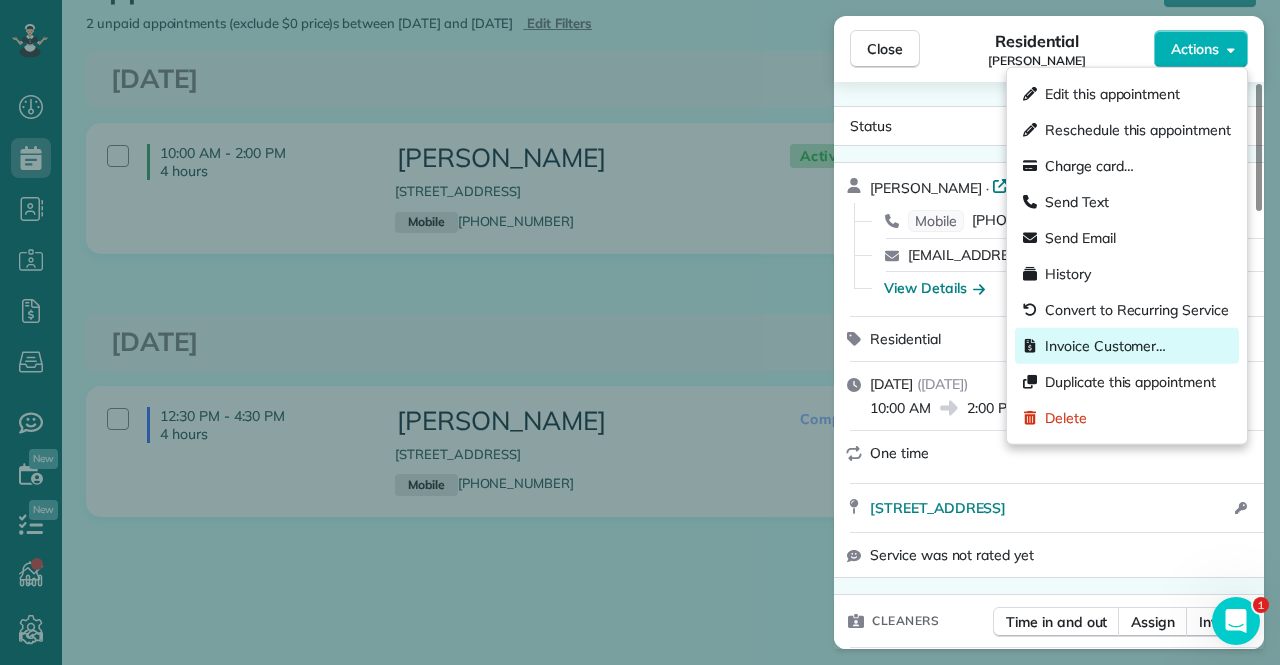 click on "Invoice Customer…" at bounding box center (1105, 346) 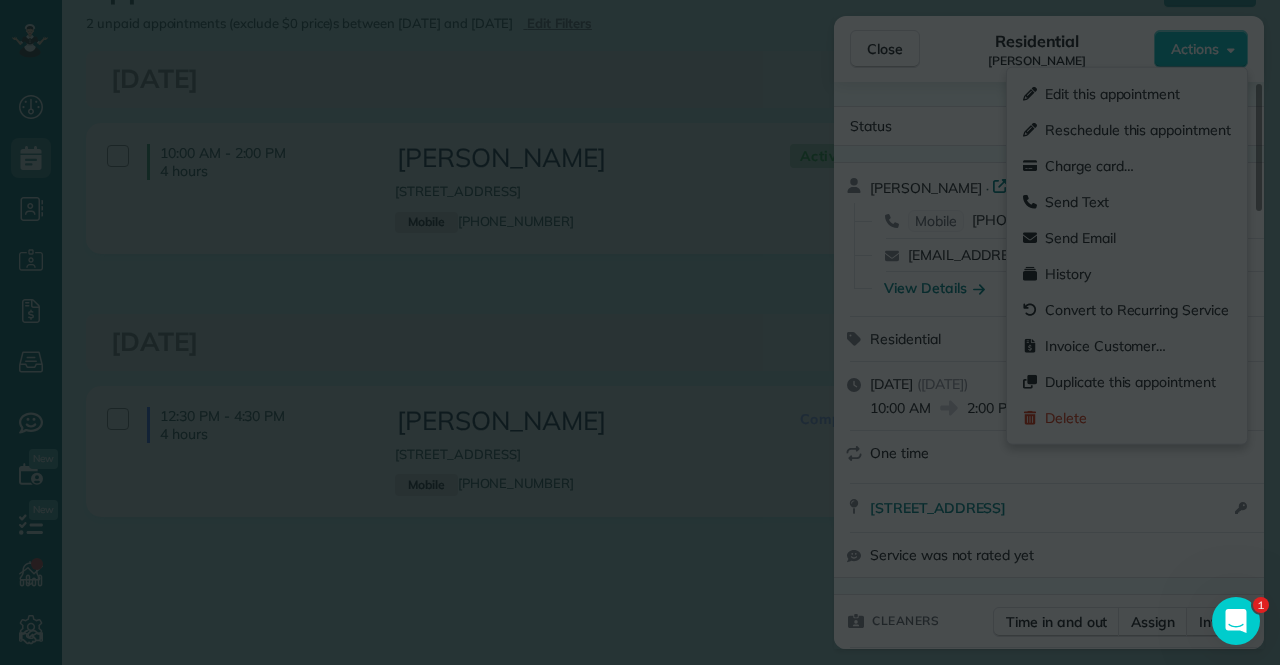 scroll, scrollTop: 0, scrollLeft: 0, axis: both 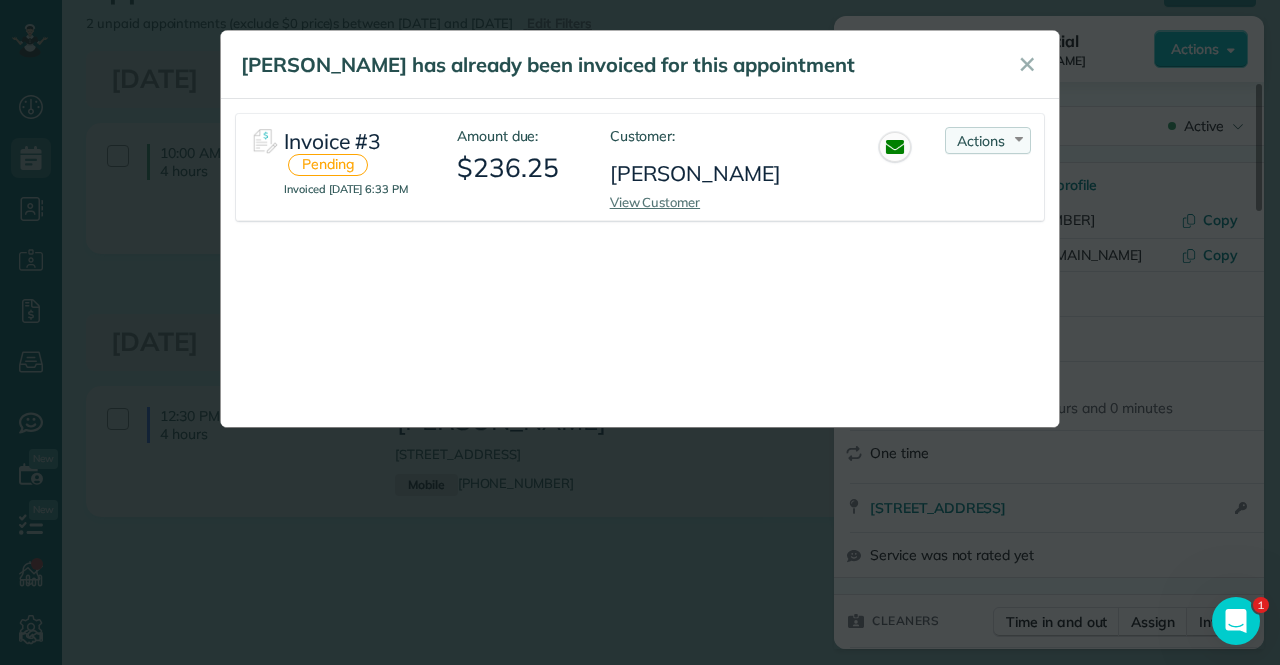 click on "Actions
Re-send Invoice...
View PDF
Mark as Paid
Void Invoice" at bounding box center (988, 140) 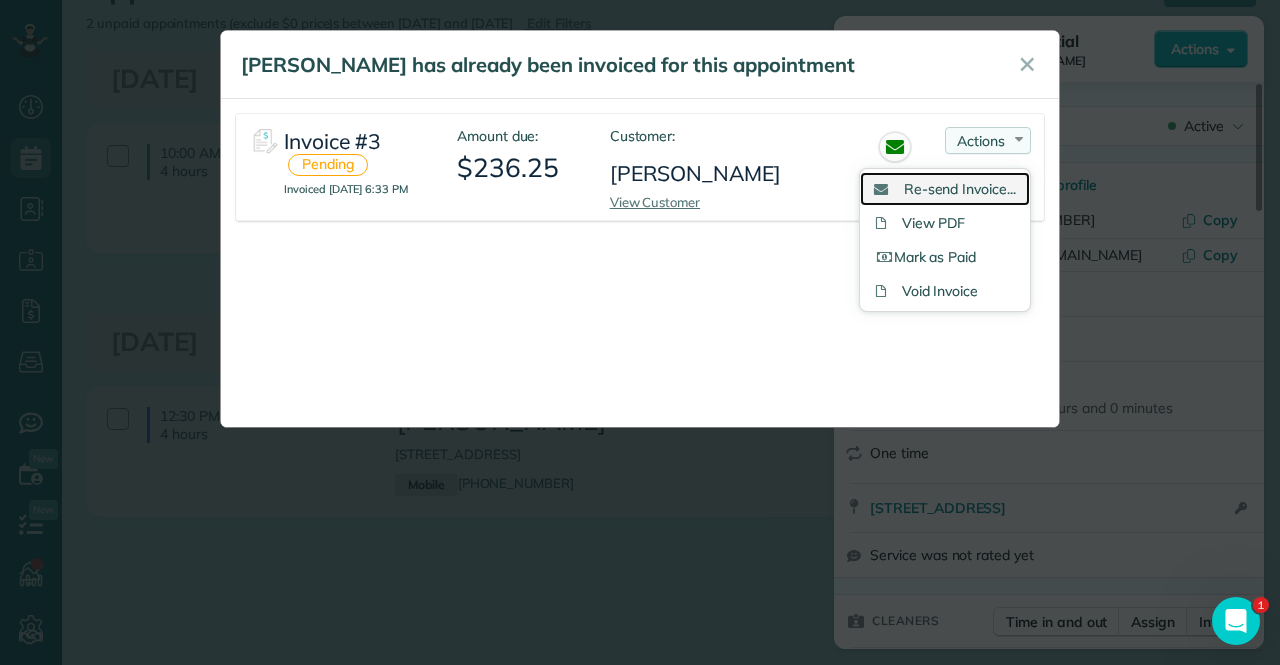 click on "Re-send Invoice..." at bounding box center [960, 189] 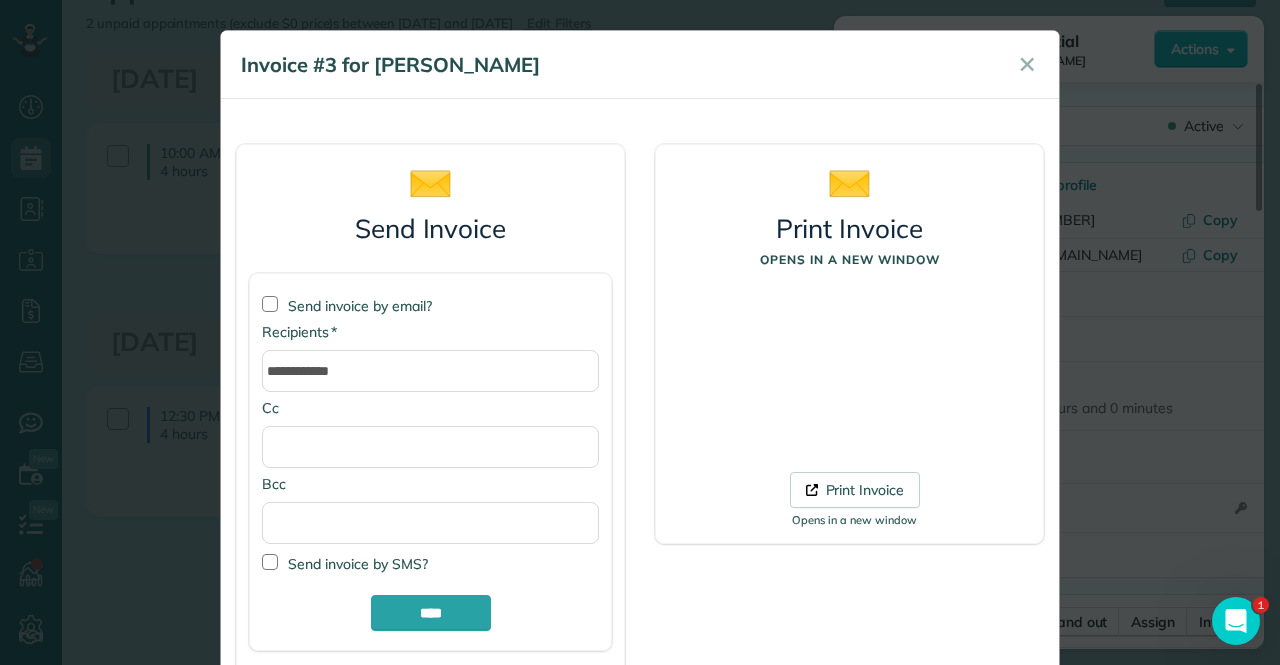scroll, scrollTop: 143, scrollLeft: 0, axis: vertical 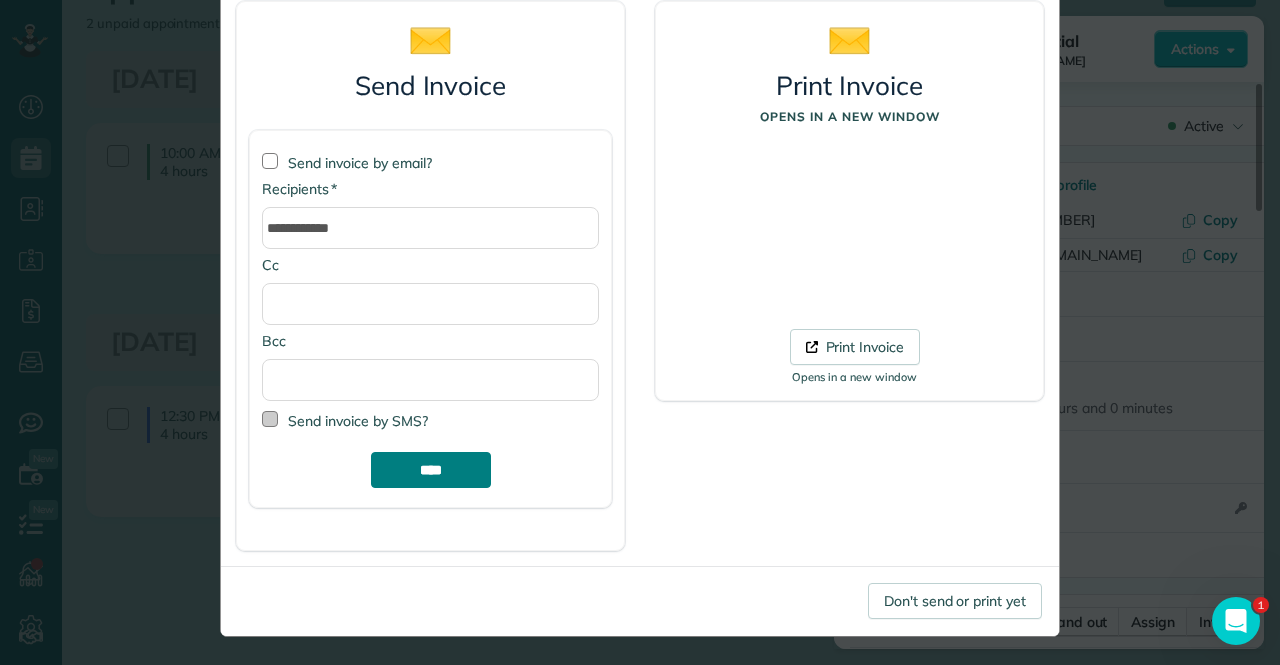 drag, startPoint x: 436, startPoint y: 461, endPoint x: 442, endPoint y: 424, distance: 37.48333 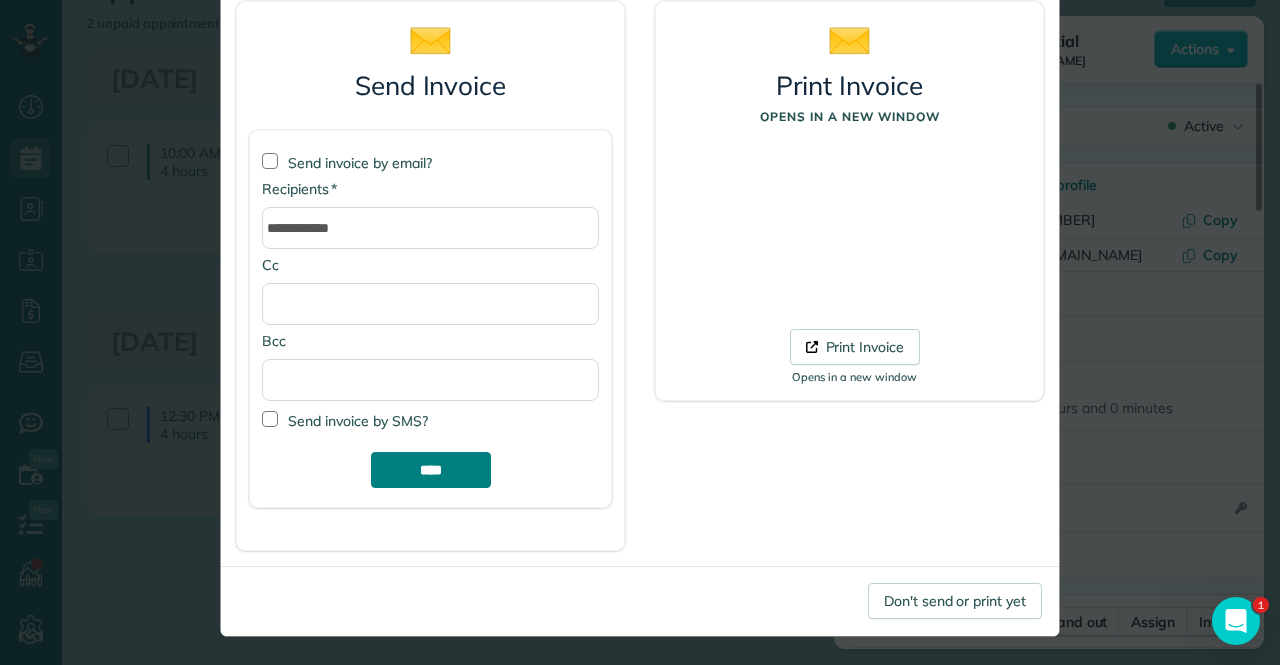 click on "****" at bounding box center [431, 470] 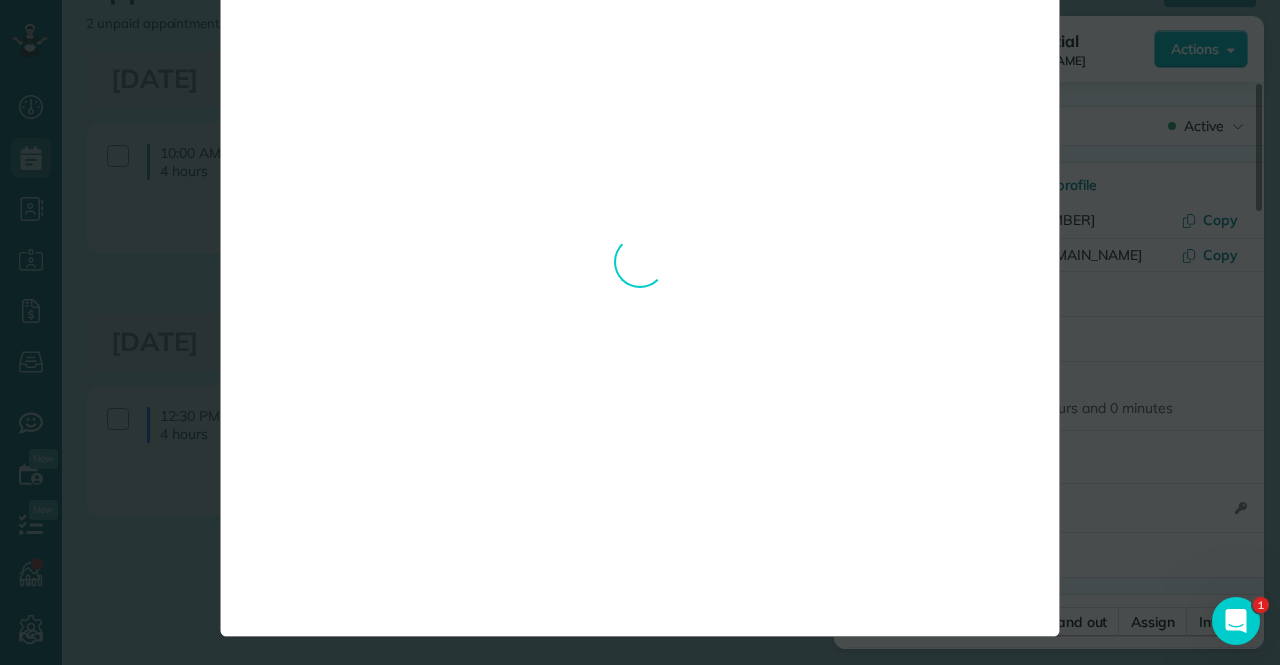 scroll, scrollTop: 0, scrollLeft: 0, axis: both 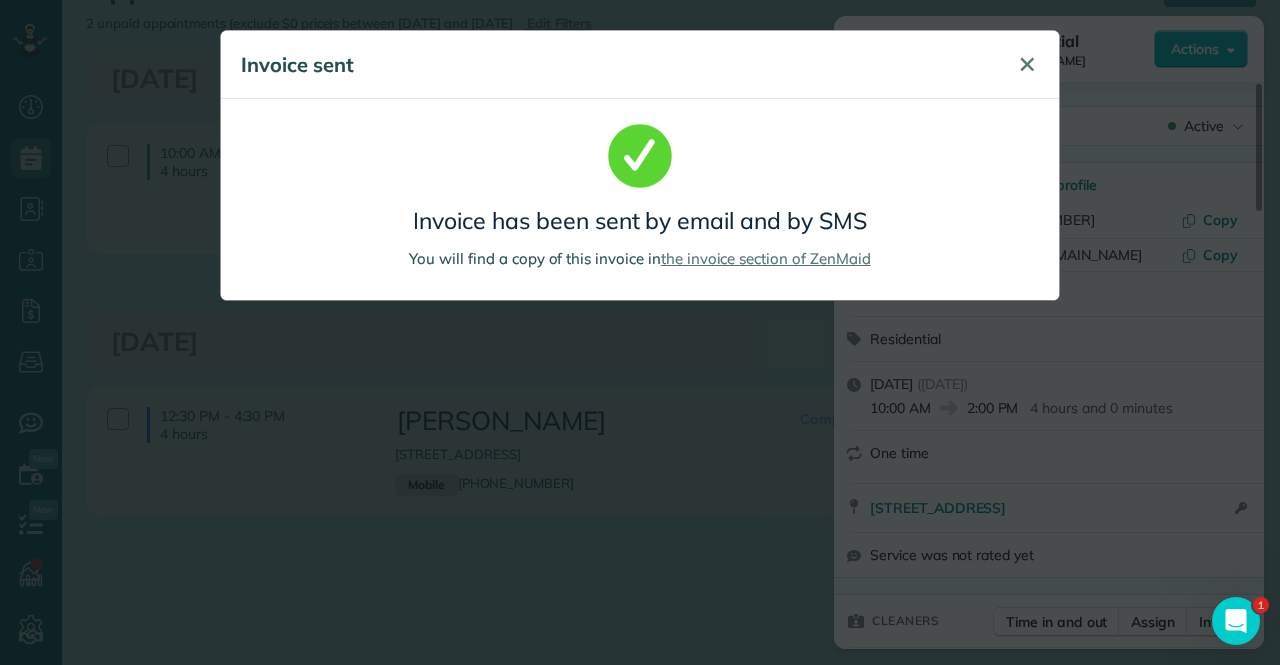 click on "✕" at bounding box center [1027, 64] 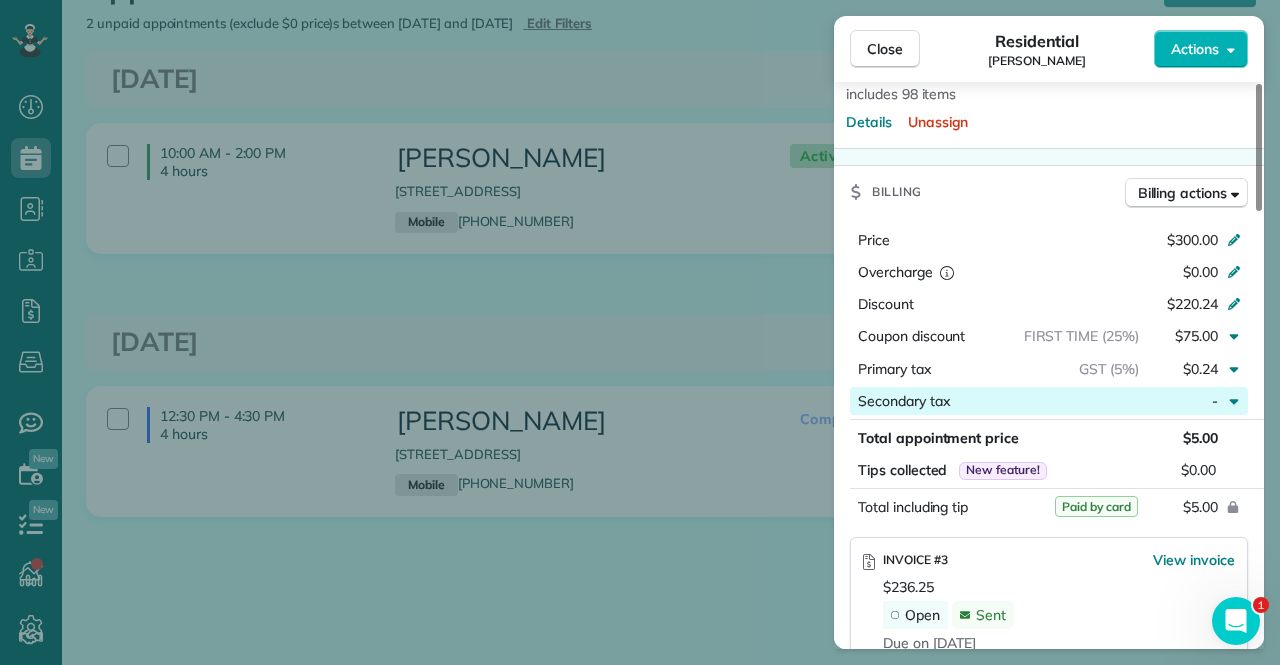scroll, scrollTop: 800, scrollLeft: 0, axis: vertical 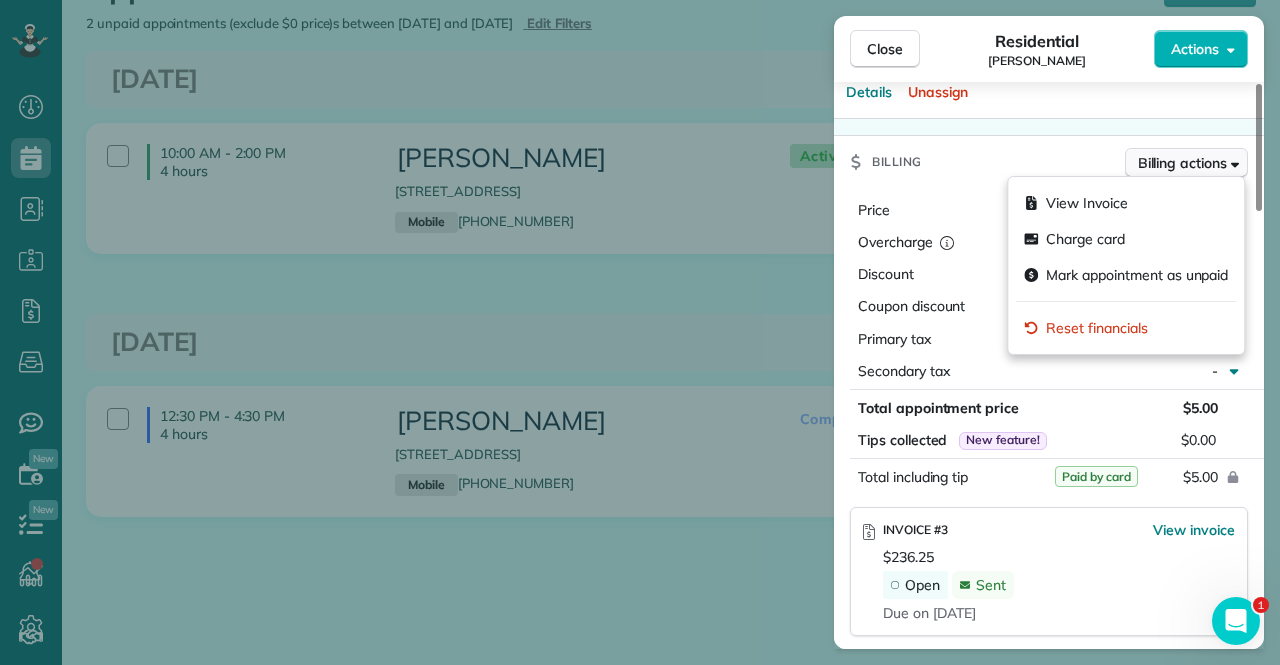 click 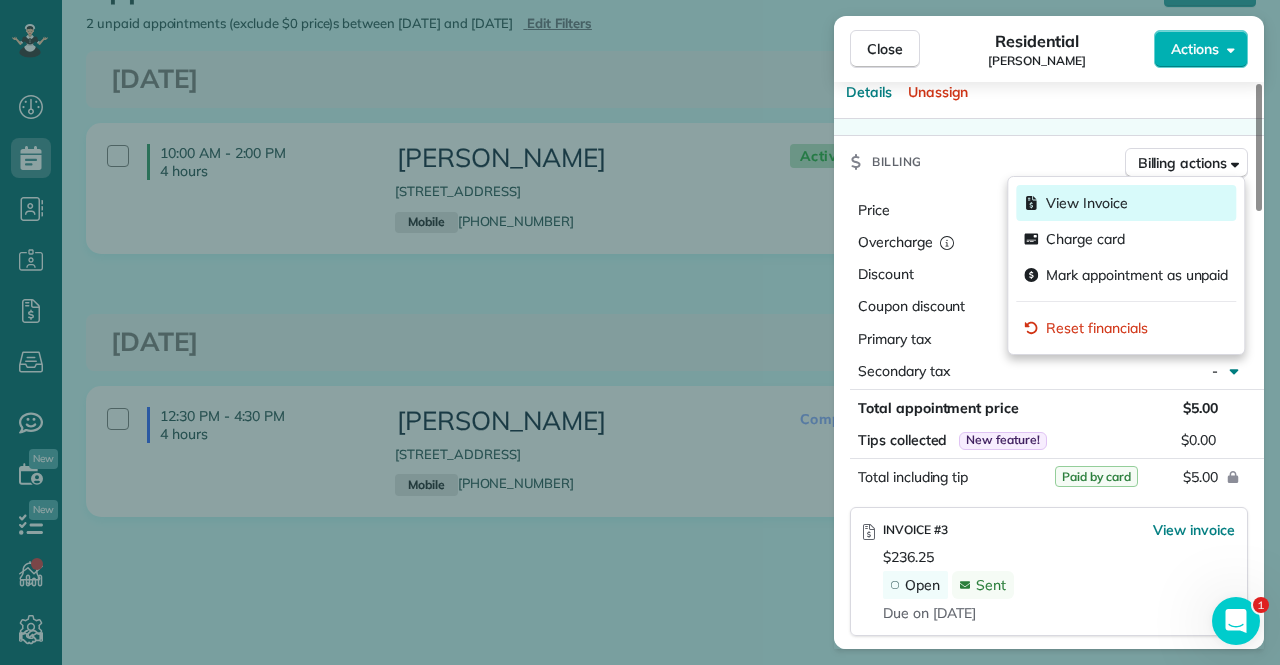 click on "View Invoice" at bounding box center [1087, 203] 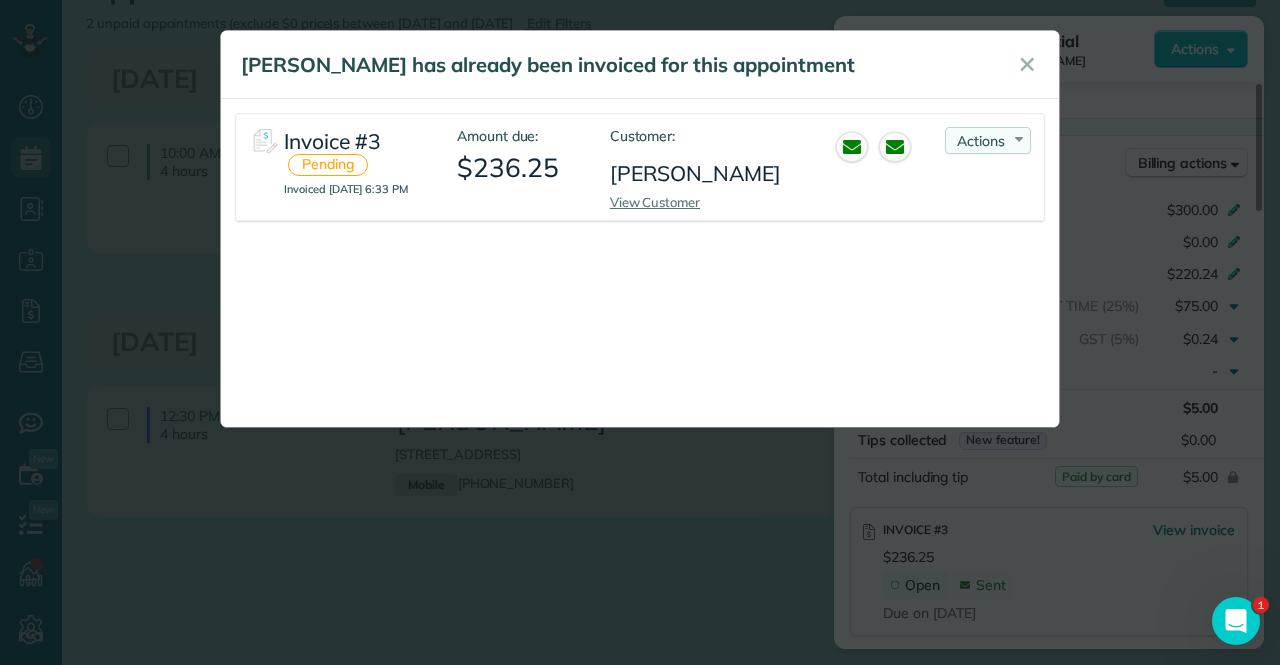 click on "Actions
Re-send Invoice...
View PDF
Mark as Paid
Void Invoice" at bounding box center (988, 140) 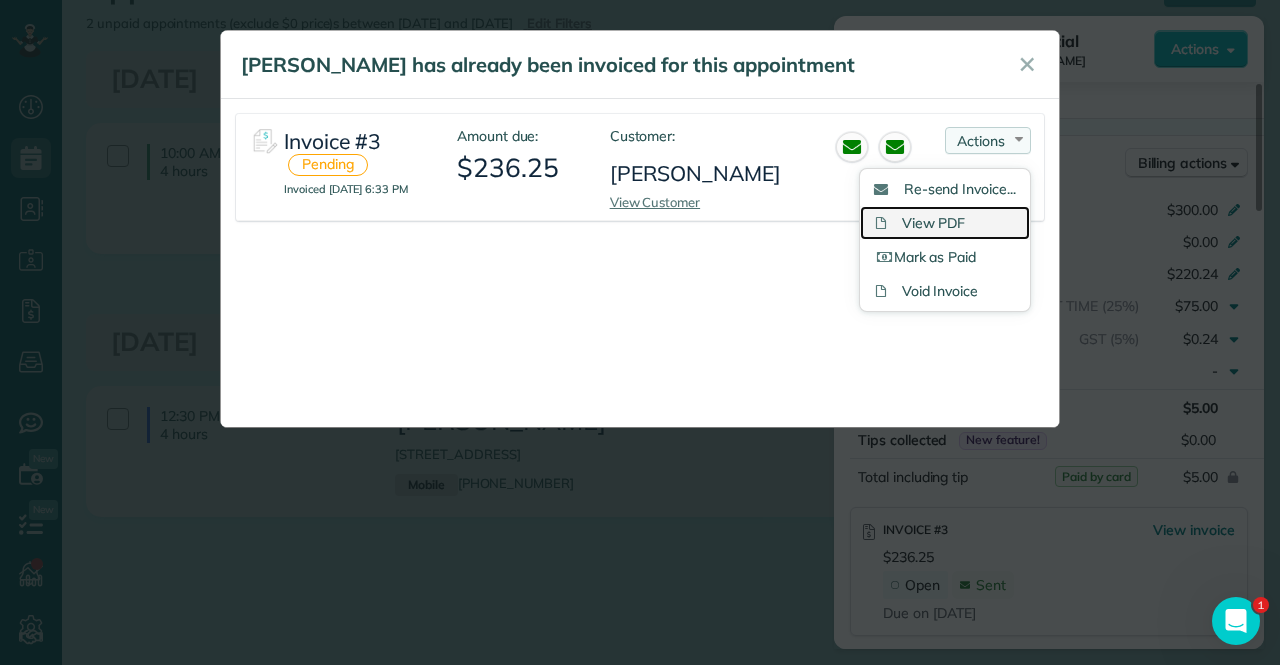 click on "View PDF" at bounding box center [945, 223] 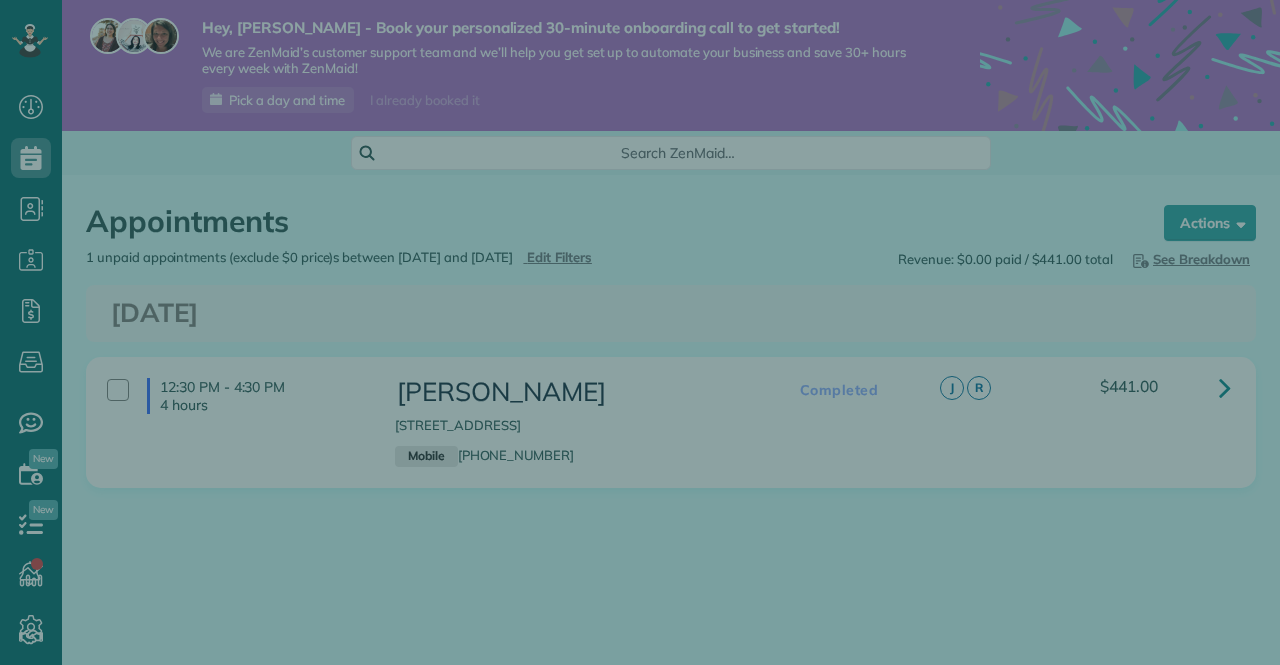 scroll, scrollTop: 0, scrollLeft: 0, axis: both 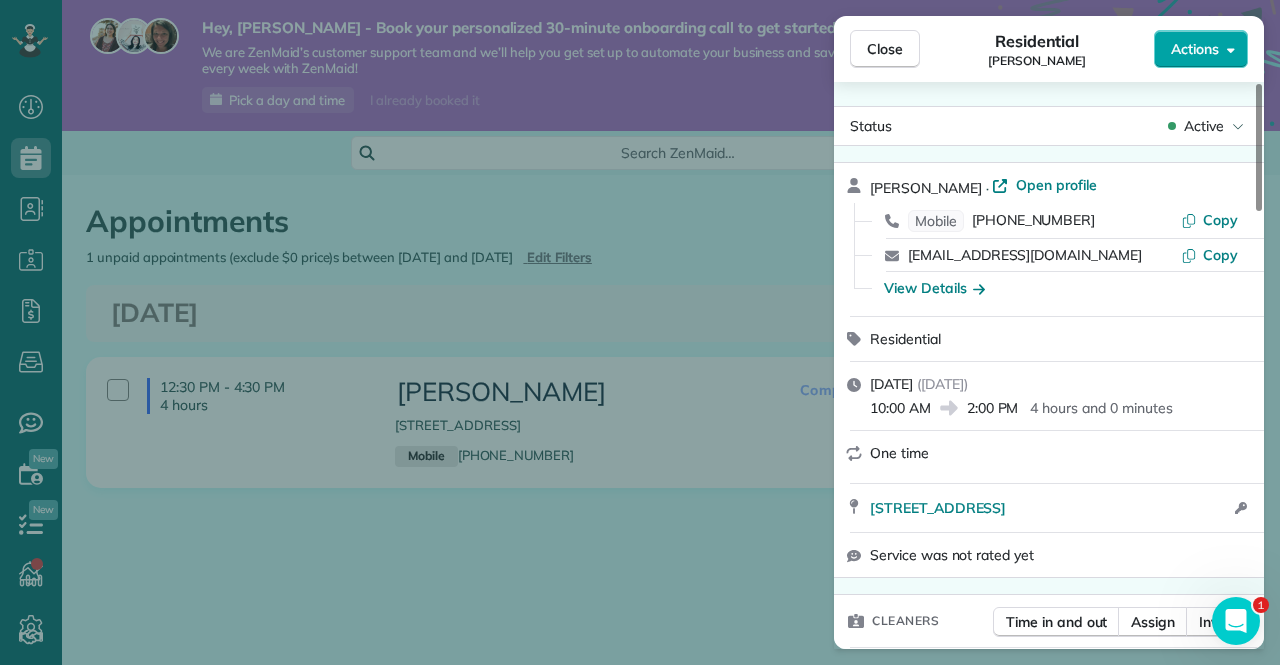 click on "Actions" at bounding box center [1201, 49] 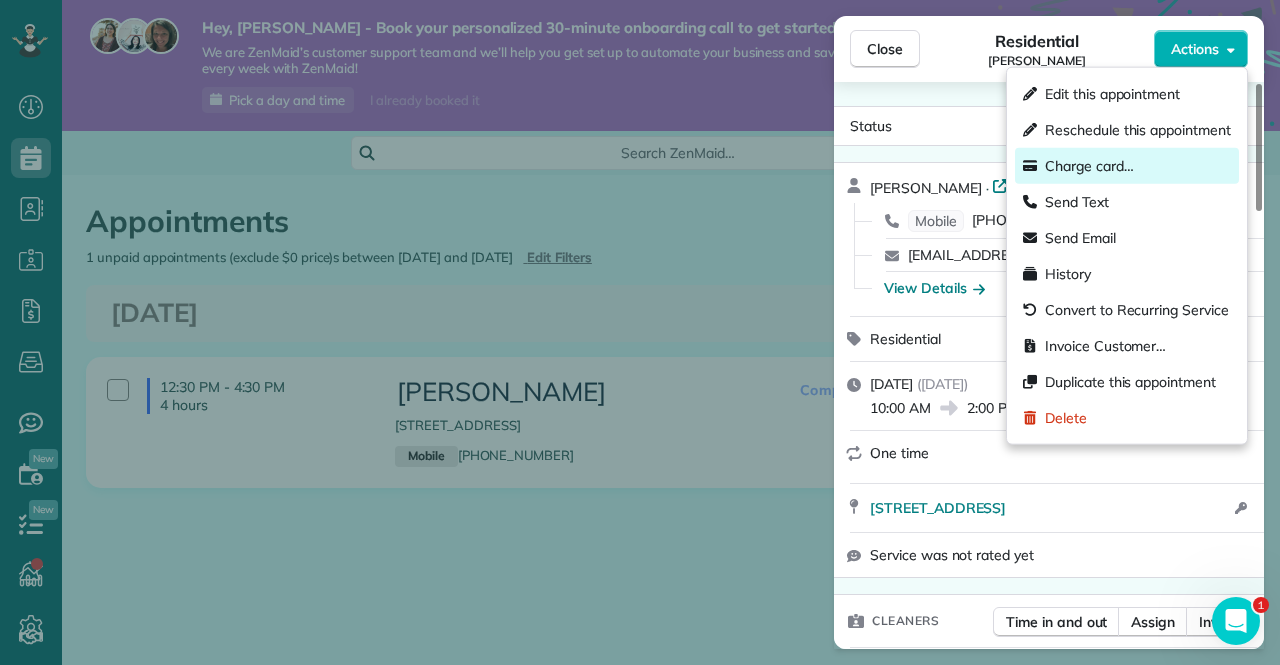 click on "Charge card…" at bounding box center (1089, 166) 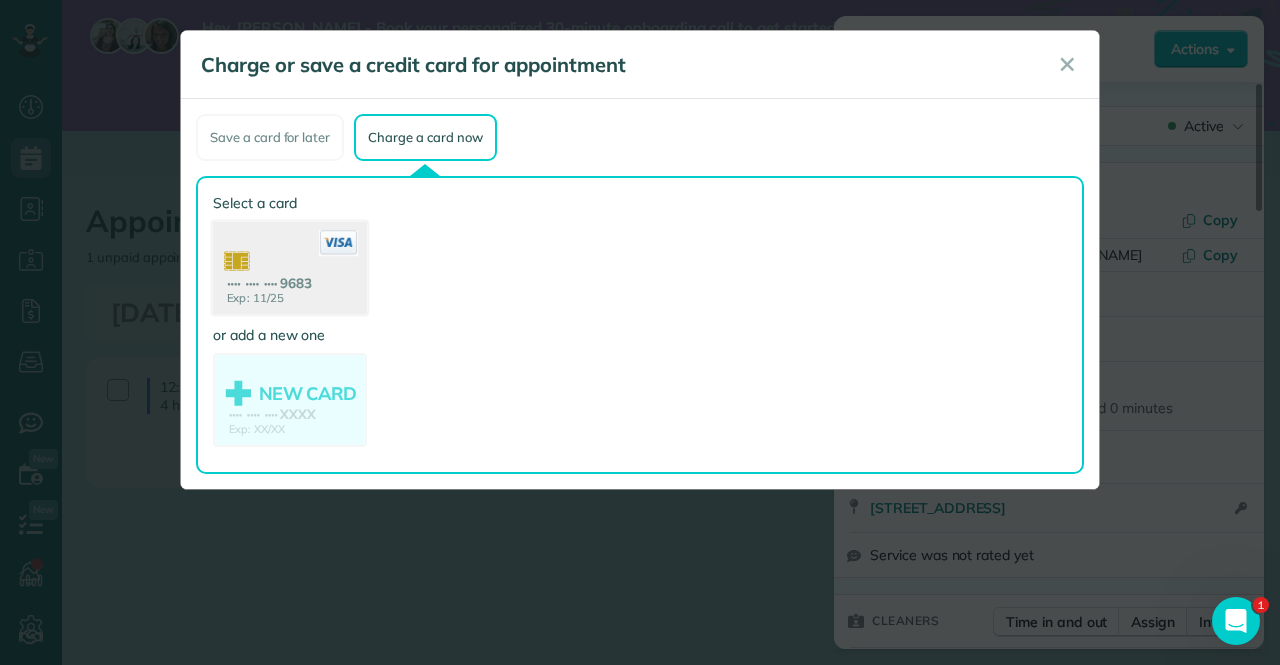 click 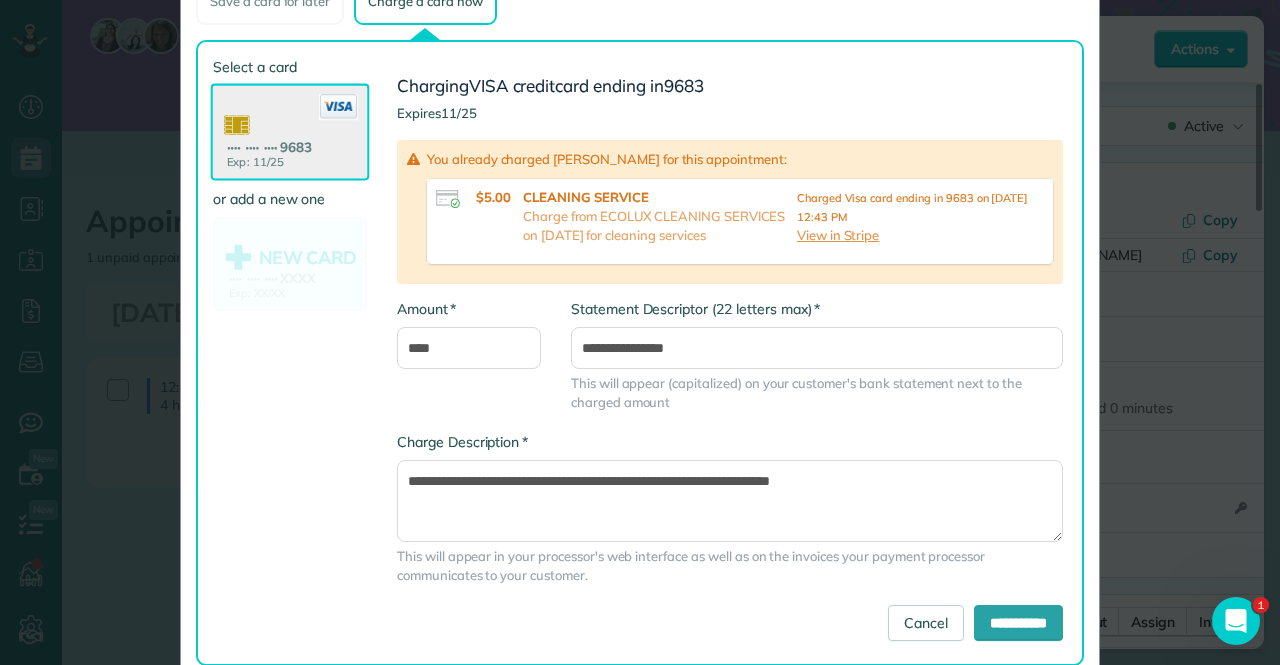 scroll, scrollTop: 182, scrollLeft: 0, axis: vertical 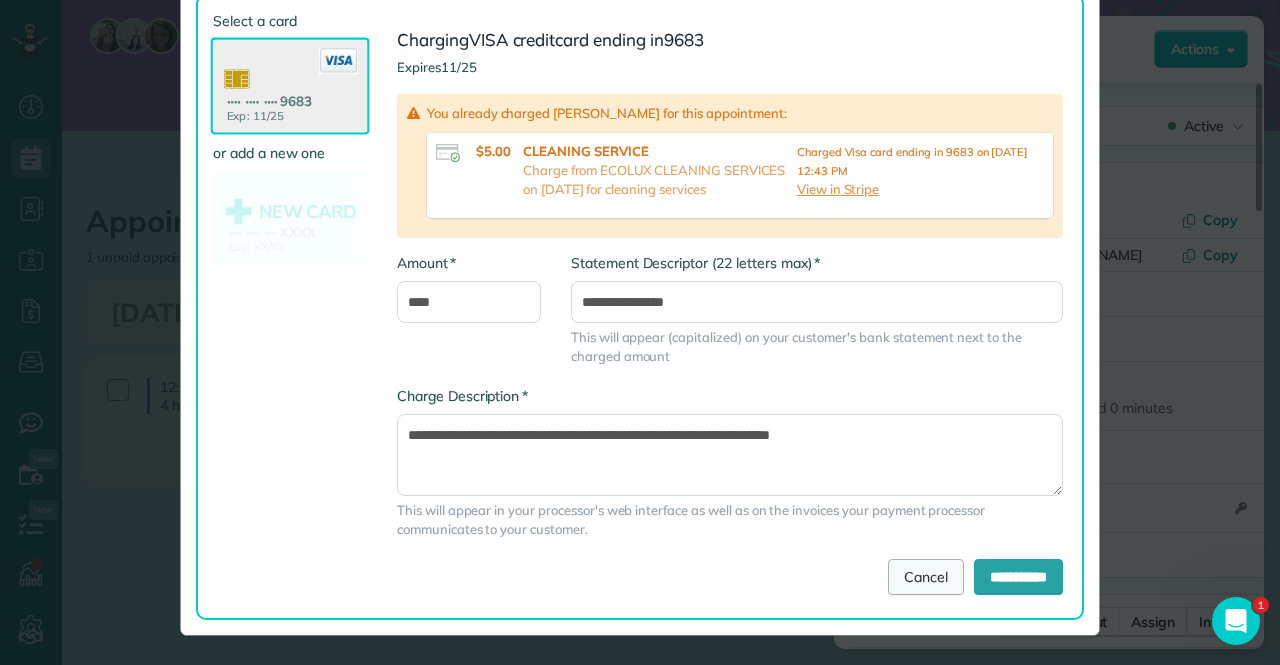 click on "Cancel" at bounding box center [926, 577] 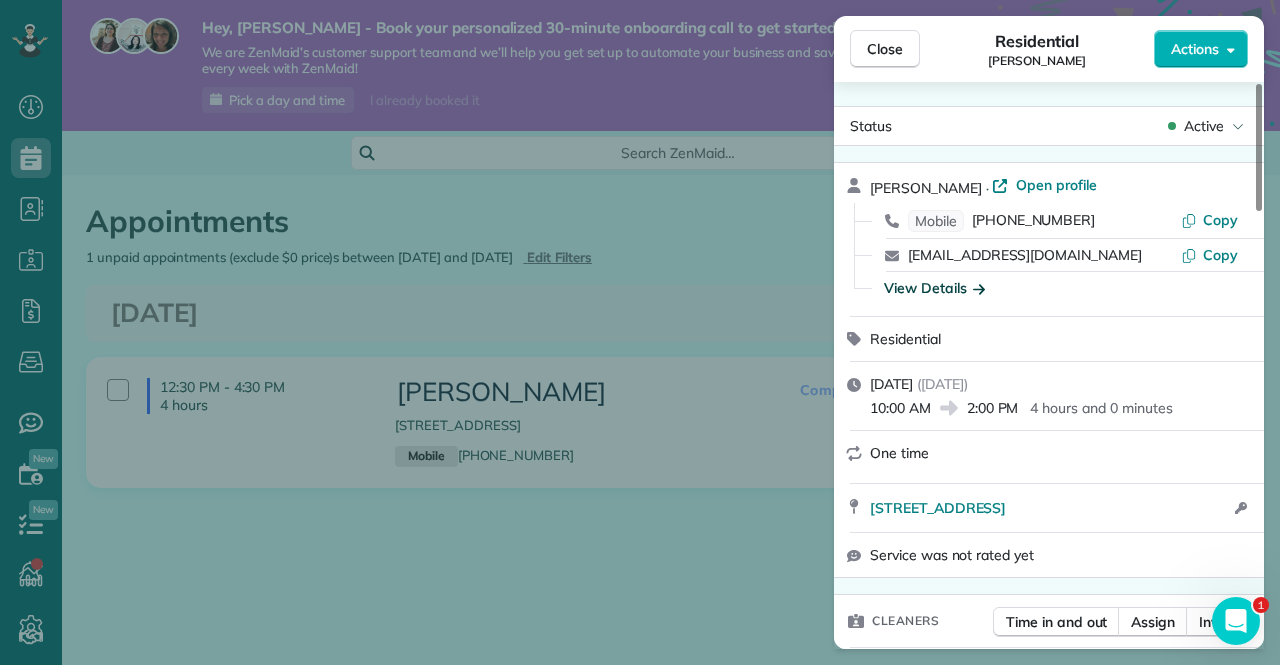 click on "View Details" at bounding box center [934, 288] 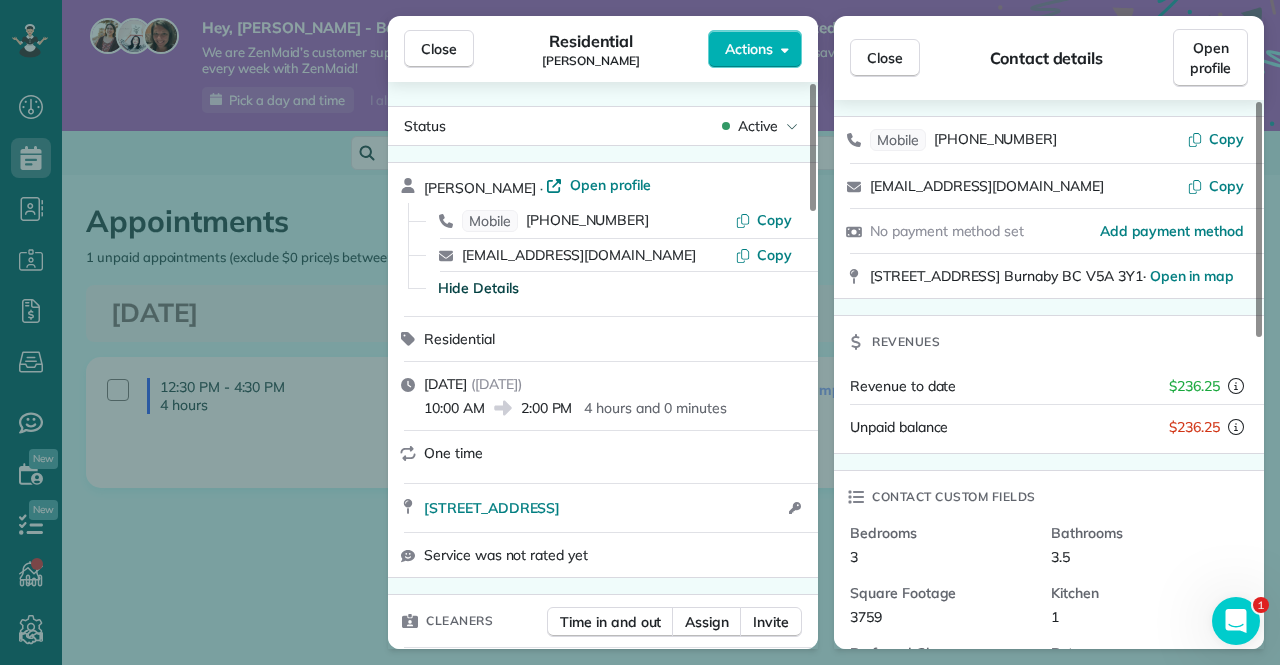 scroll, scrollTop: 0, scrollLeft: 0, axis: both 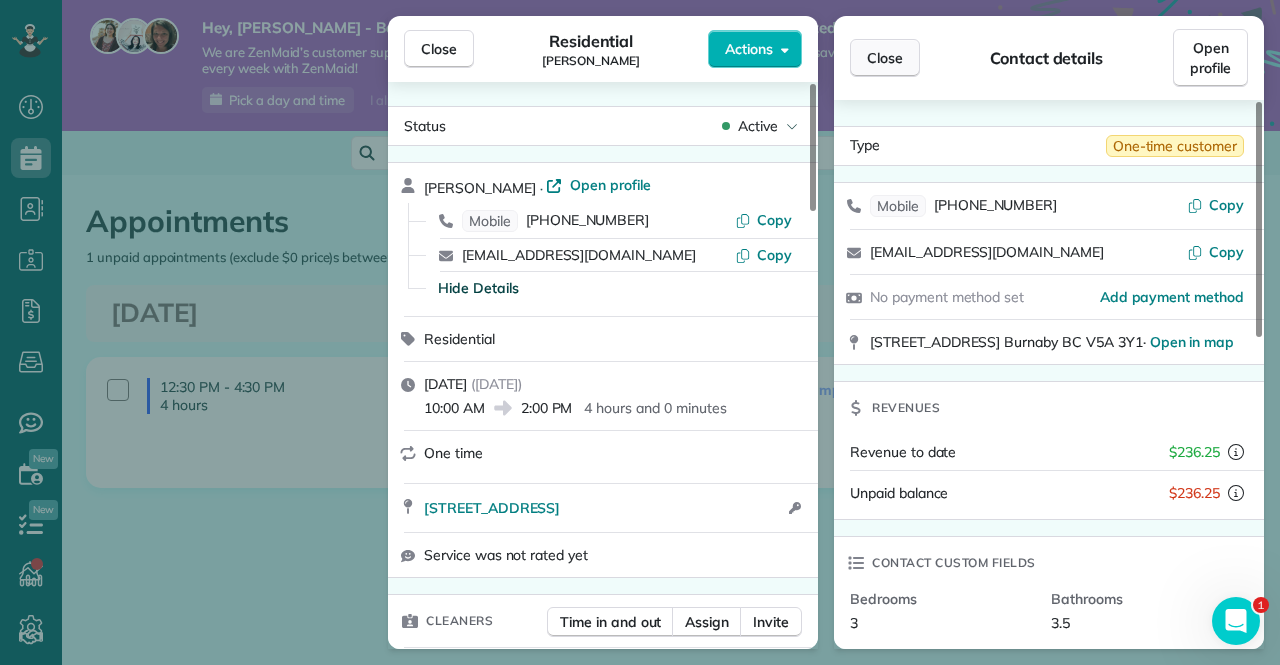 click on "Close" at bounding box center (885, 58) 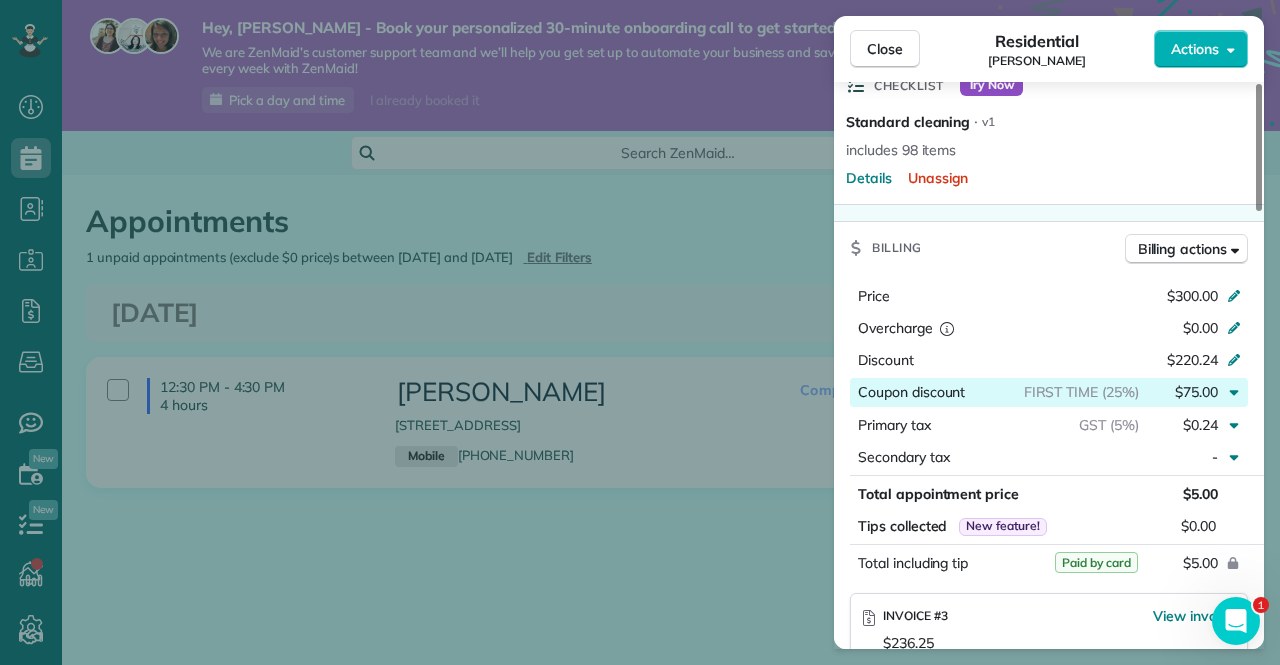 scroll, scrollTop: 800, scrollLeft: 0, axis: vertical 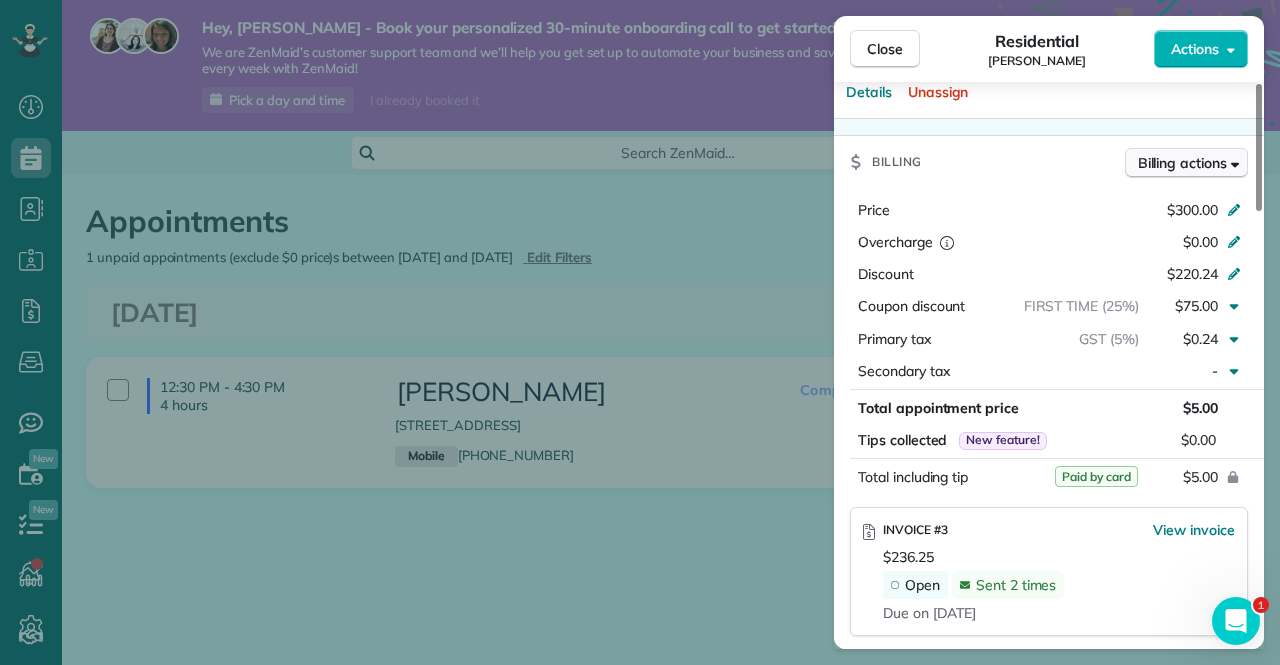 click on "Billing actions" at bounding box center [1182, 163] 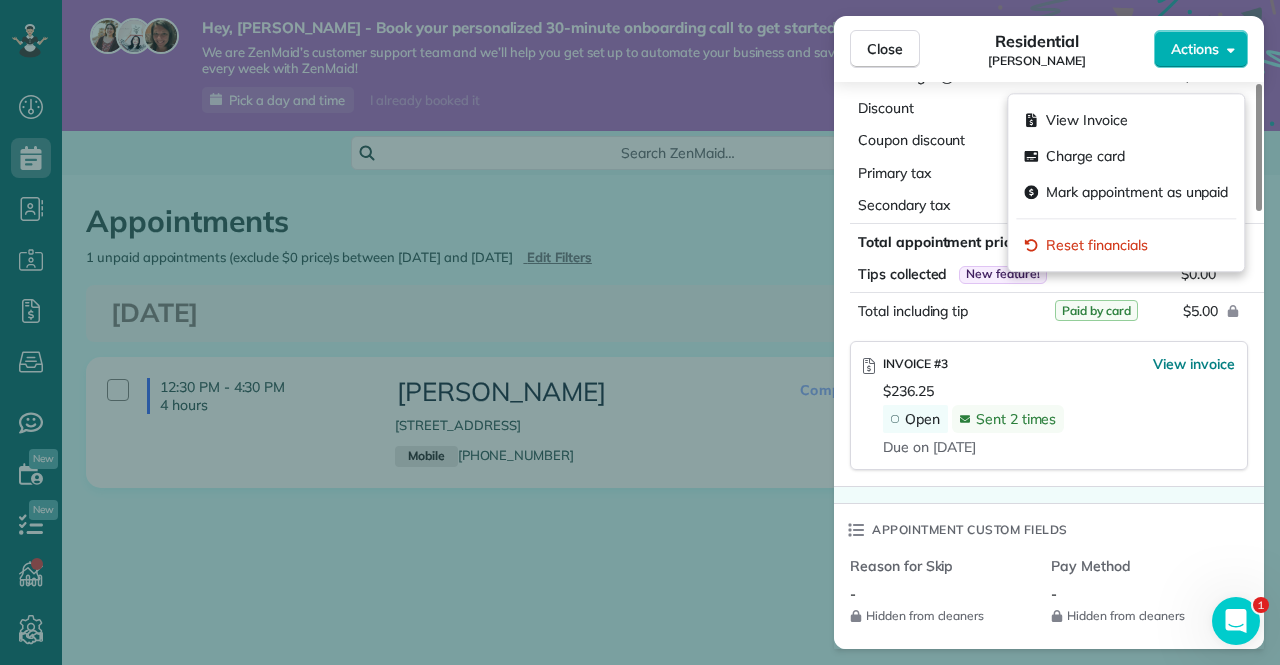 scroll, scrollTop: 1100, scrollLeft: 0, axis: vertical 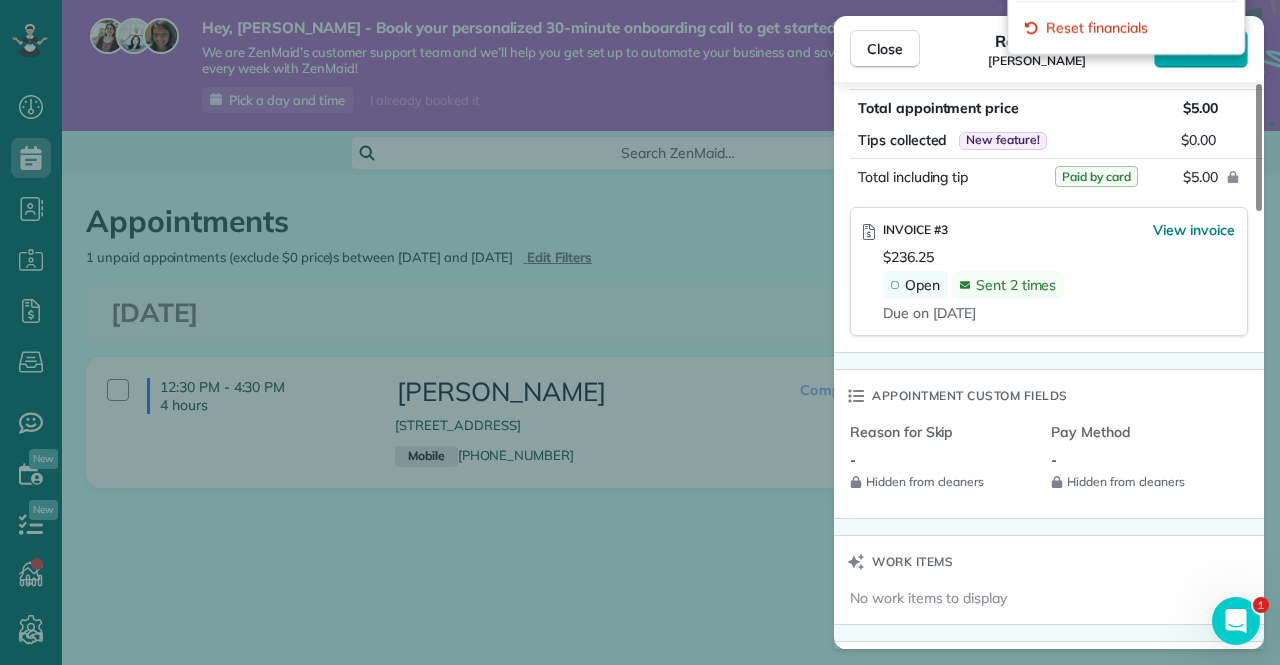click on "Close Residential Lisa Wong Actions Status Active Lisa Wong · Open profile Mobile (604) 782-6133 Copy lw168@me.com Copy View Details Residential Saturday, July 05, 2025 ( 2 days ago ) 10:00 AM 2:00 PM 4 hours and 0 minutes One time 1203 Pinehurst Drive Burnaby BC V5A 3Y1 Open access information Service was not rated yet Cleaners Time in and out Assign Invite Cleaners JEENA   10:00 AM 2:00 PM RUSHMA   10:00 AM 2:00 PM Checklist Try Now Standard cleaning  ⋅  v1 includes 98 items Details Unassign Billing Billing actions Price $300.00 Overcharge $0.00 Discount $220.24 Coupon discount FIRST TIME (25%) $75.00 Primary tax GST (5%) $0.24 Secondary tax - Total appointment price $5.00 Tips collected New feature! $0.00 Paid by card Total including tip $5.00 INVOICE #3 View invoice $236.25 Open Sent 2 times Due on Jul 12 Appointment custom fields Reason for Skip - Hidden from cleaners Pay Method - Hidden from cleaners Work items No work items to display Notes Appointment 0 Customer 0 New note No notes to display" at bounding box center [640, 332] 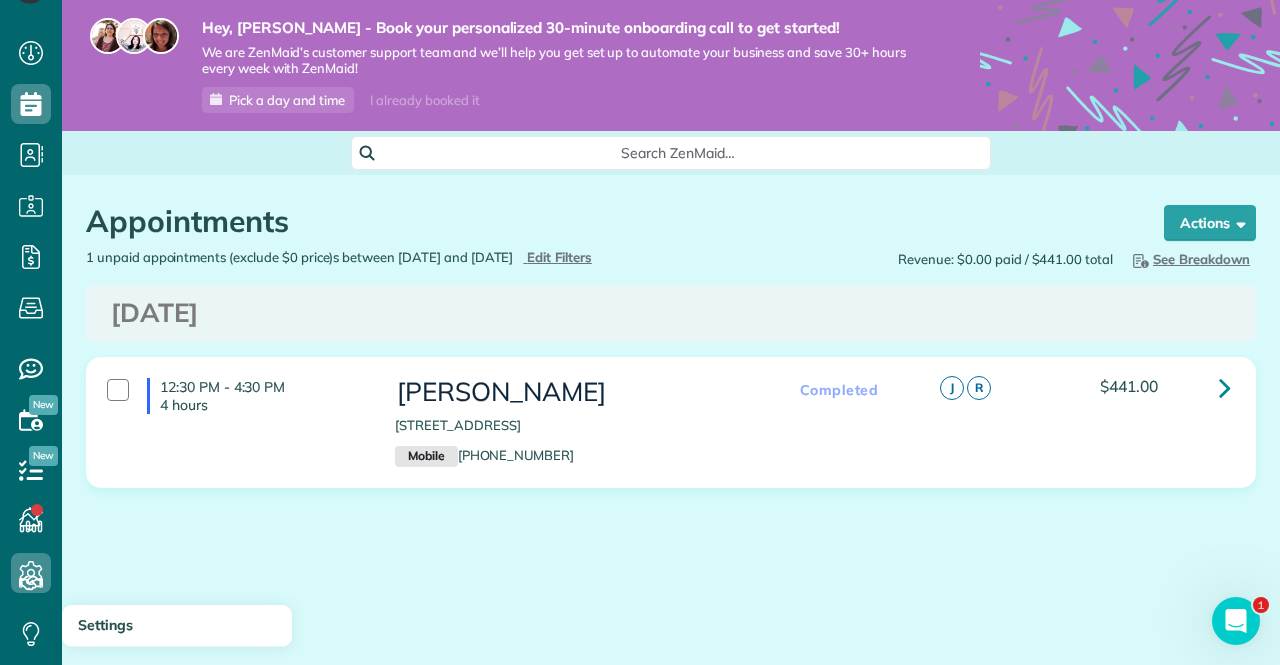 scroll, scrollTop: 100, scrollLeft: 0, axis: vertical 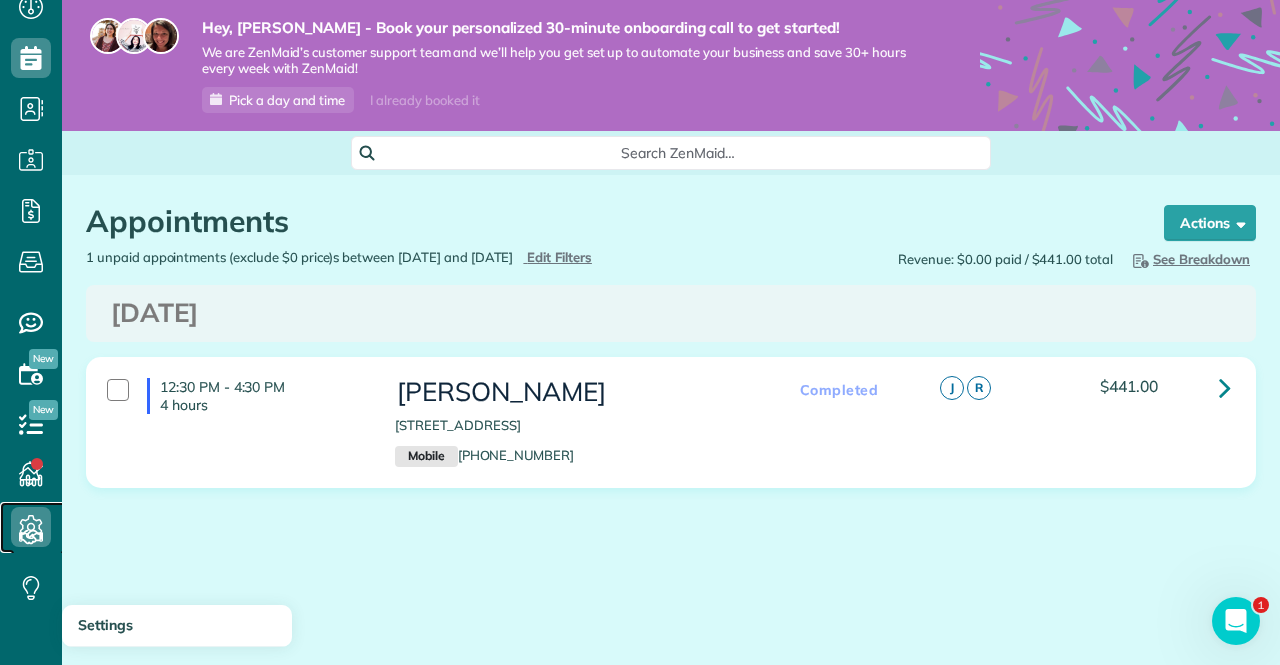 click 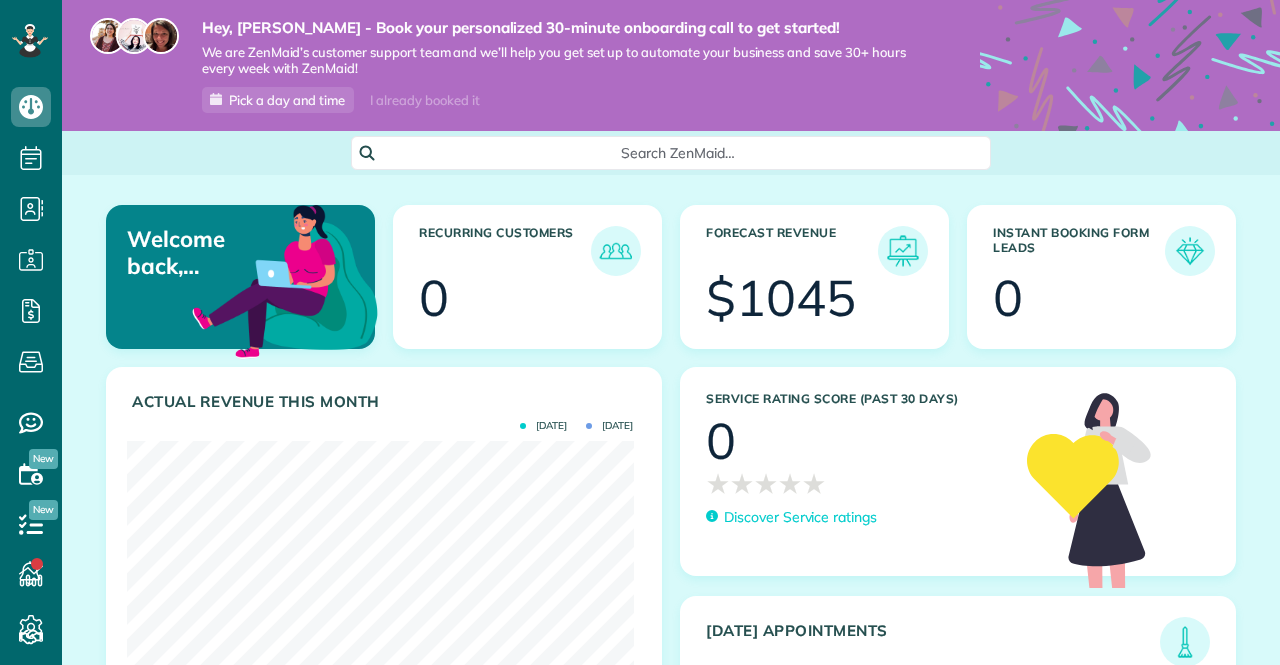 scroll, scrollTop: 0, scrollLeft: 0, axis: both 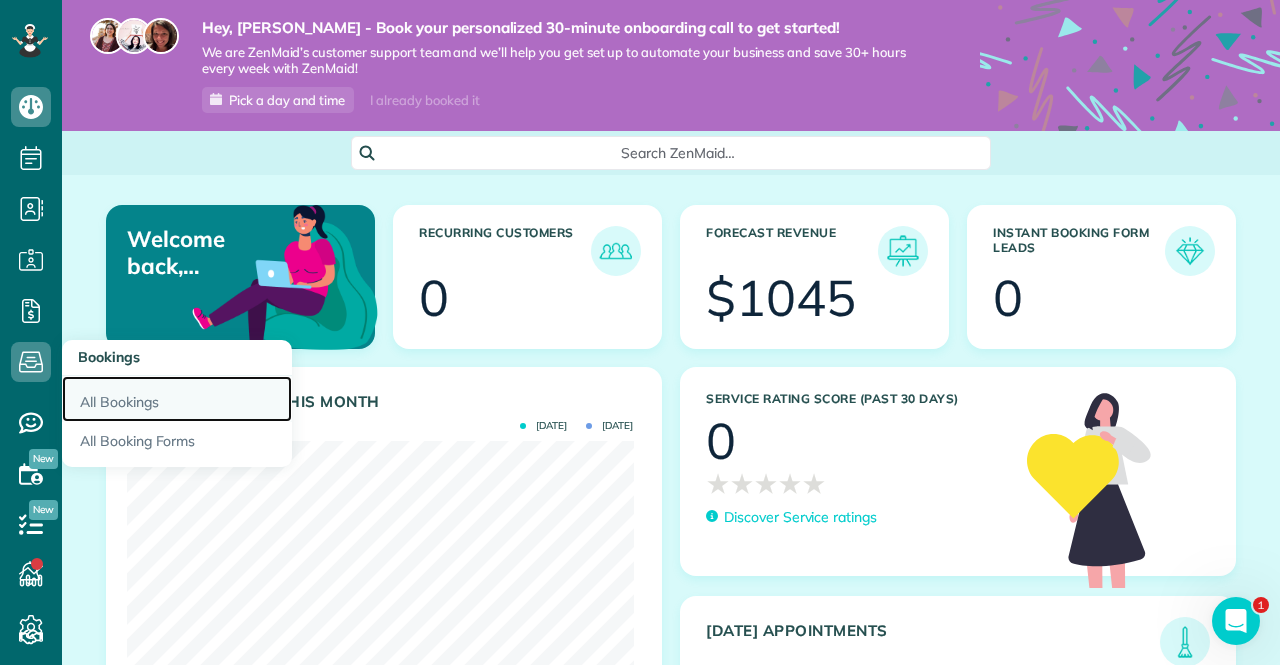 click on "All Bookings" at bounding box center (177, 399) 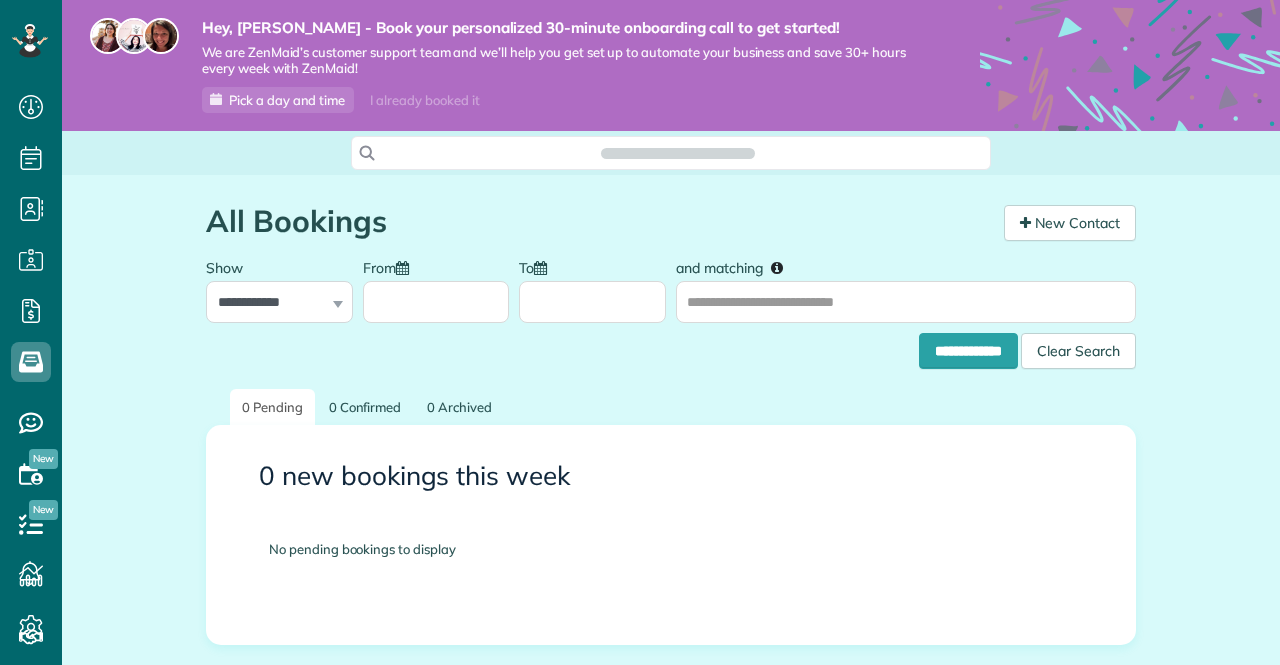 scroll, scrollTop: 0, scrollLeft: 0, axis: both 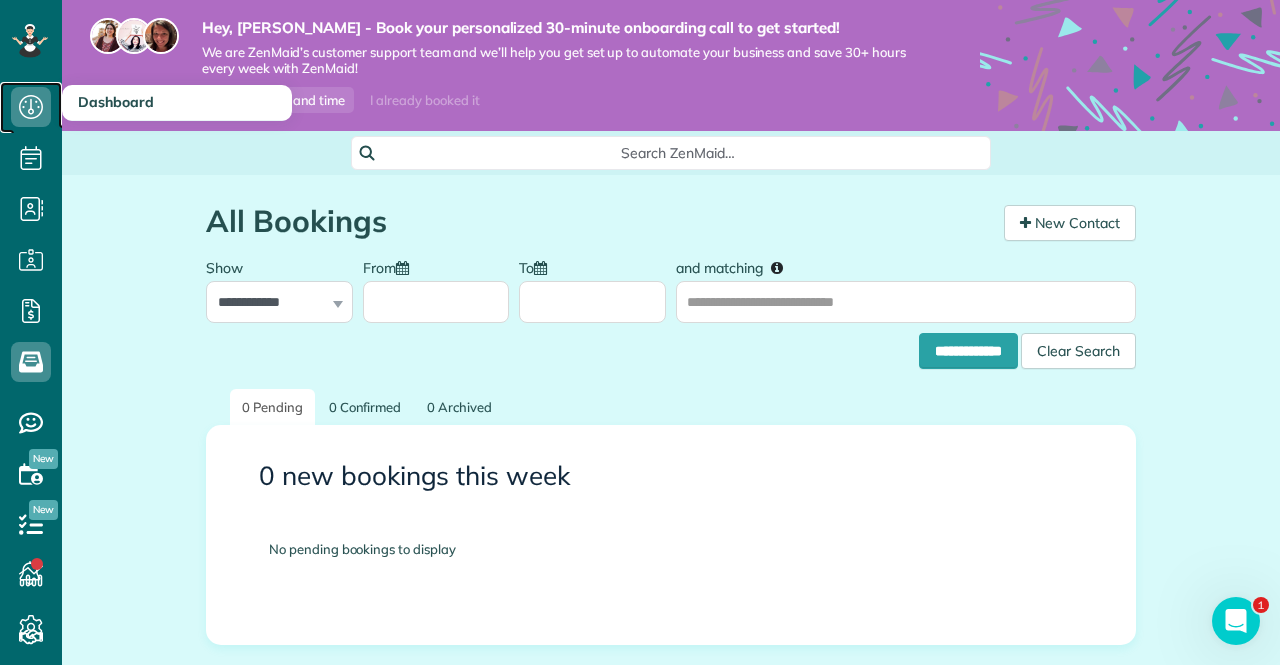 click 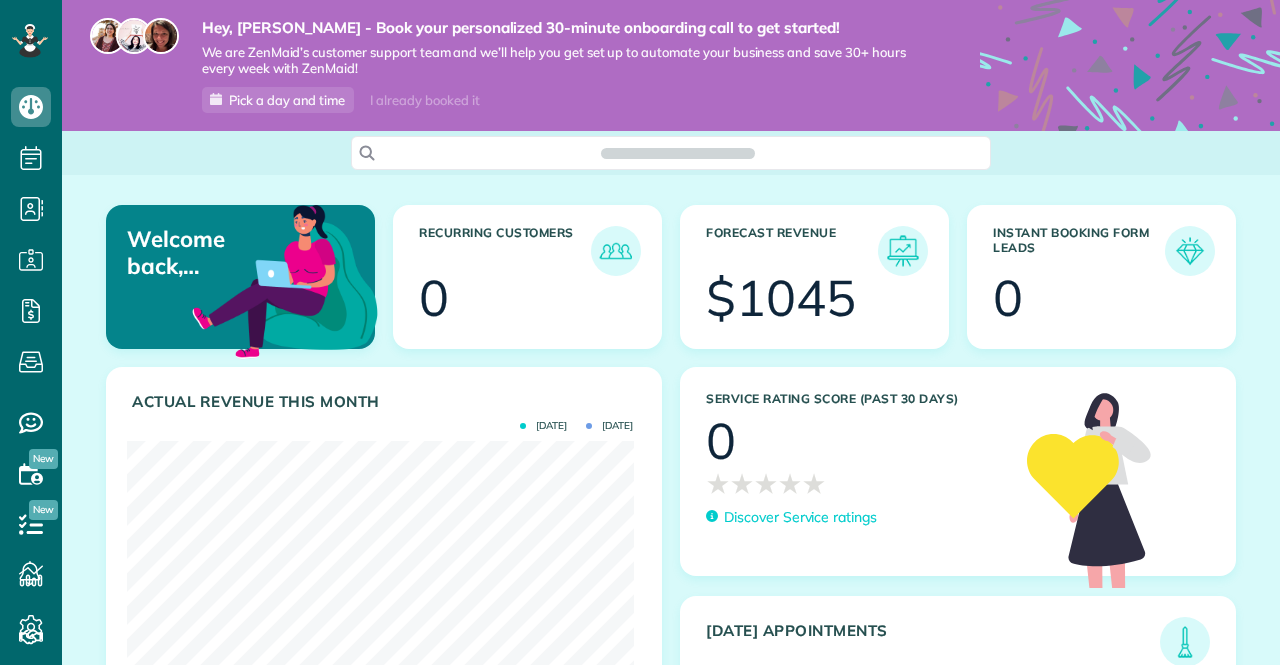 scroll, scrollTop: 0, scrollLeft: 0, axis: both 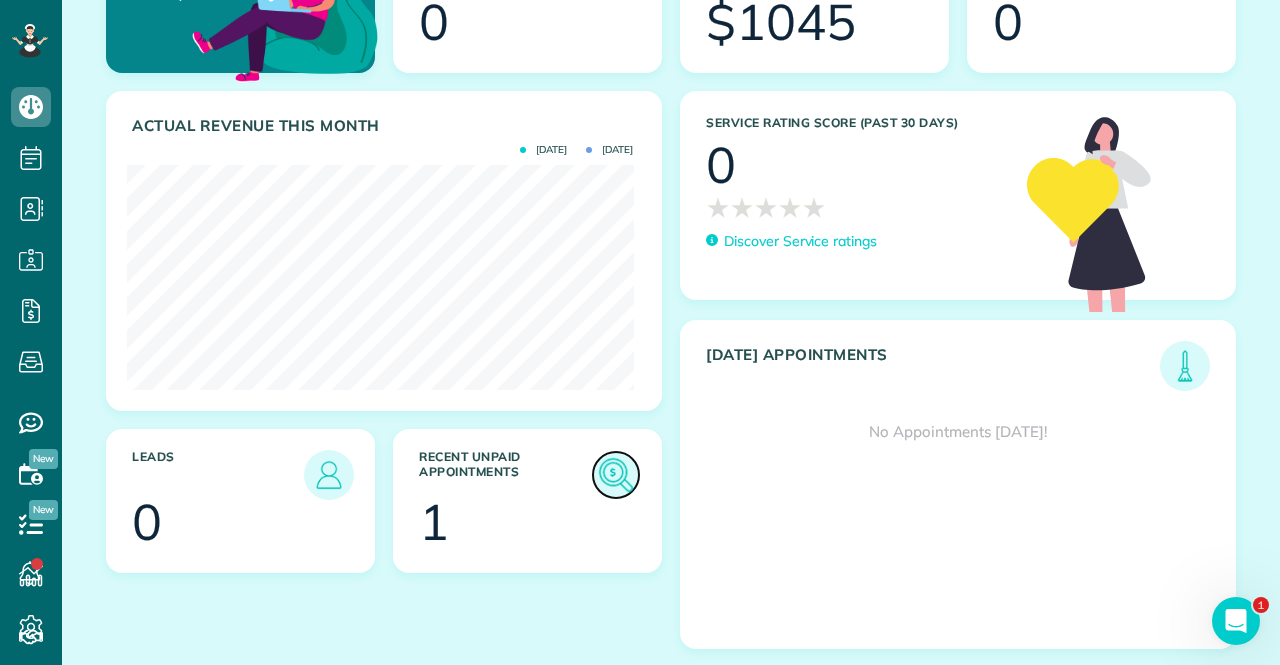 click at bounding box center (616, 475) 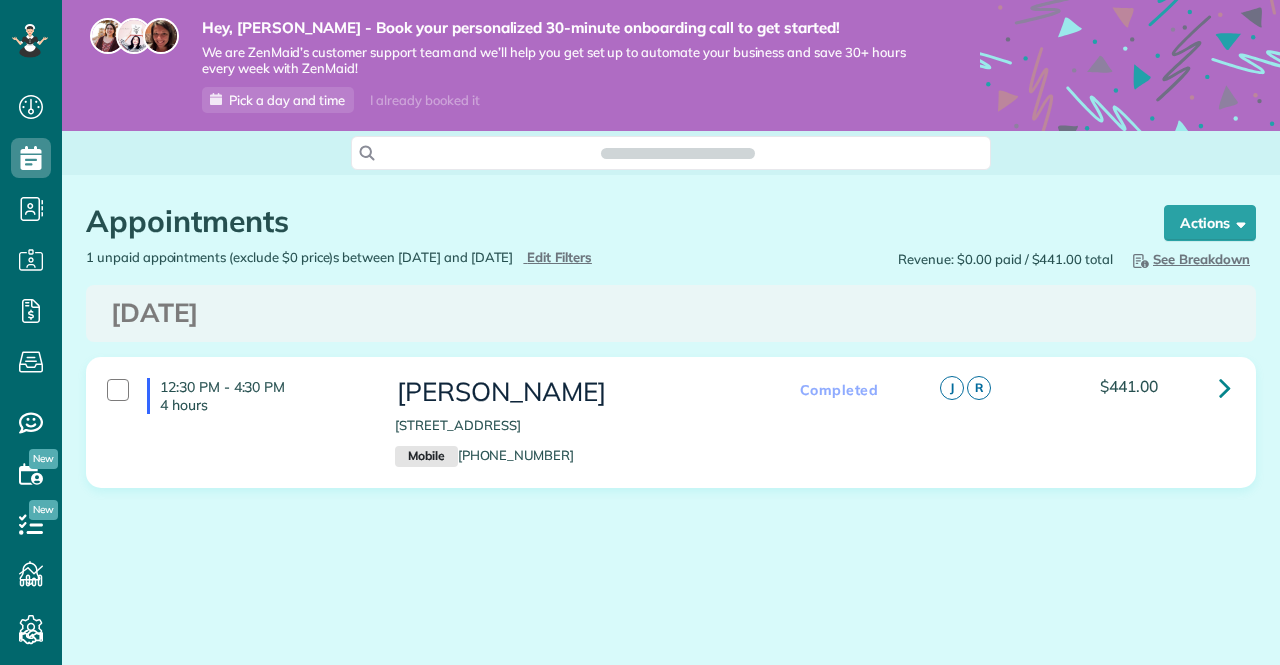 scroll, scrollTop: 0, scrollLeft: 0, axis: both 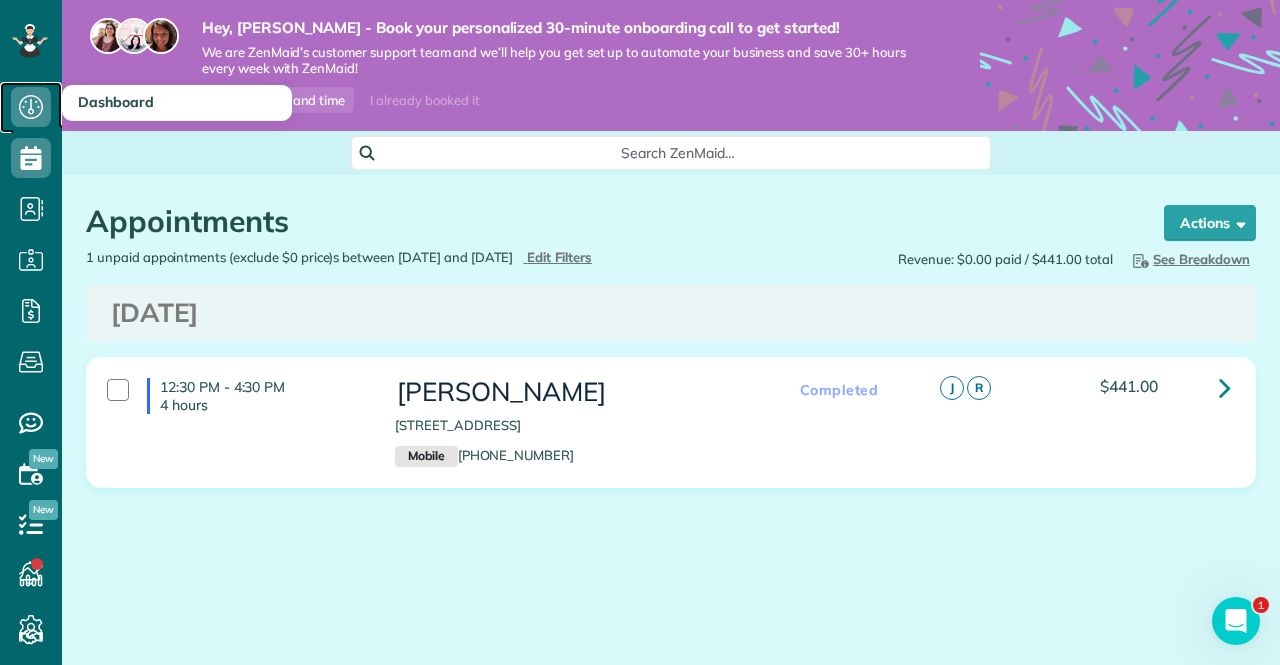 click 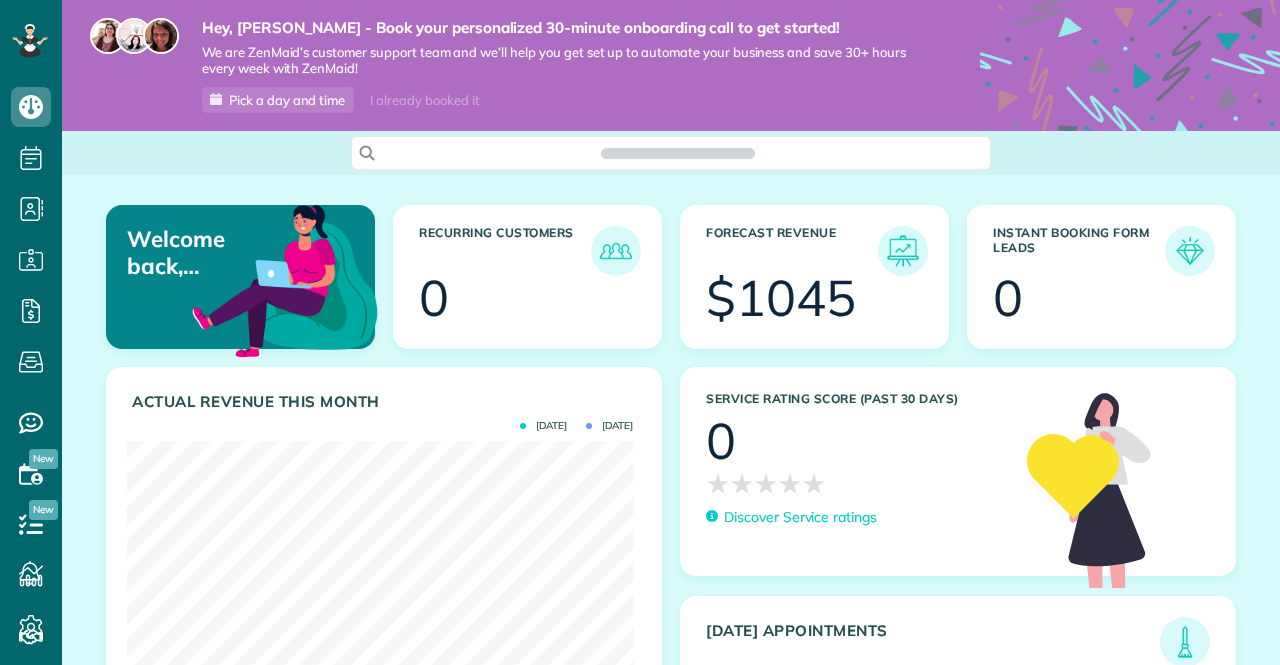 scroll, scrollTop: 0, scrollLeft: 0, axis: both 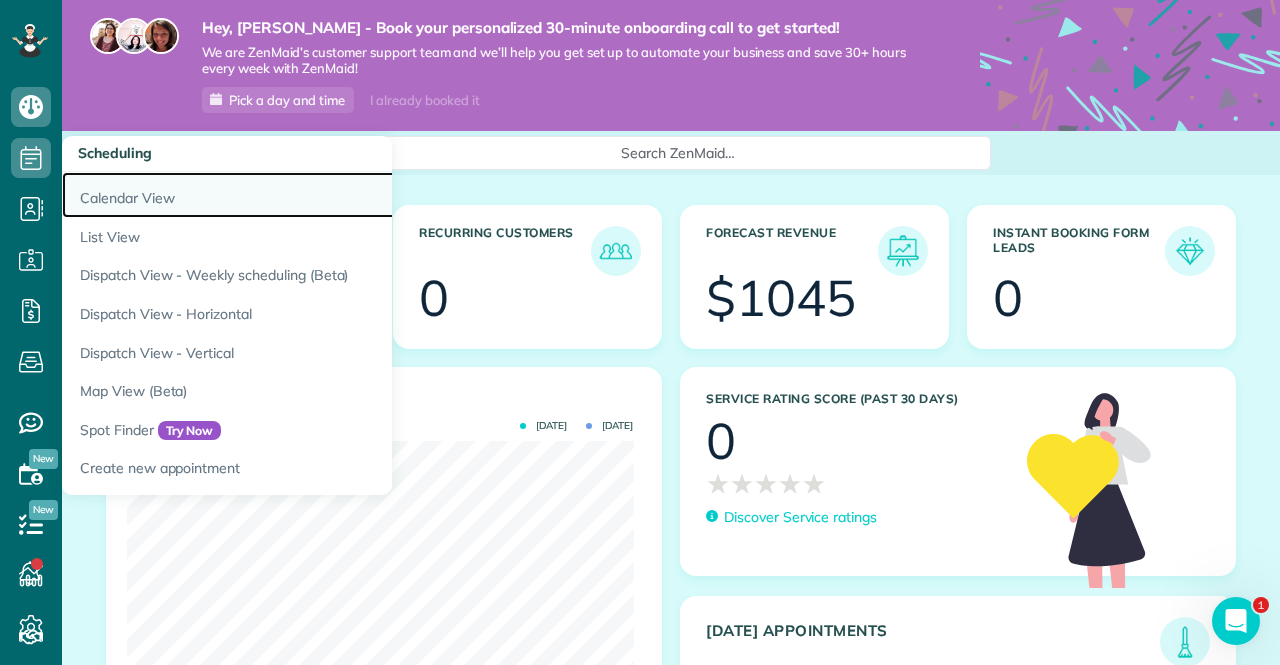 click on "Calendar View" at bounding box center (312, 195) 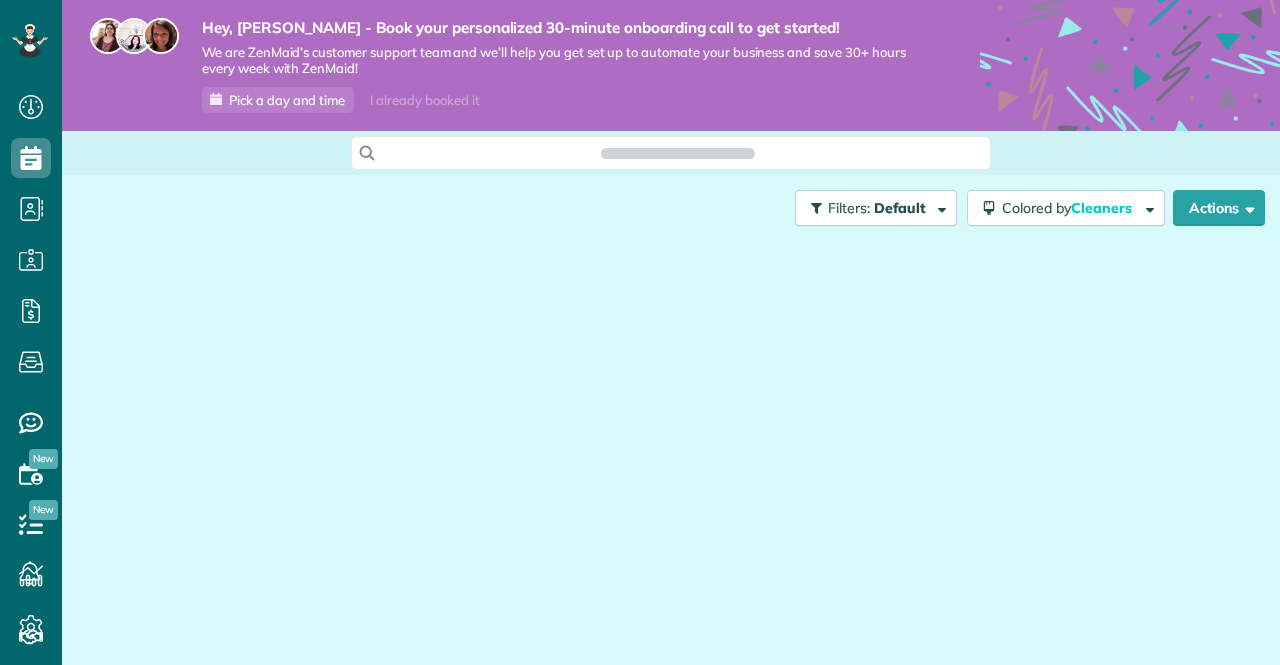 scroll, scrollTop: 0, scrollLeft: 0, axis: both 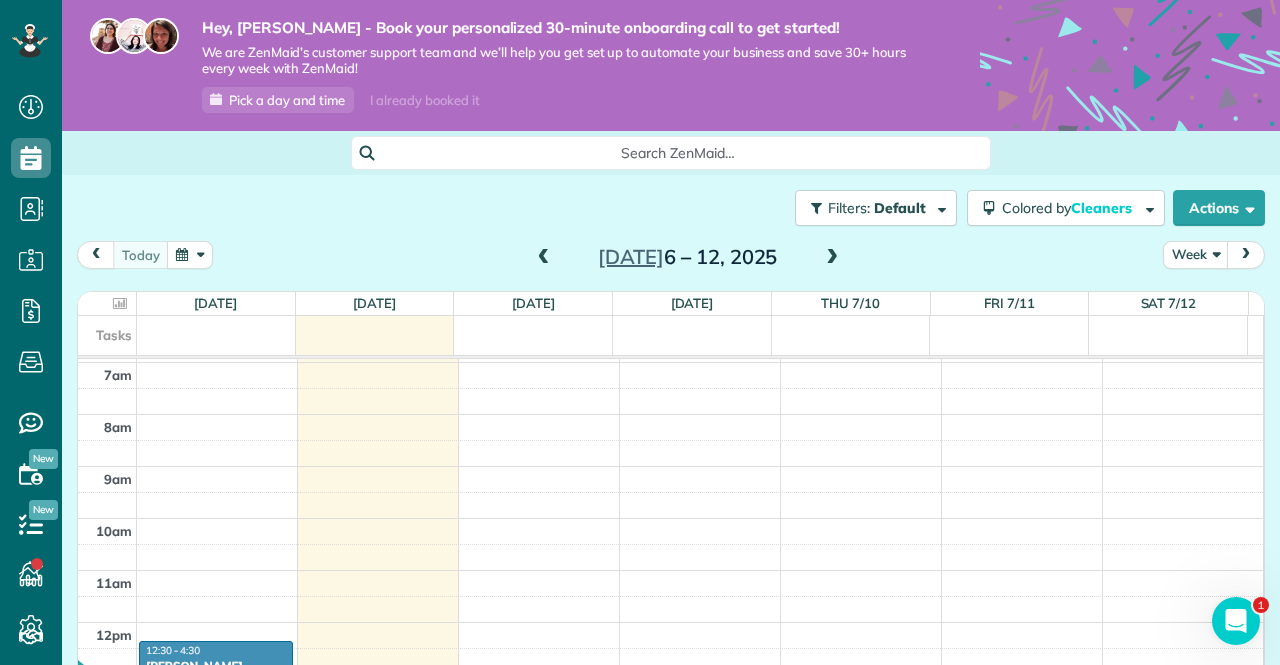 click at bounding box center (544, 258) 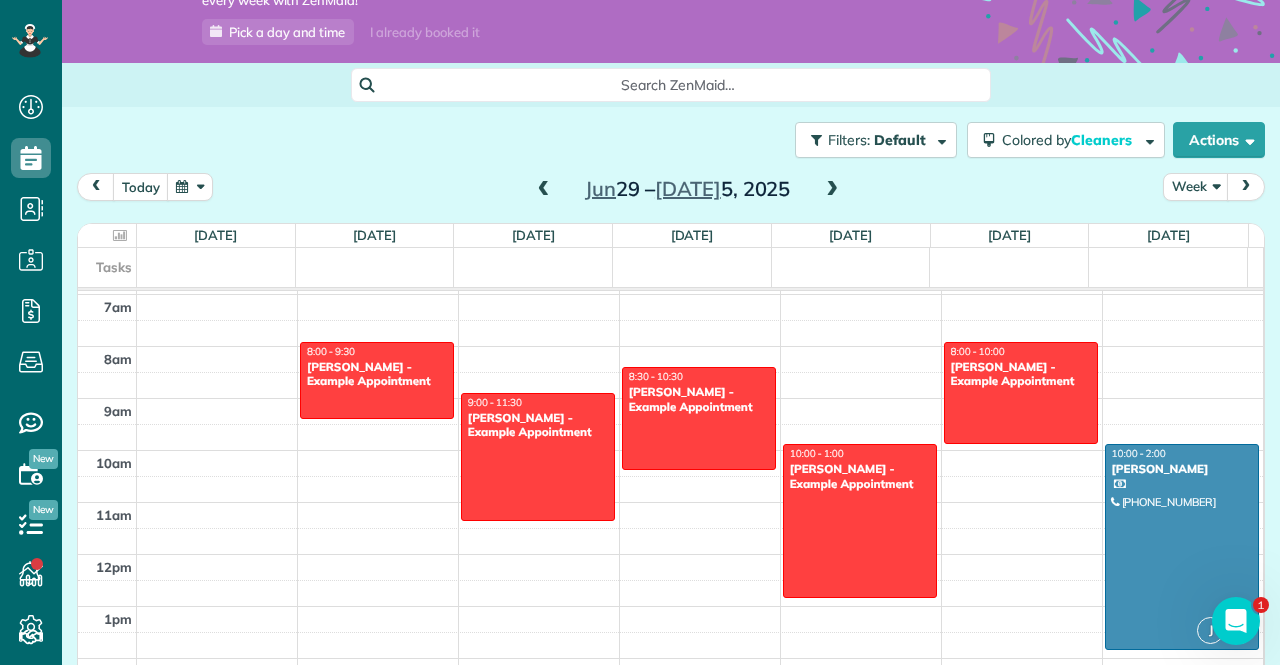 scroll, scrollTop: 100, scrollLeft: 0, axis: vertical 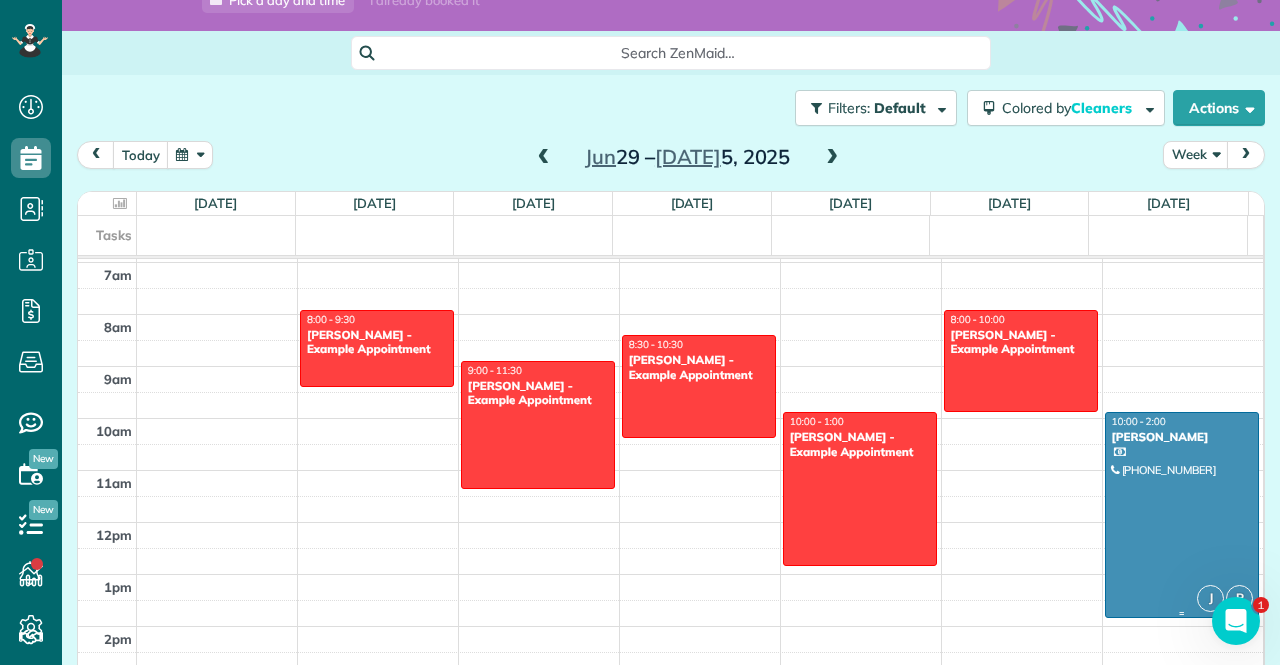 click at bounding box center (1182, 514) 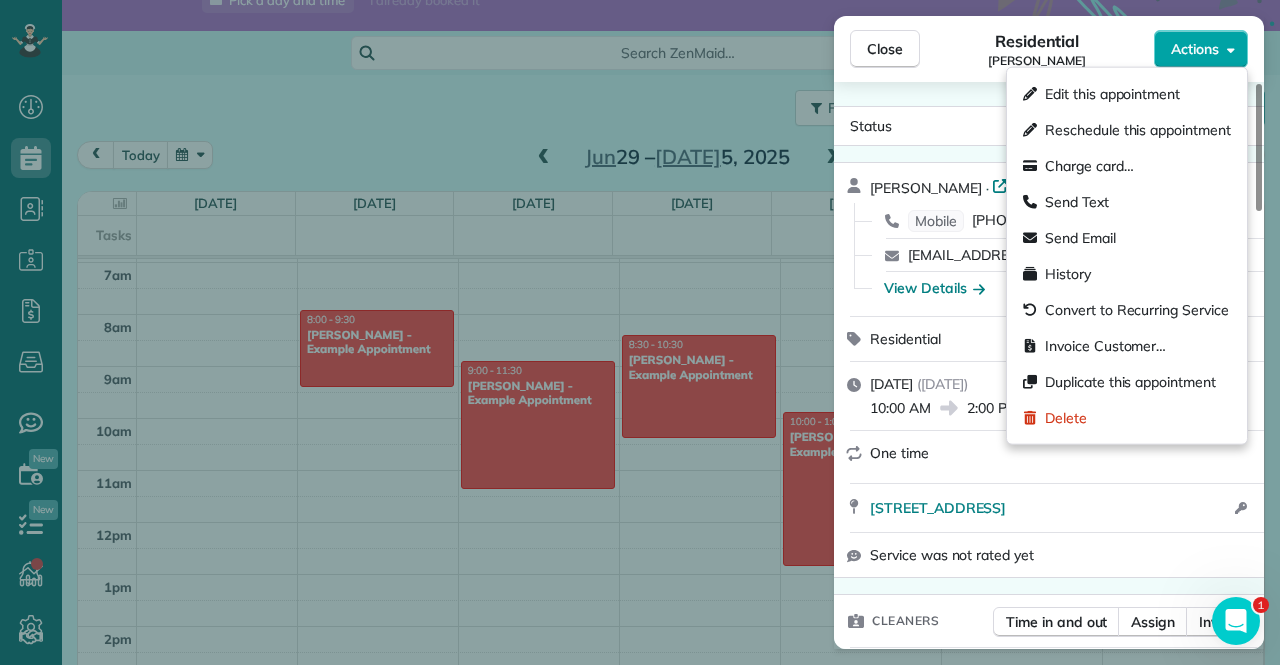 click on "Actions" at bounding box center (1201, 49) 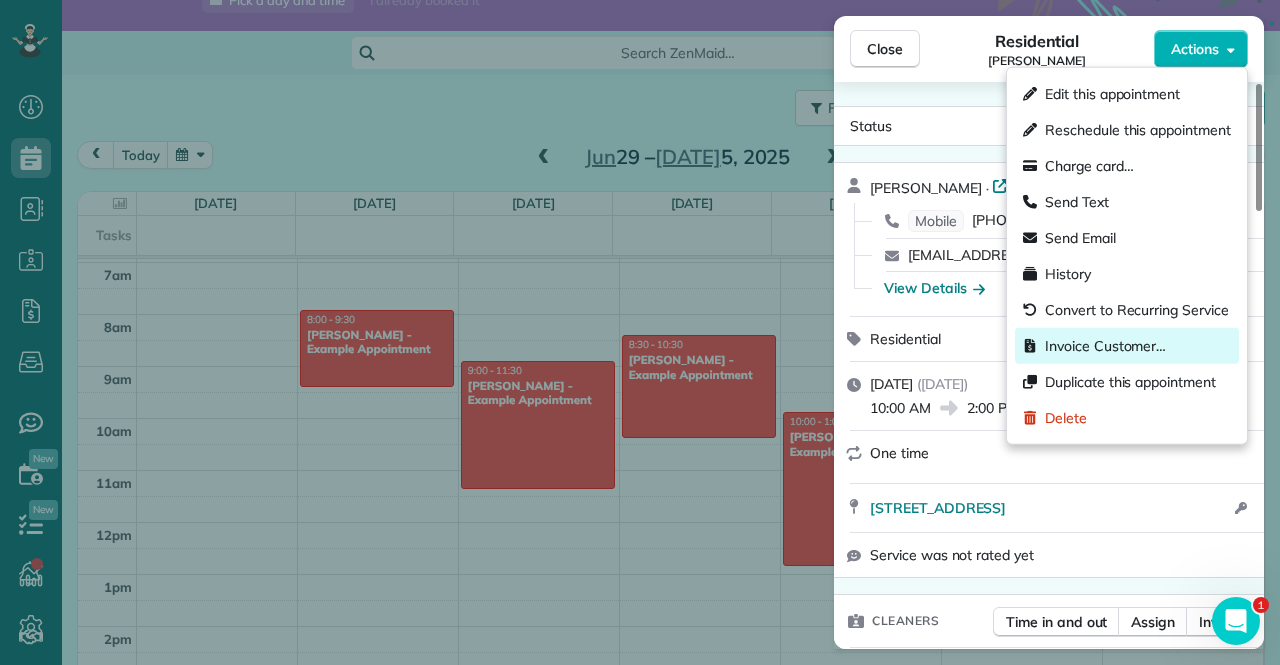 click on "Invoice Customer…" at bounding box center [1105, 346] 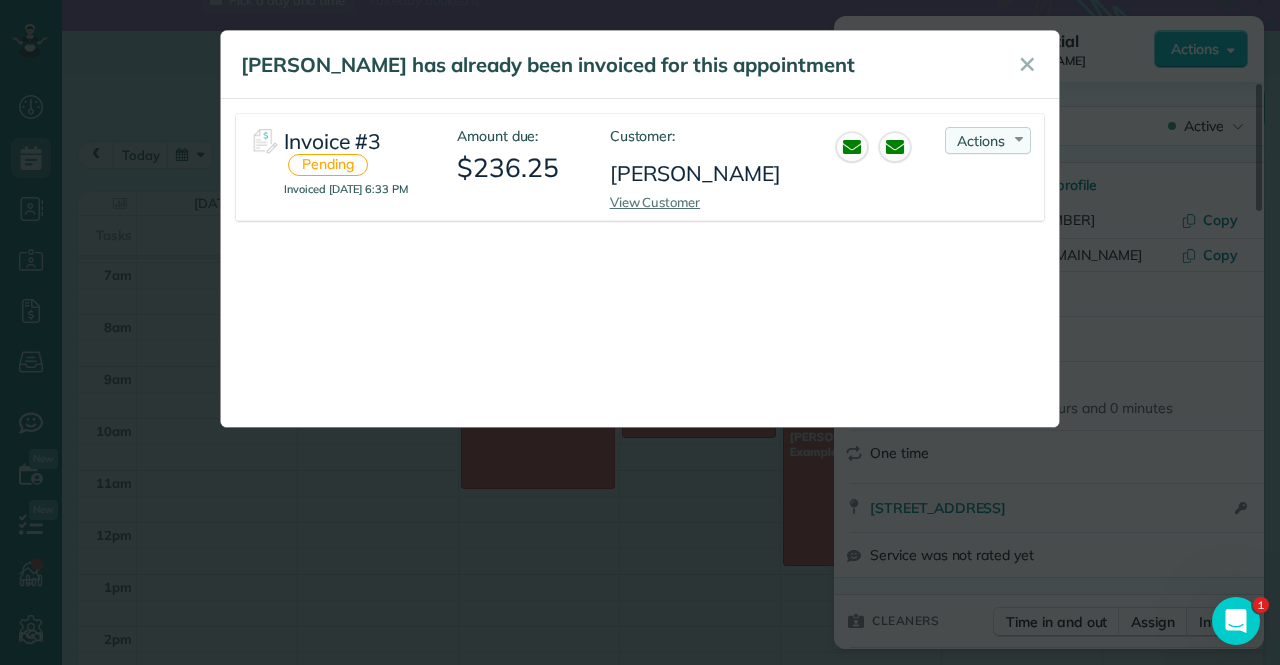 click on "Actions
Re-send Invoice...
View PDF
Mark as Paid
Void Invoice" at bounding box center [988, 140] 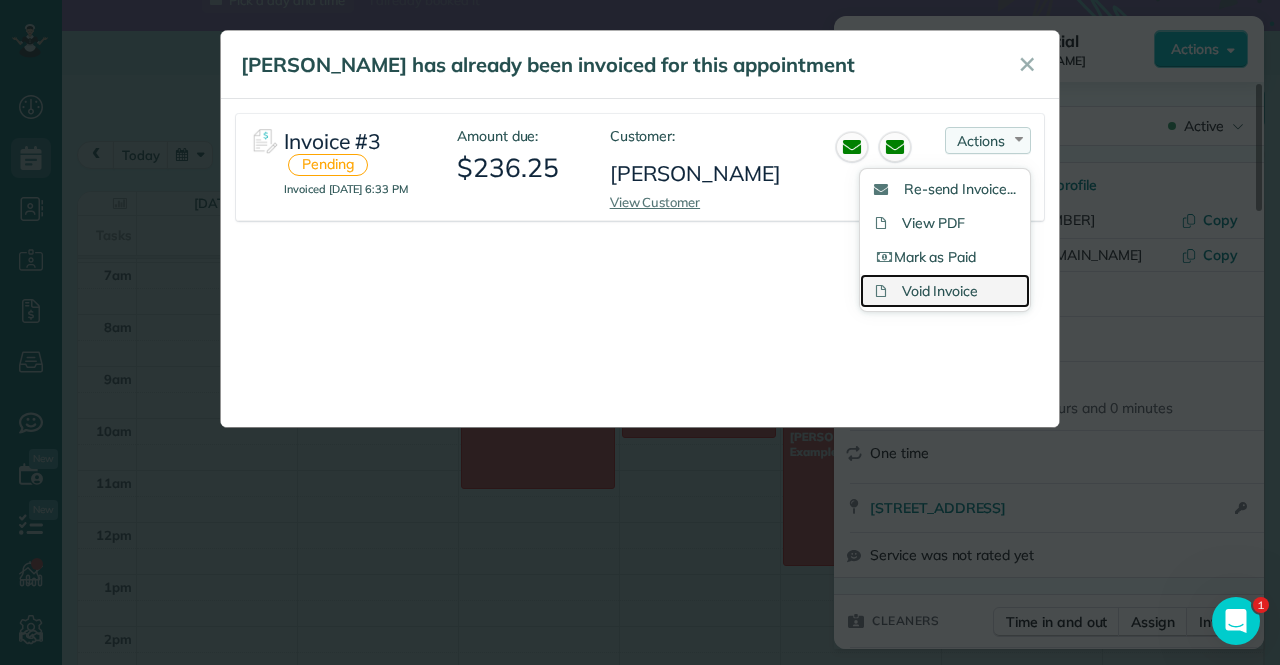 click on "Void Invoice" at bounding box center [945, 291] 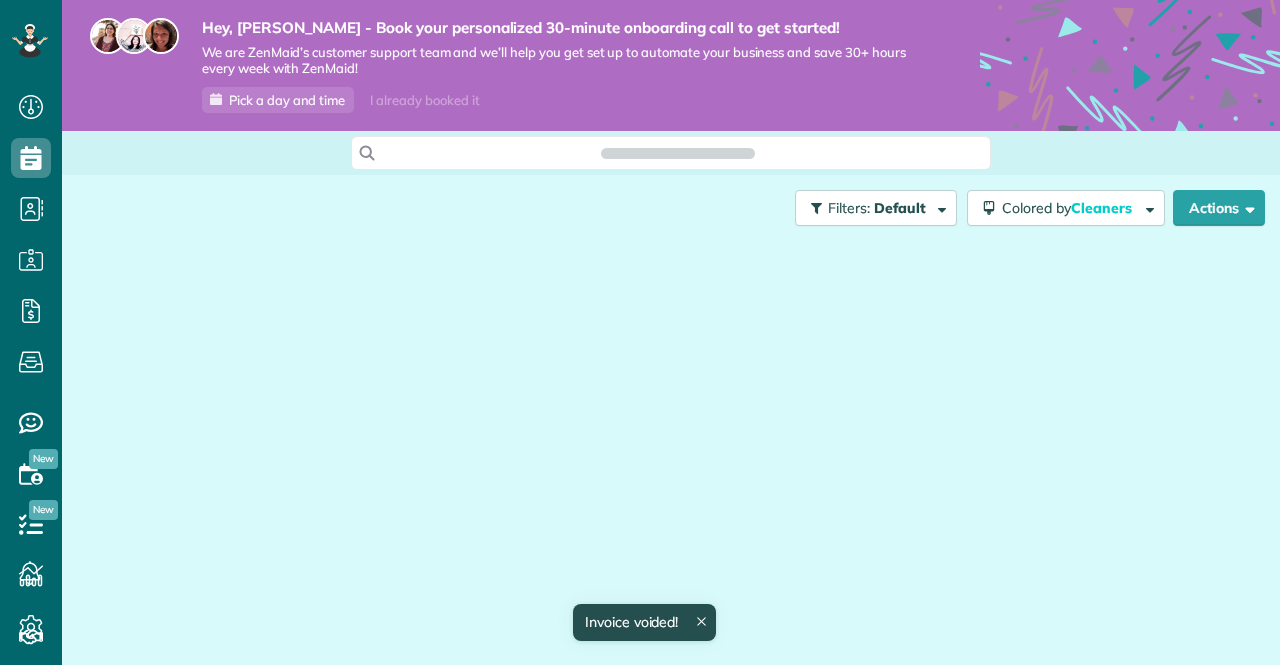 scroll, scrollTop: 0, scrollLeft: 0, axis: both 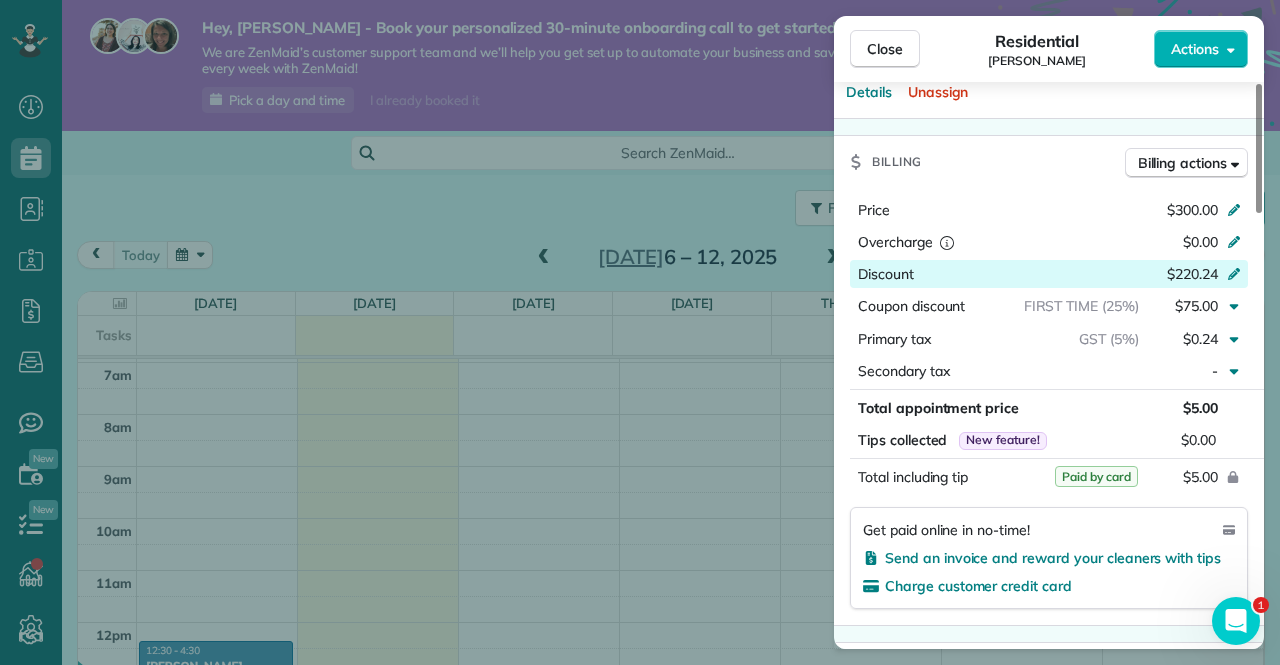 click 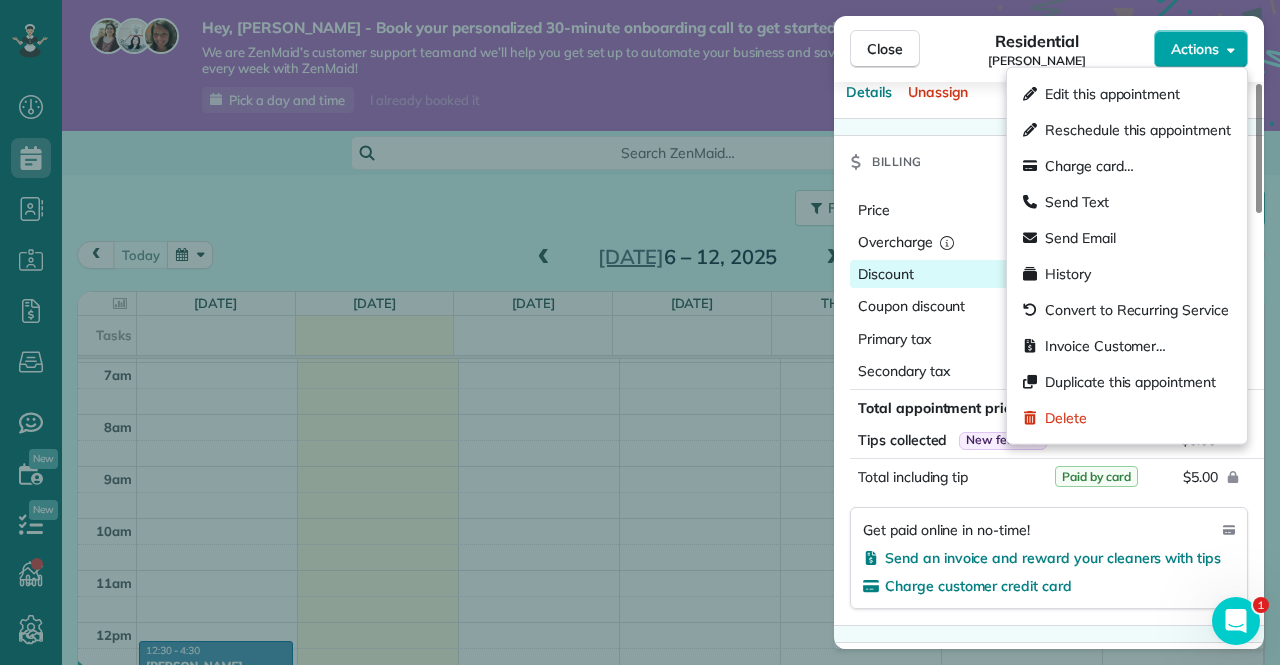 click on "Actions" at bounding box center (1201, 49) 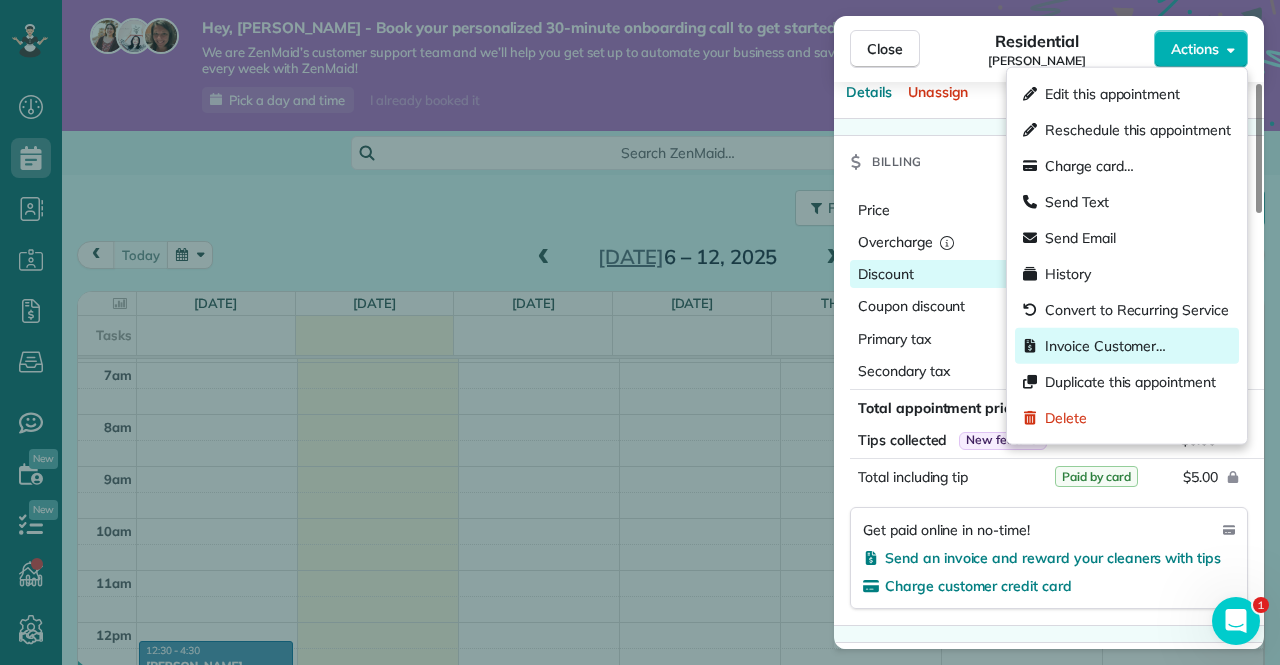 click on "Invoice Customer…" at bounding box center [1105, 346] 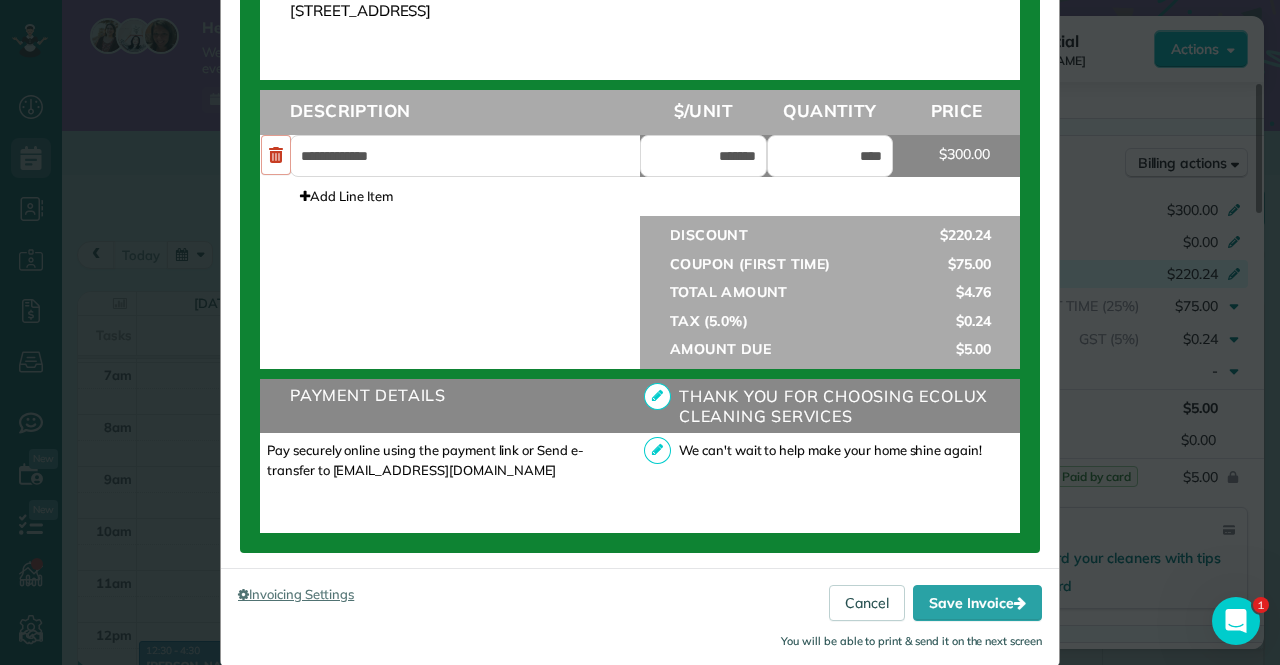 scroll, scrollTop: 778, scrollLeft: 0, axis: vertical 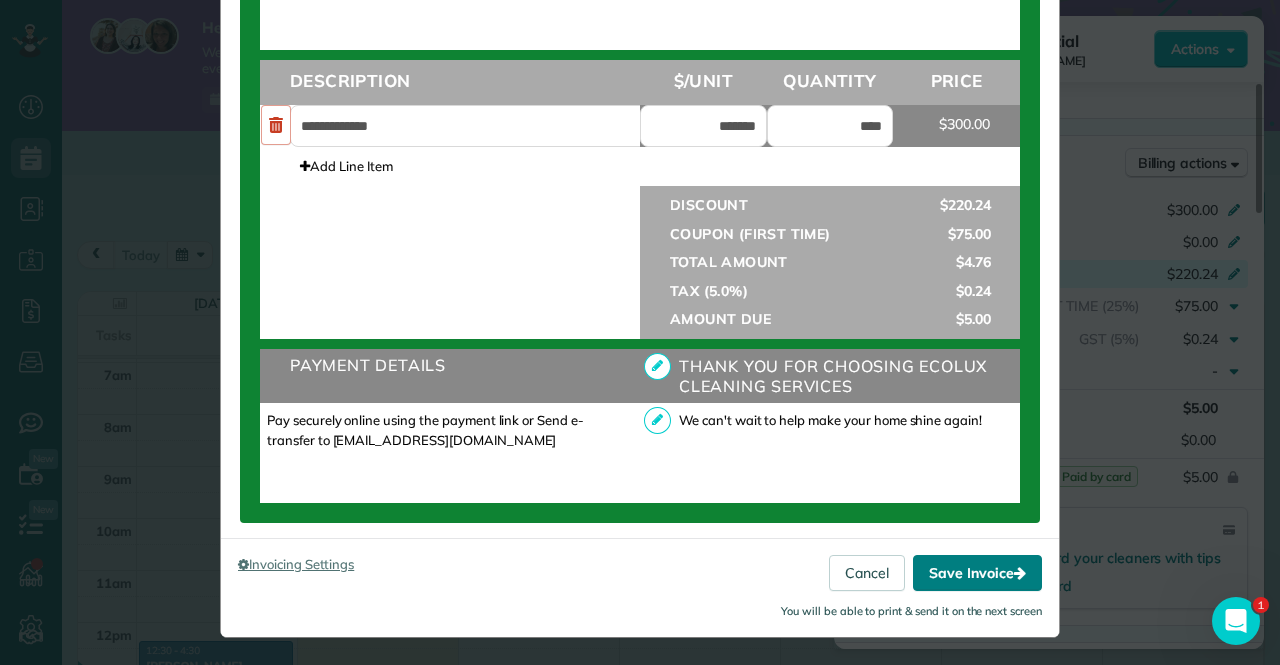 click on "Save Invoice" at bounding box center [977, 573] 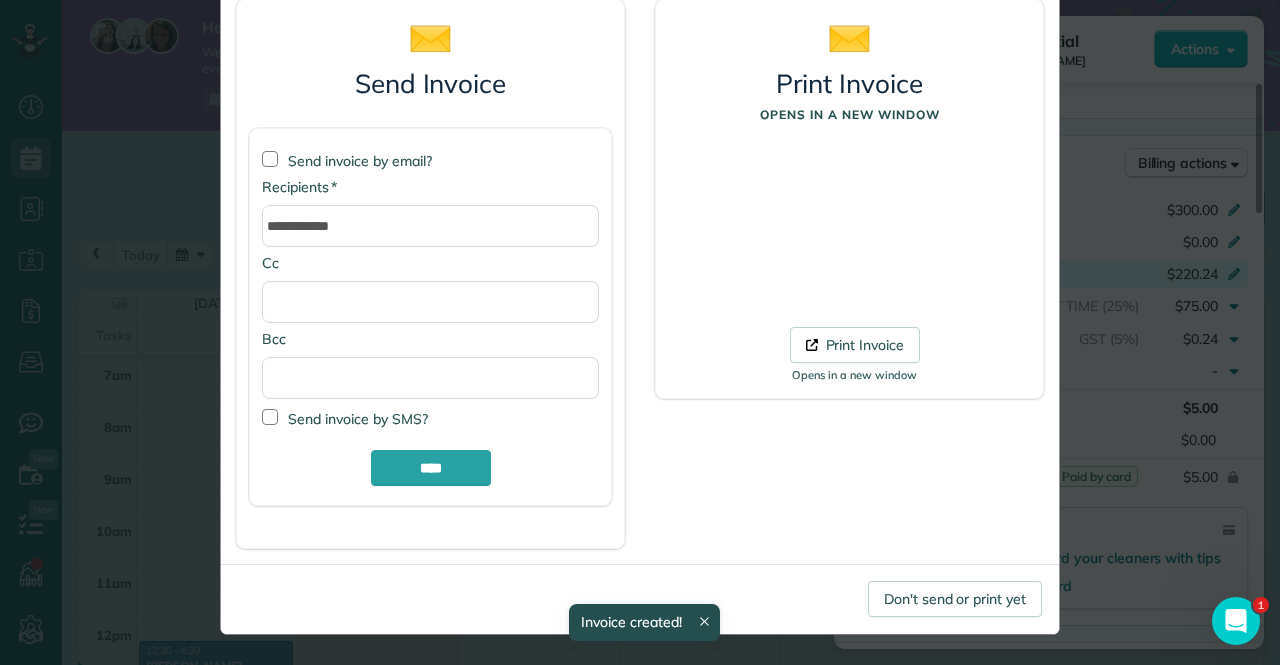 scroll, scrollTop: 143, scrollLeft: 0, axis: vertical 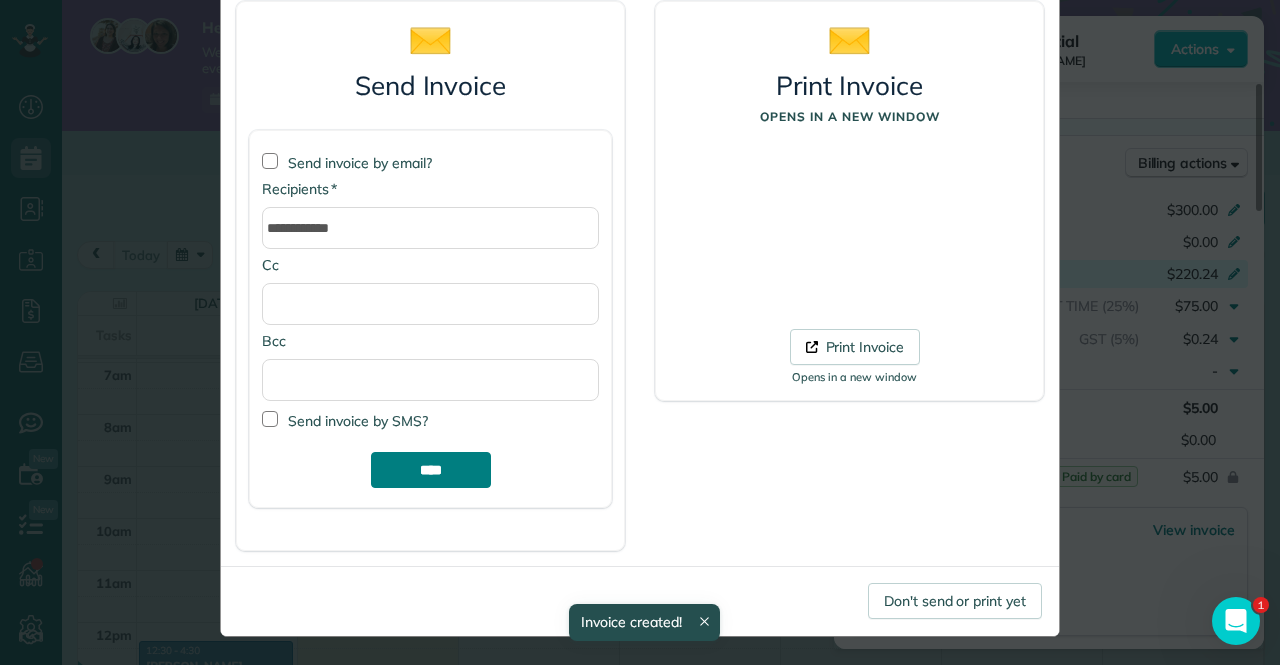 click on "****" at bounding box center (431, 470) 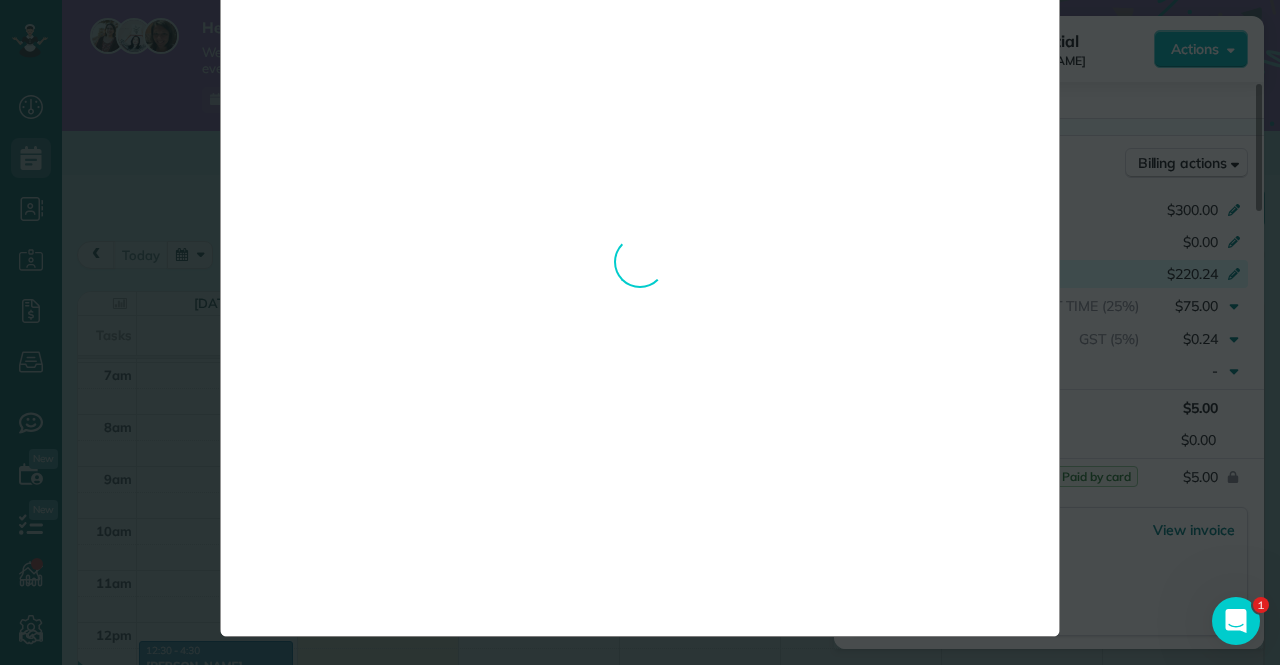 scroll, scrollTop: 0, scrollLeft: 0, axis: both 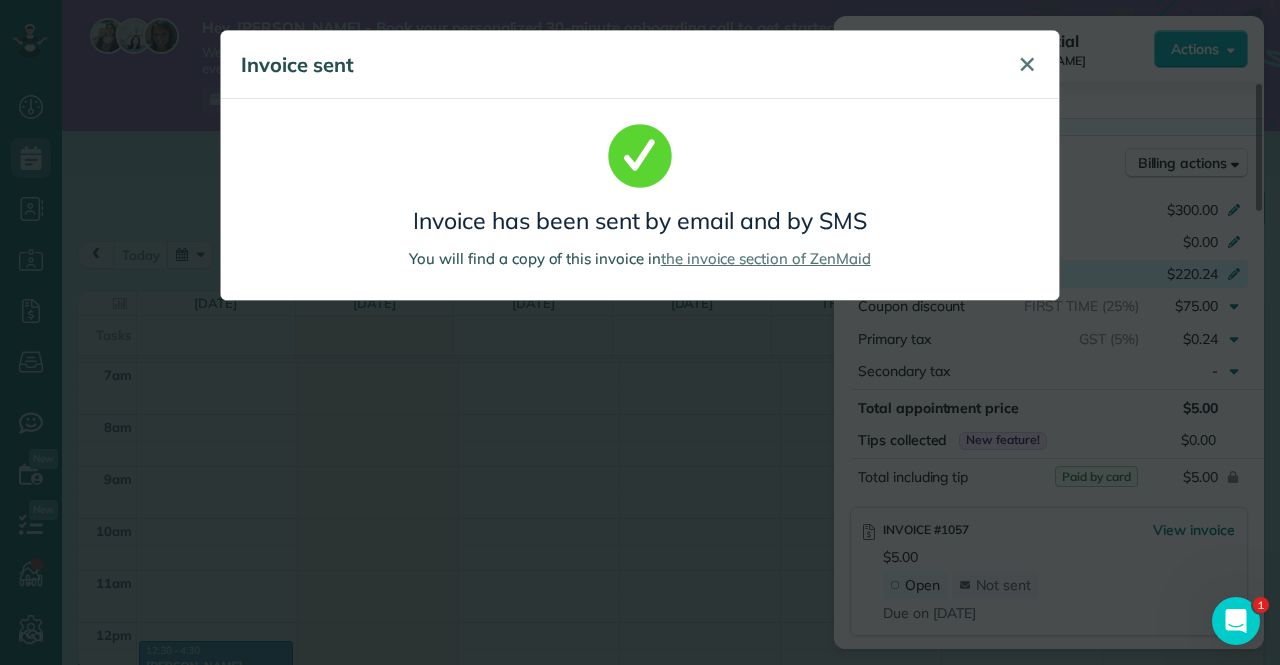 click on "✕" at bounding box center (1027, 64) 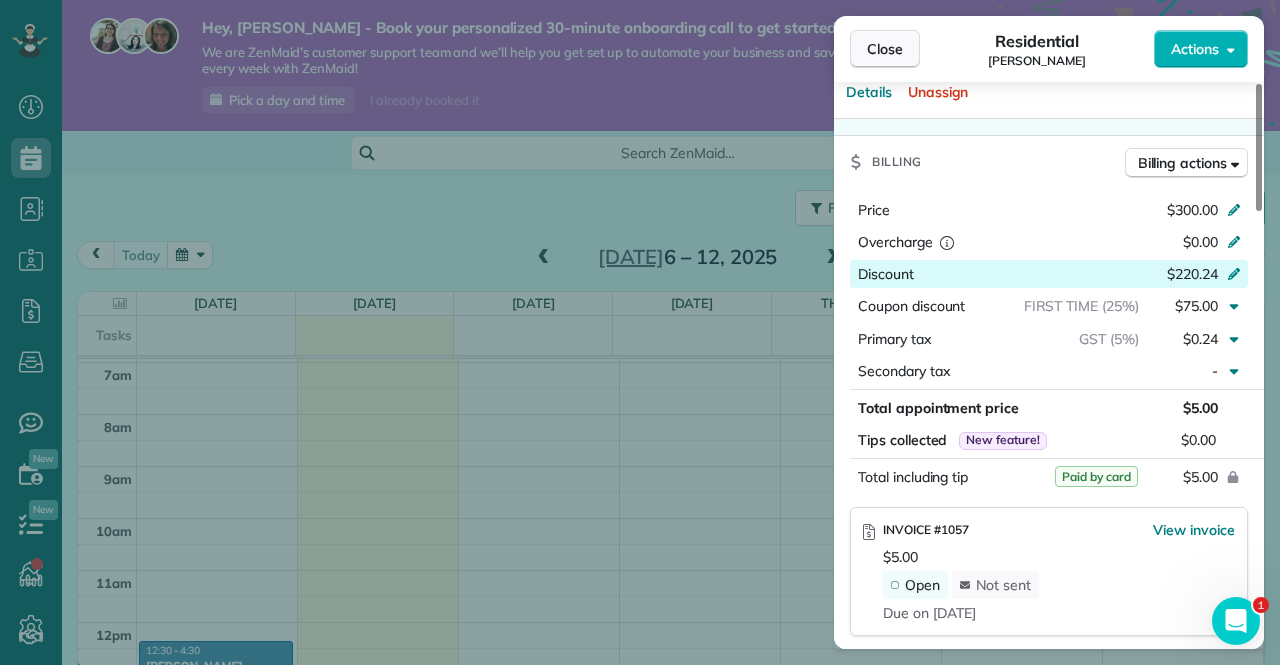 click on "Close" at bounding box center (885, 49) 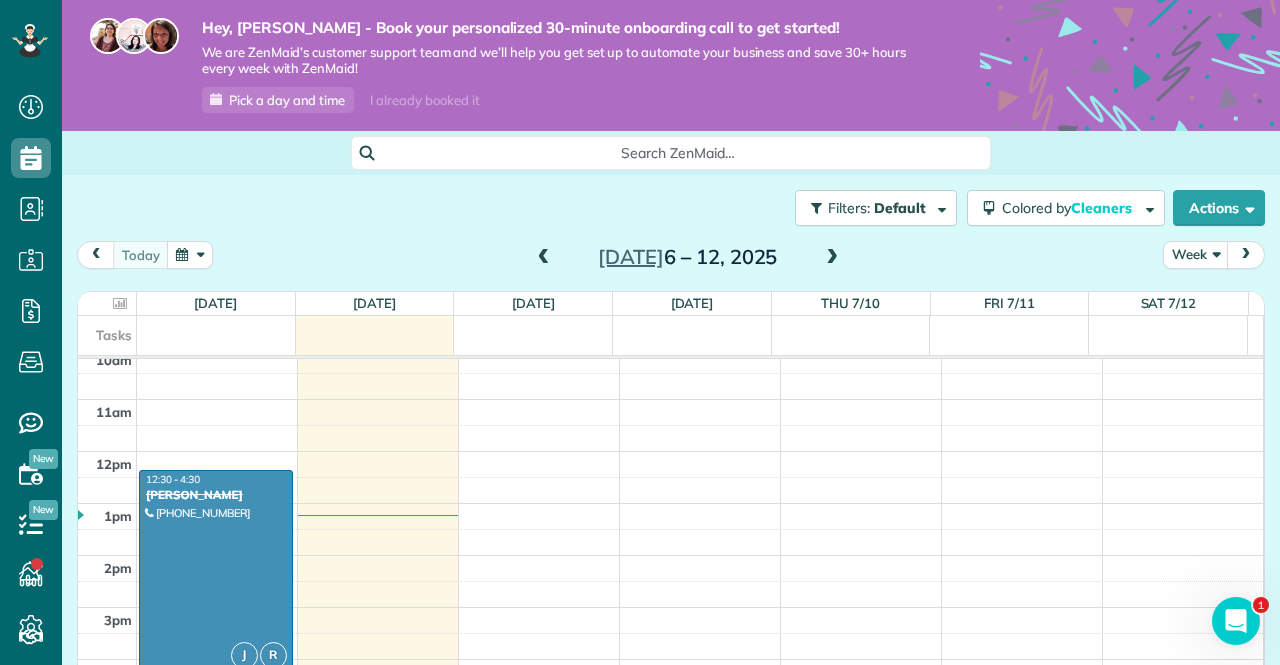 scroll, scrollTop: 660, scrollLeft: 0, axis: vertical 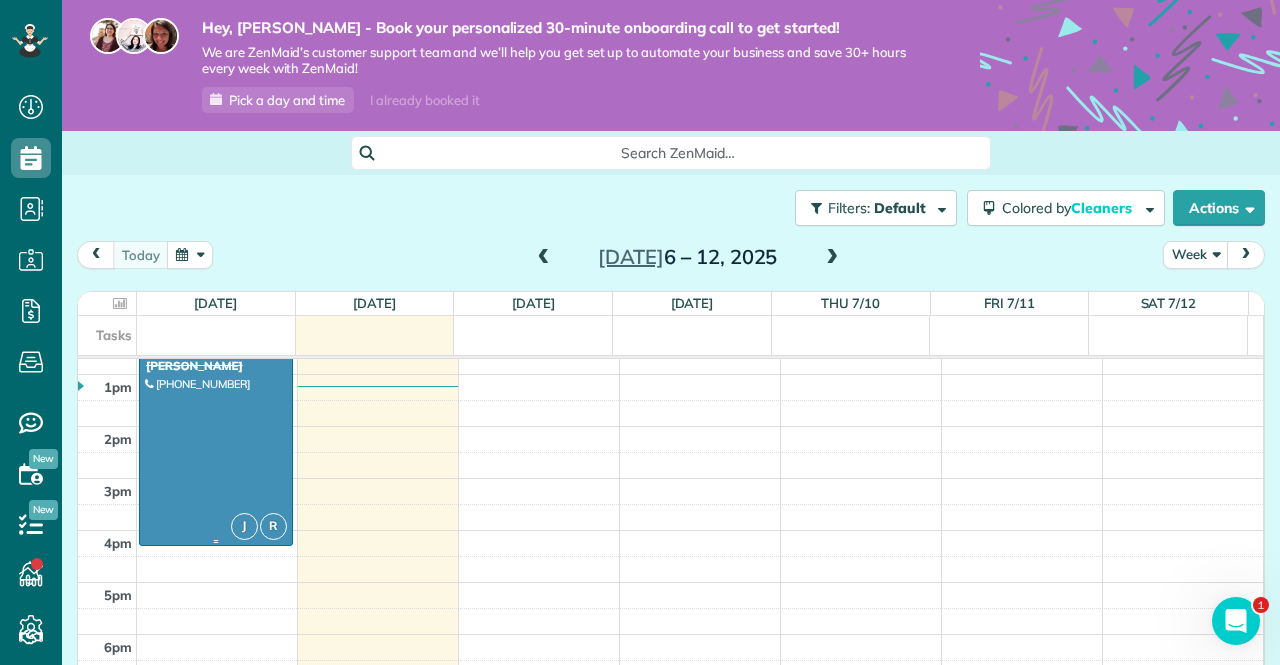 click at bounding box center [216, 443] 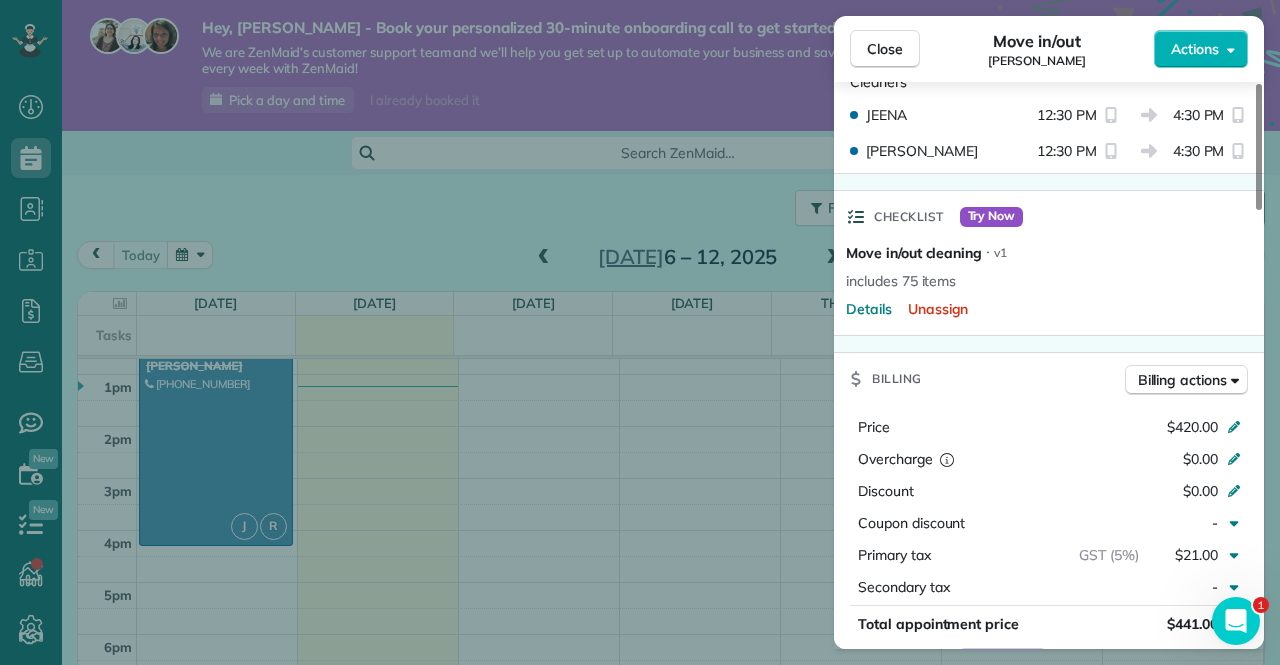 scroll, scrollTop: 800, scrollLeft: 0, axis: vertical 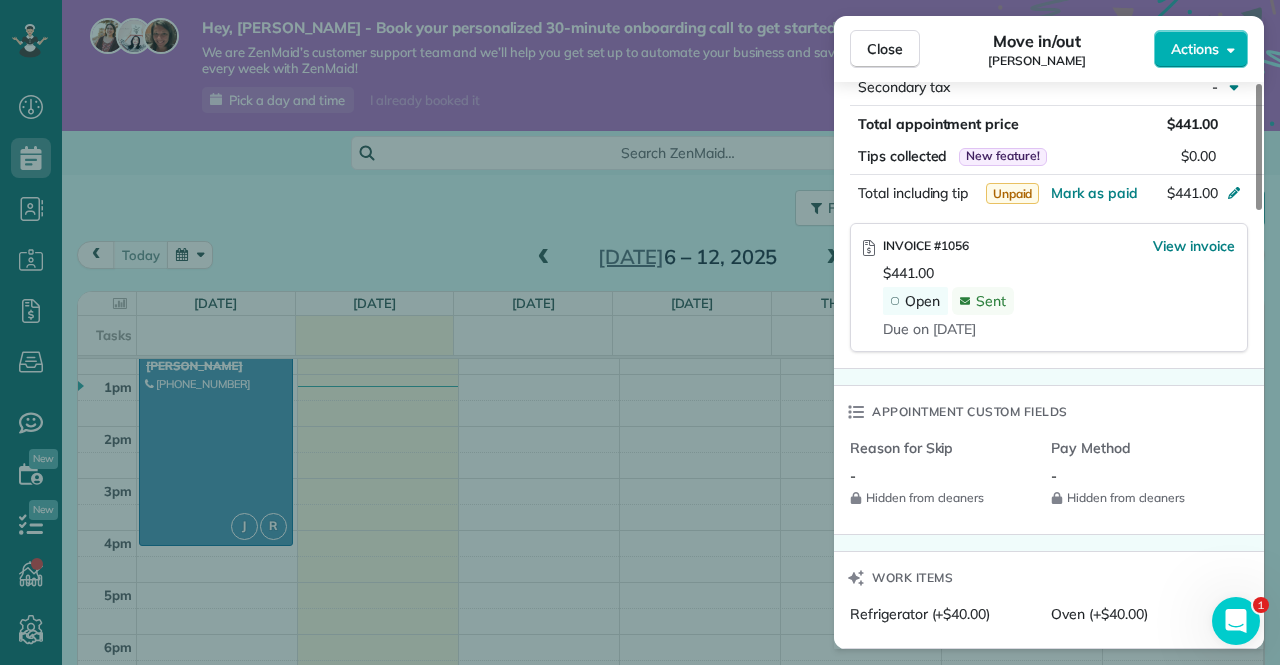 click on "Pay Method" at bounding box center [1143, 448] 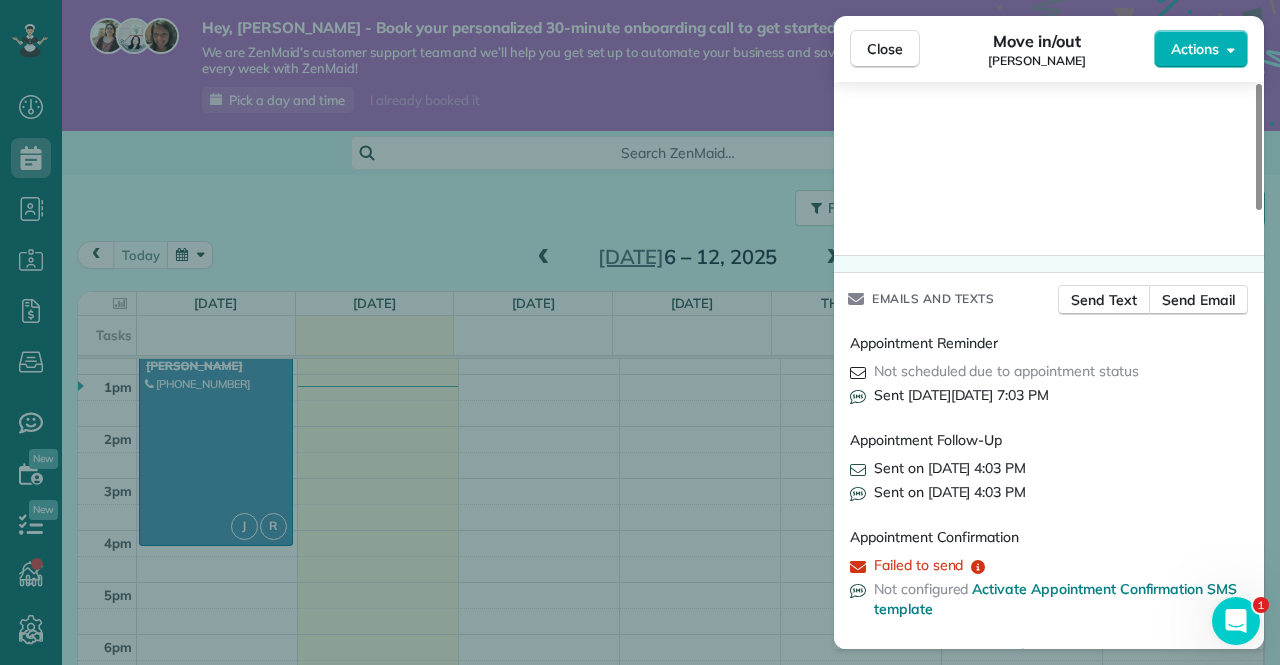 scroll, scrollTop: 1967, scrollLeft: 0, axis: vertical 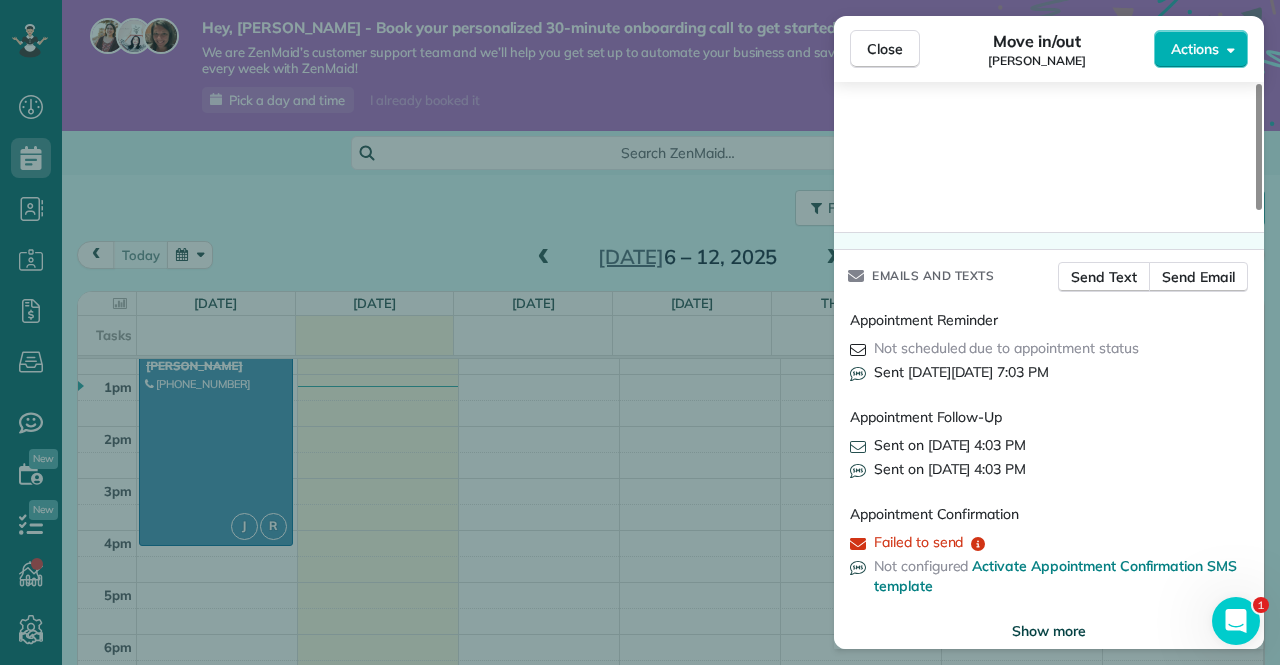 click on "Show more" at bounding box center [1049, 631] 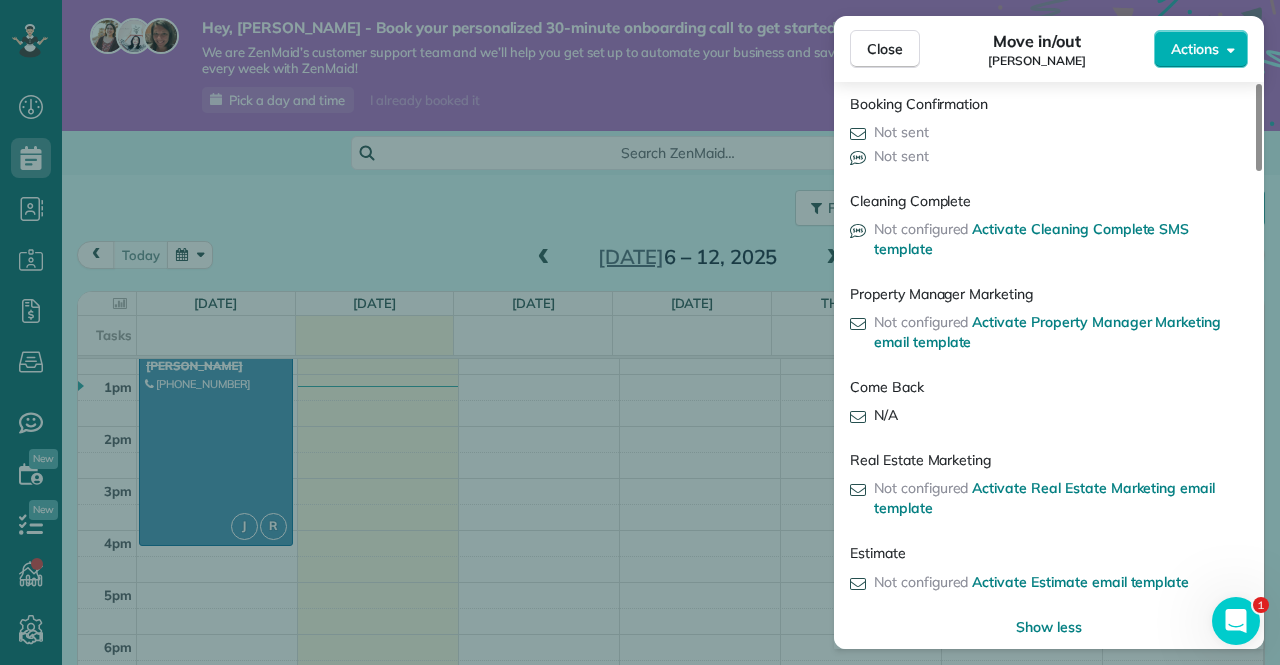 scroll, scrollTop: 3114, scrollLeft: 0, axis: vertical 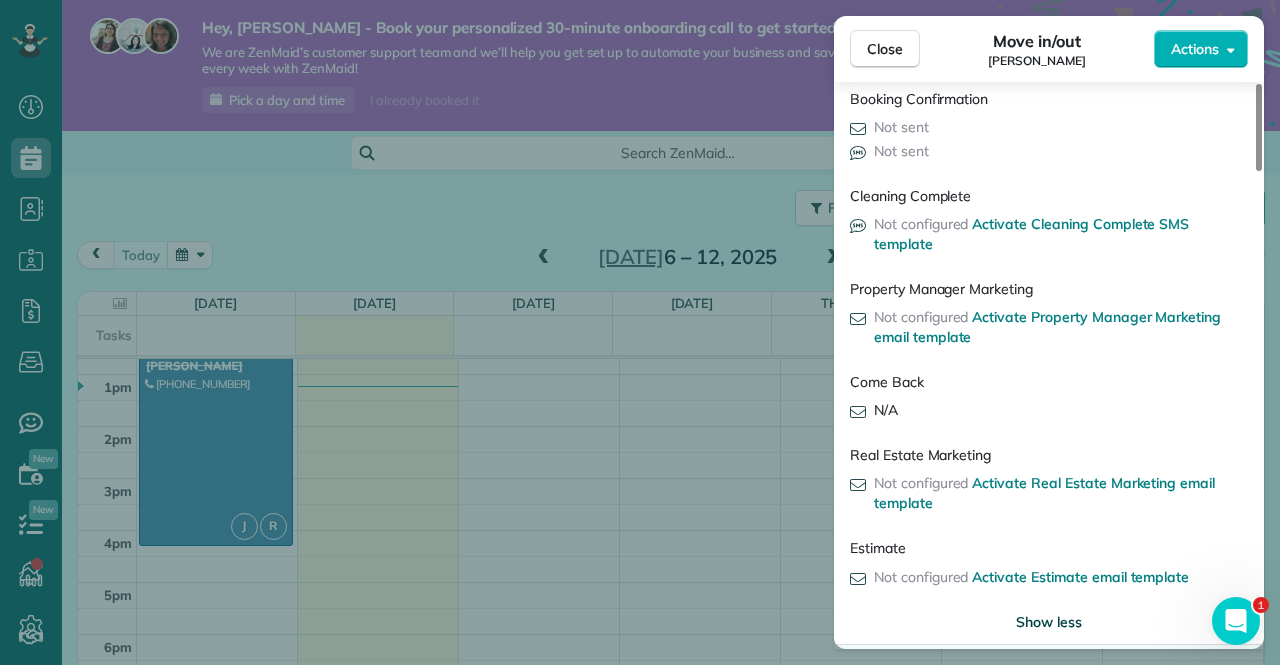 click on "Show less" at bounding box center (1049, 622) 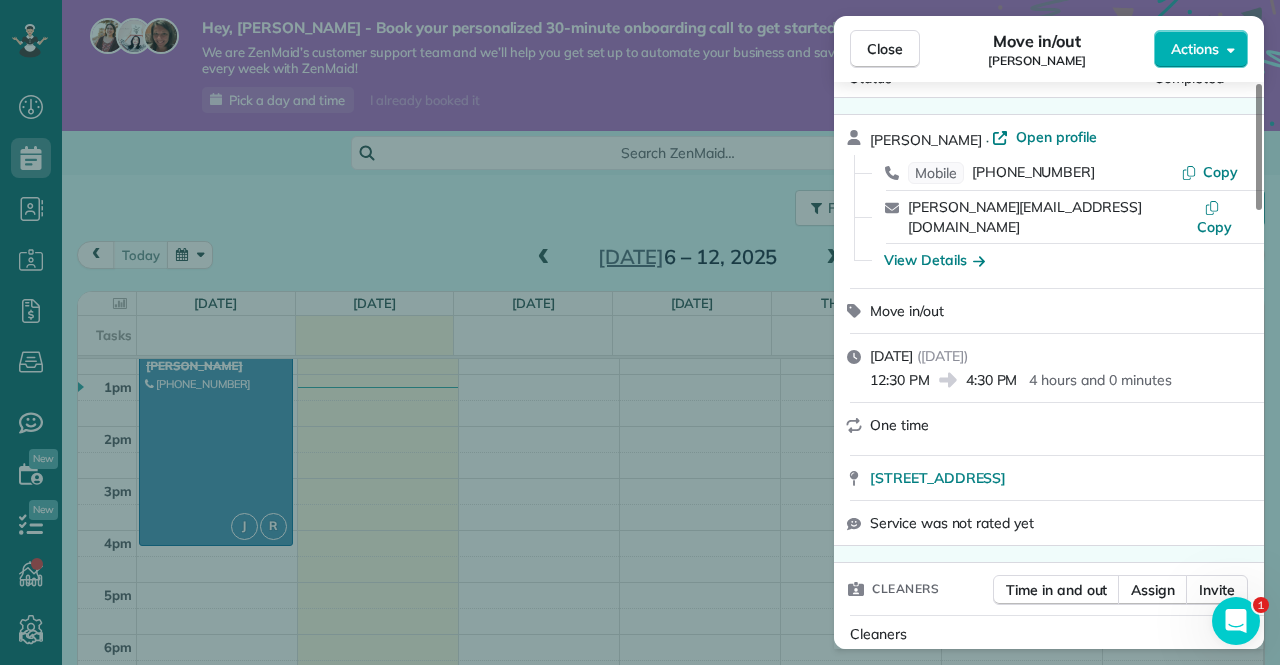 scroll, scrollTop: 0, scrollLeft: 0, axis: both 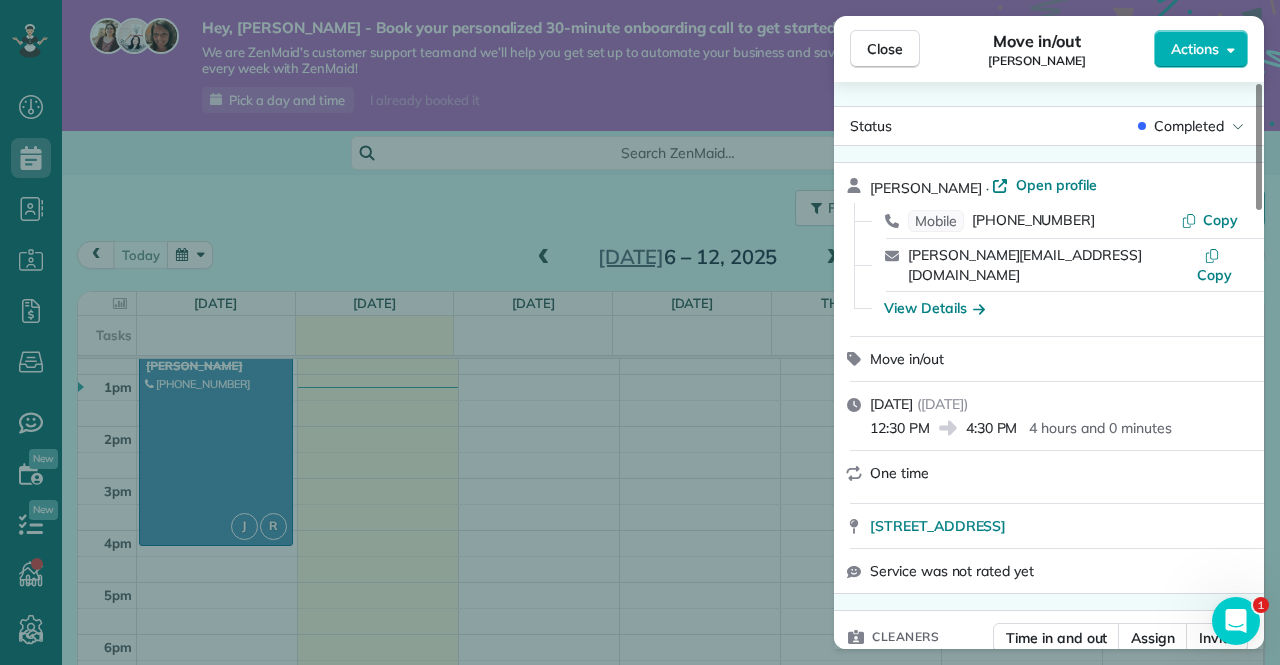 click on "Close Move in/out [PERSON_NAME] Actions Status Completed [PERSON_NAME] · Open profile Mobile [PHONE_NUMBER] Copy [PERSON_NAME][EMAIL_ADDRESS][DOMAIN_NAME] Copy View Details Move in/out [DATE] ( [DATE] ) 12:30 PM 4:30 PM 4 hours and 0 minutes One time [STREET_ADDRESS] Service was not rated yet Cleaners Time in and out Assign Invite Cleaners JEENA   12:30 PM 4:30 PM [PERSON_NAME]   12:30 PM 4:30 PM Checklist Try Now Move in/out cleaning  ⋅  v1 includes 75 items Details Unassign Billing Billing actions Price $420.00 Overcharge $0.00 Discount $0.00 Coupon discount - Primary tax GST (5%) $21.00 Secondary tax - Total appointment price $441.00 Tips collected New feature! $0.00 Unpaid Mark as paid Total including tip $441.00 INVOICE #1056 View invoice $441.00 Open Sent Due on [DATE] Appointment custom fields Reason for Skip - Hidden from cleaners Pay Method - Hidden from cleaners Work items Refrigerator   (+$40.00) Oven   (+$40.00) Notes Appointment 0 Customer 0 New note No notes to display" at bounding box center [640, 332] 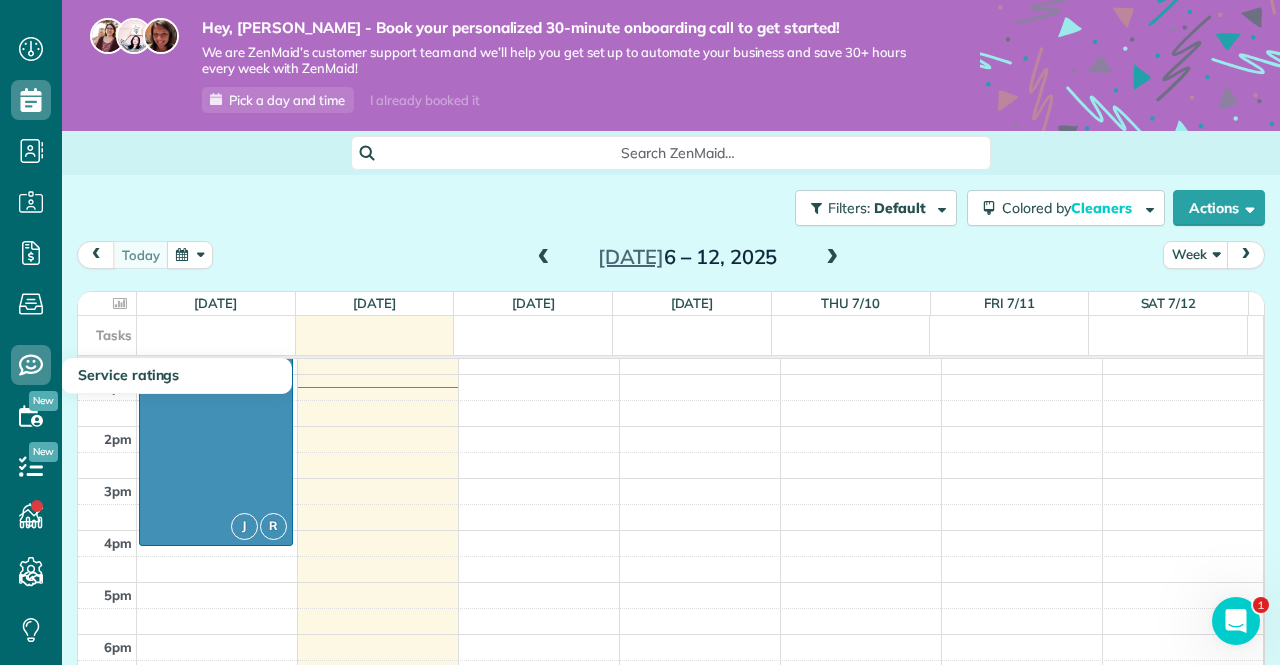 scroll, scrollTop: 108, scrollLeft: 0, axis: vertical 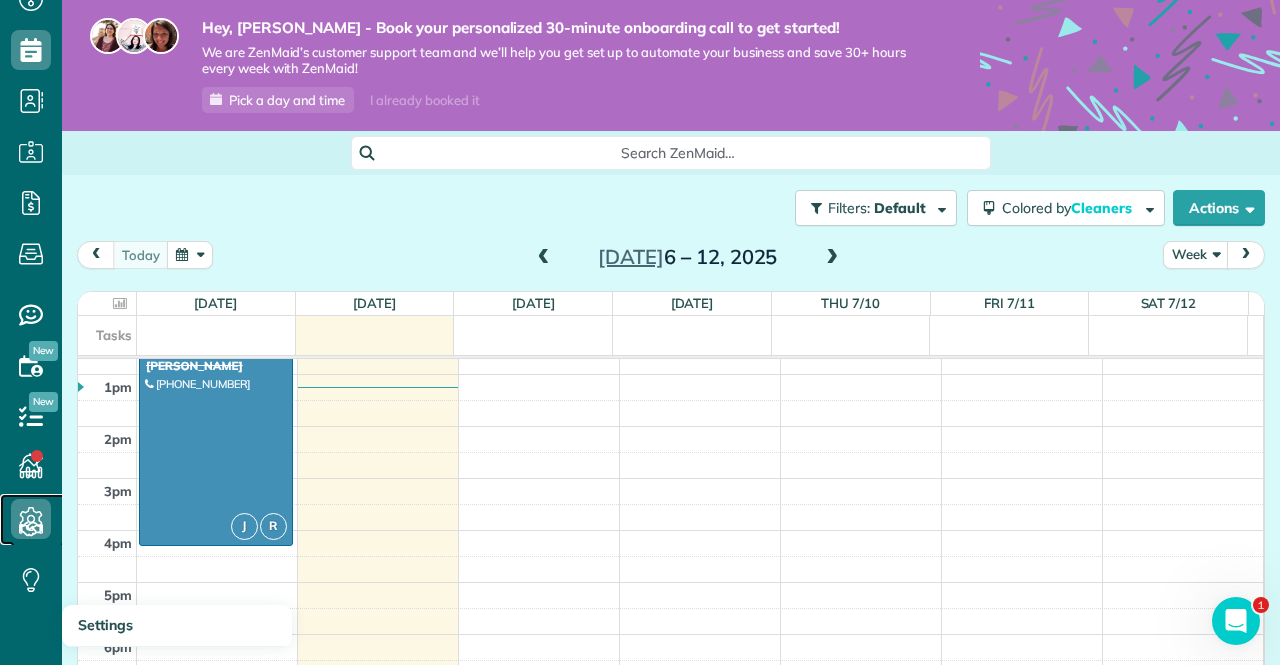 click 